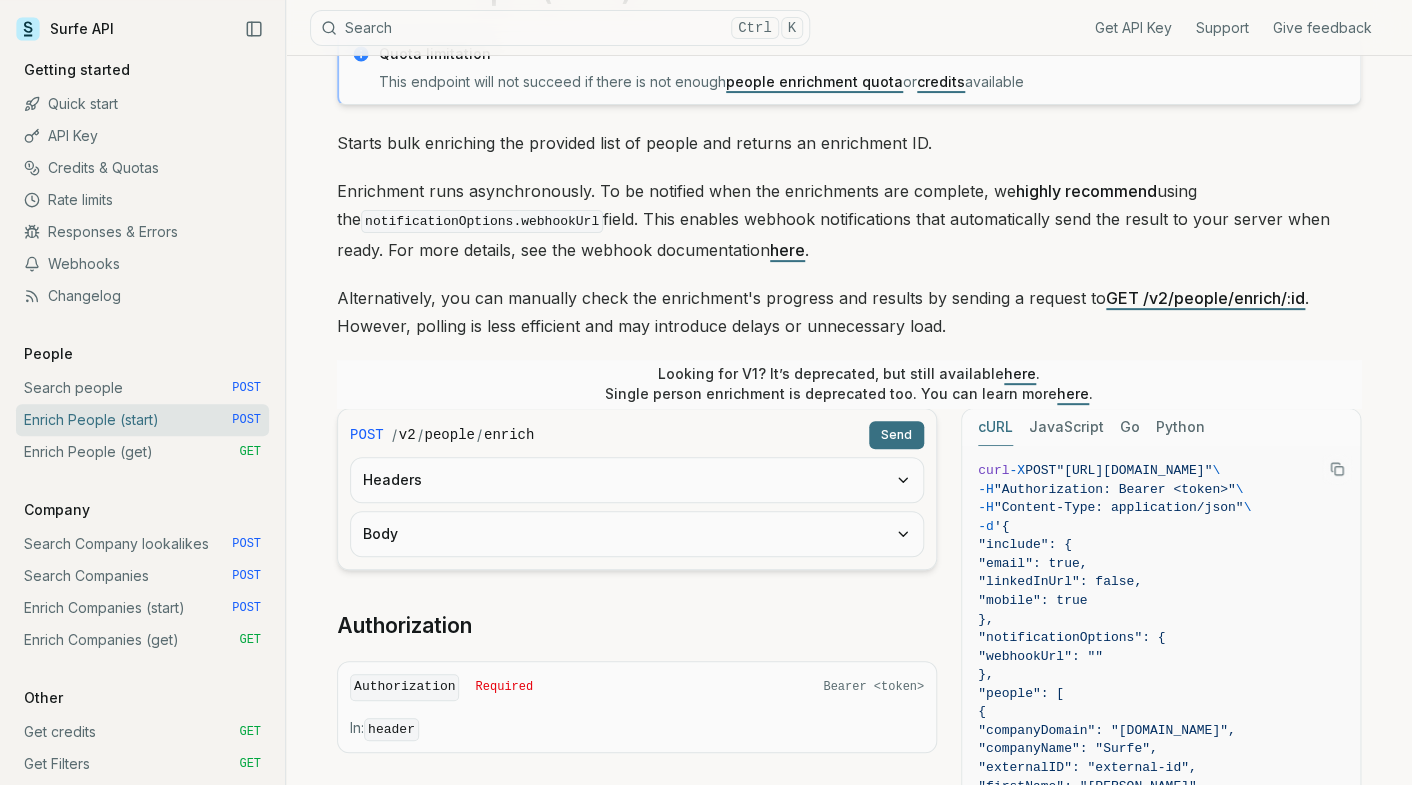 scroll, scrollTop: 177, scrollLeft: 0, axis: vertical 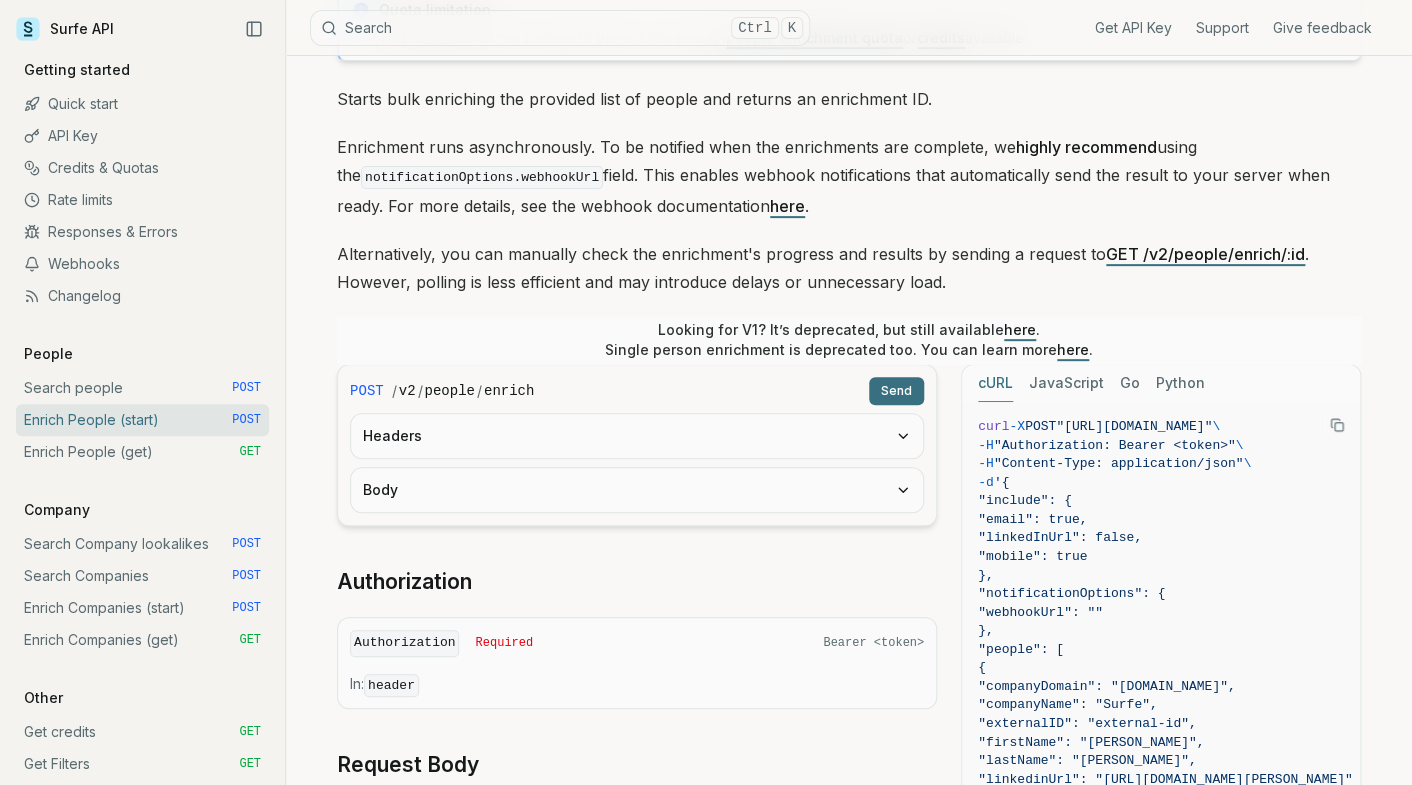 click on "Headers" at bounding box center [637, 436] 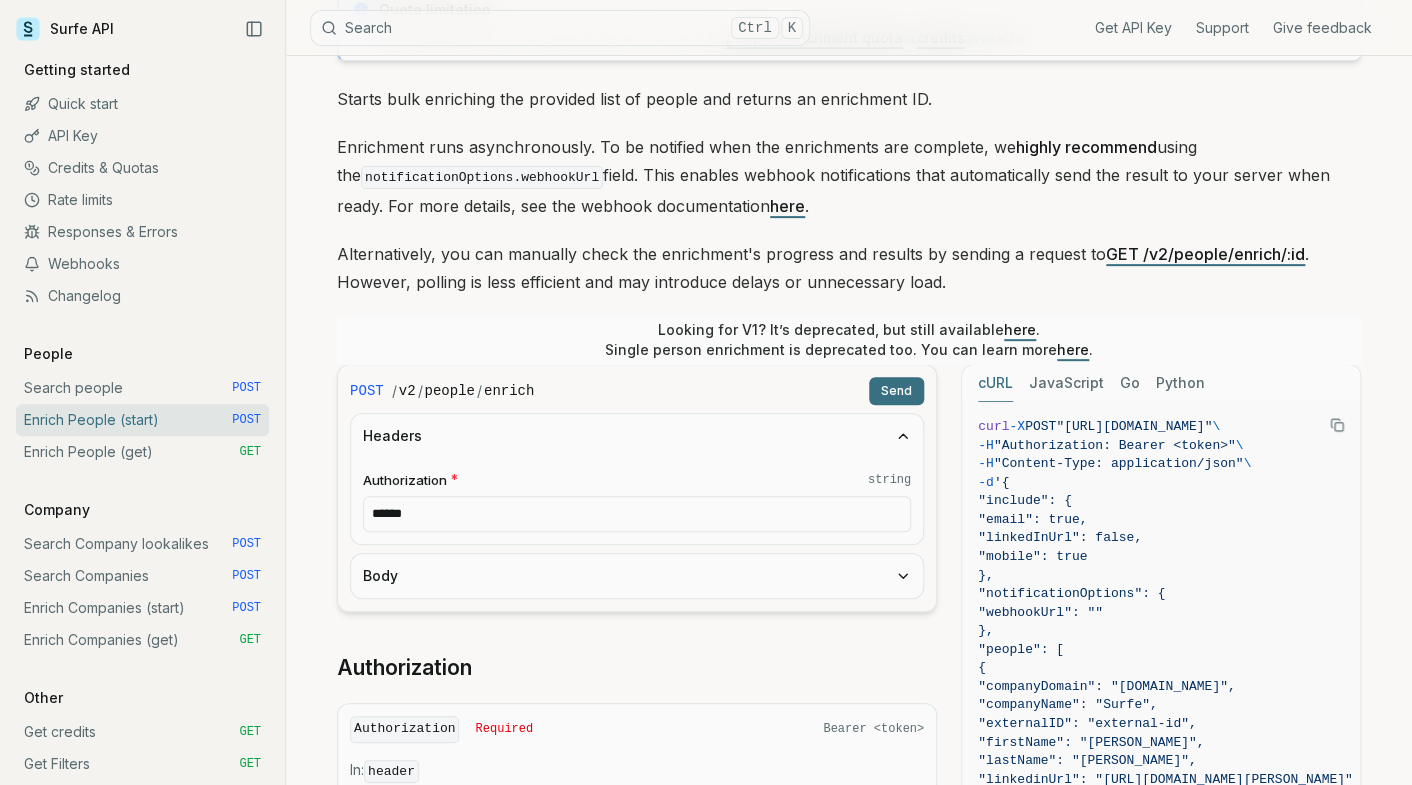 click on "******" at bounding box center (637, 514) 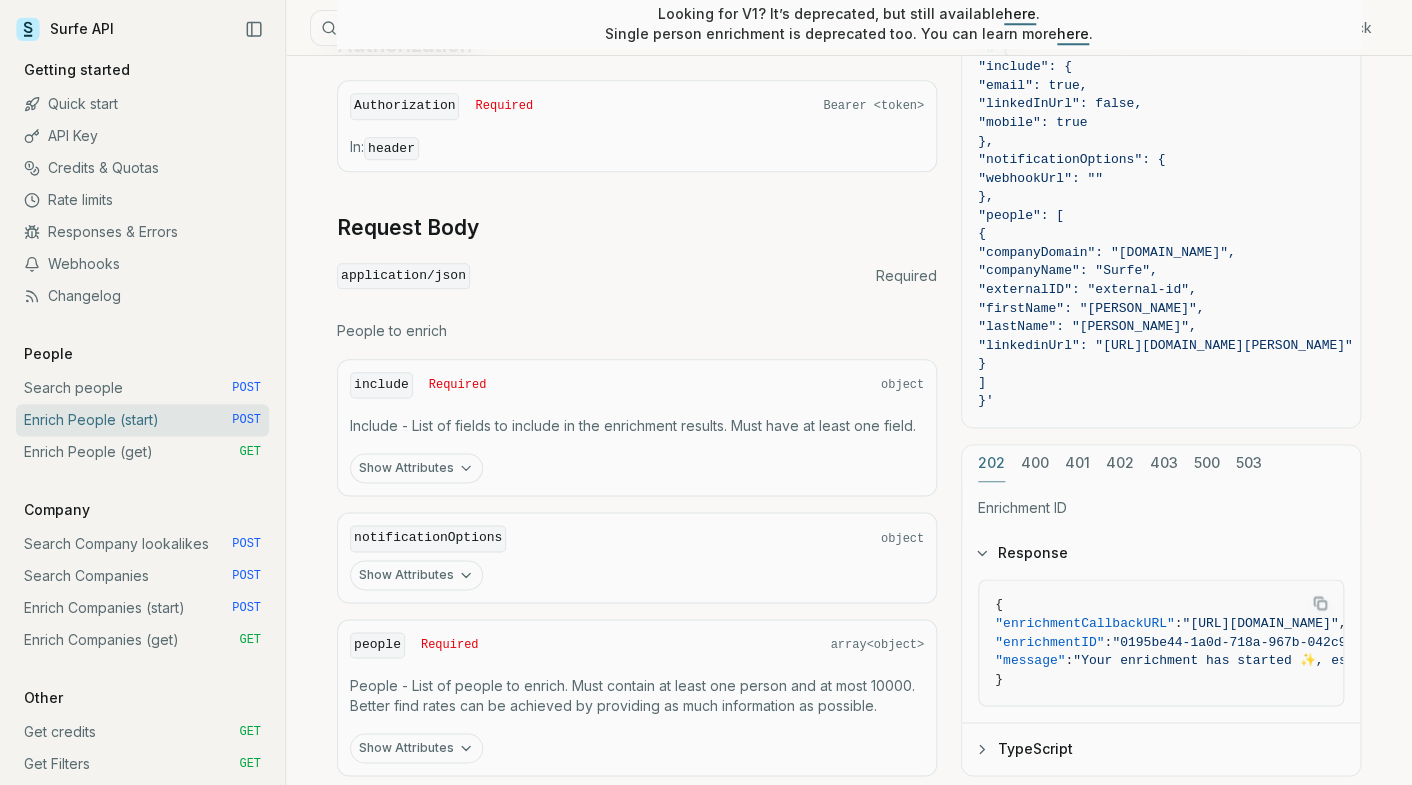 scroll, scrollTop: 940, scrollLeft: 0, axis: vertical 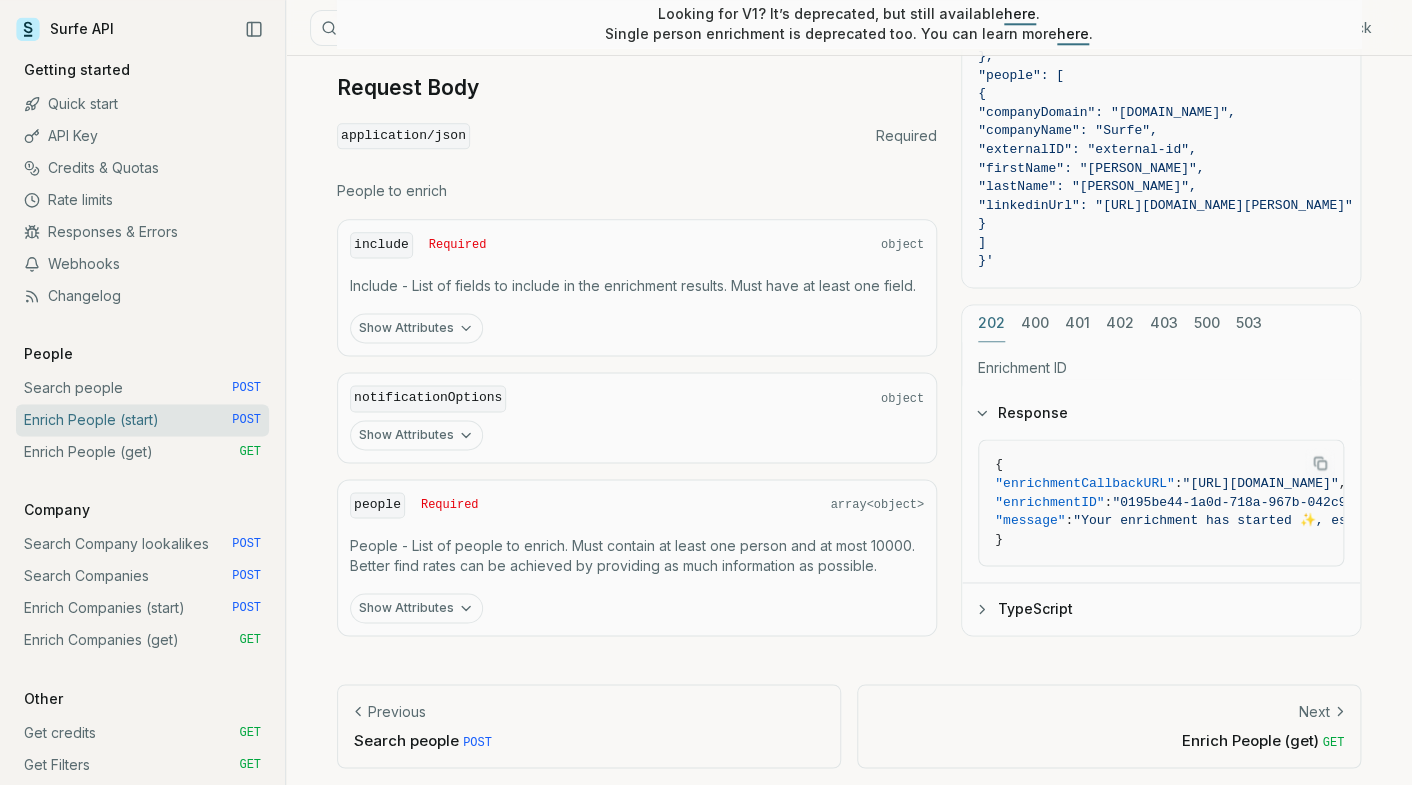 click on "people Required array<object> People - List of people to enrich. Must contain at least one person and at most 10000.
Better find rates can be achieved by providing as much information as possible. Show Attributes" at bounding box center (637, 558) 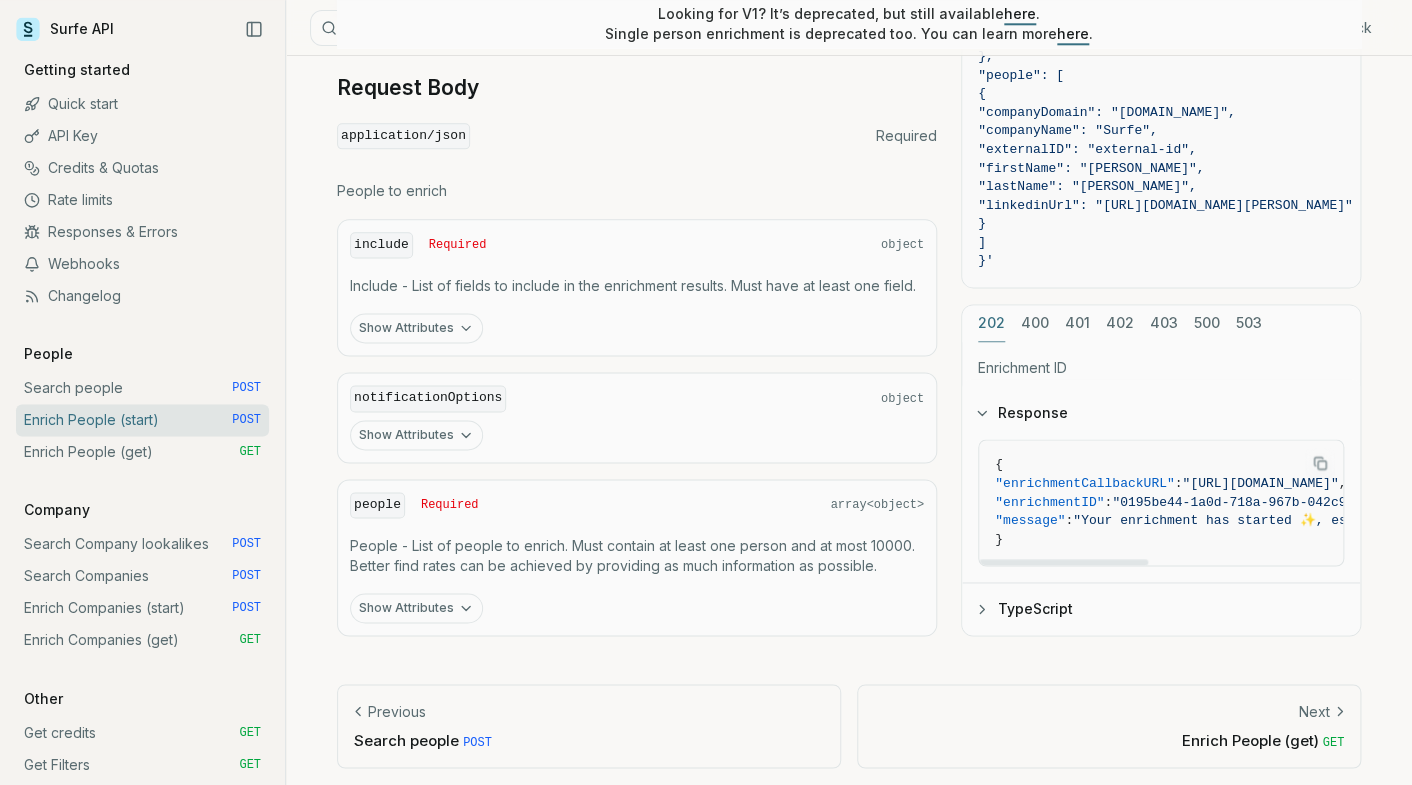 click on "TypeScript" at bounding box center (1161, 609) 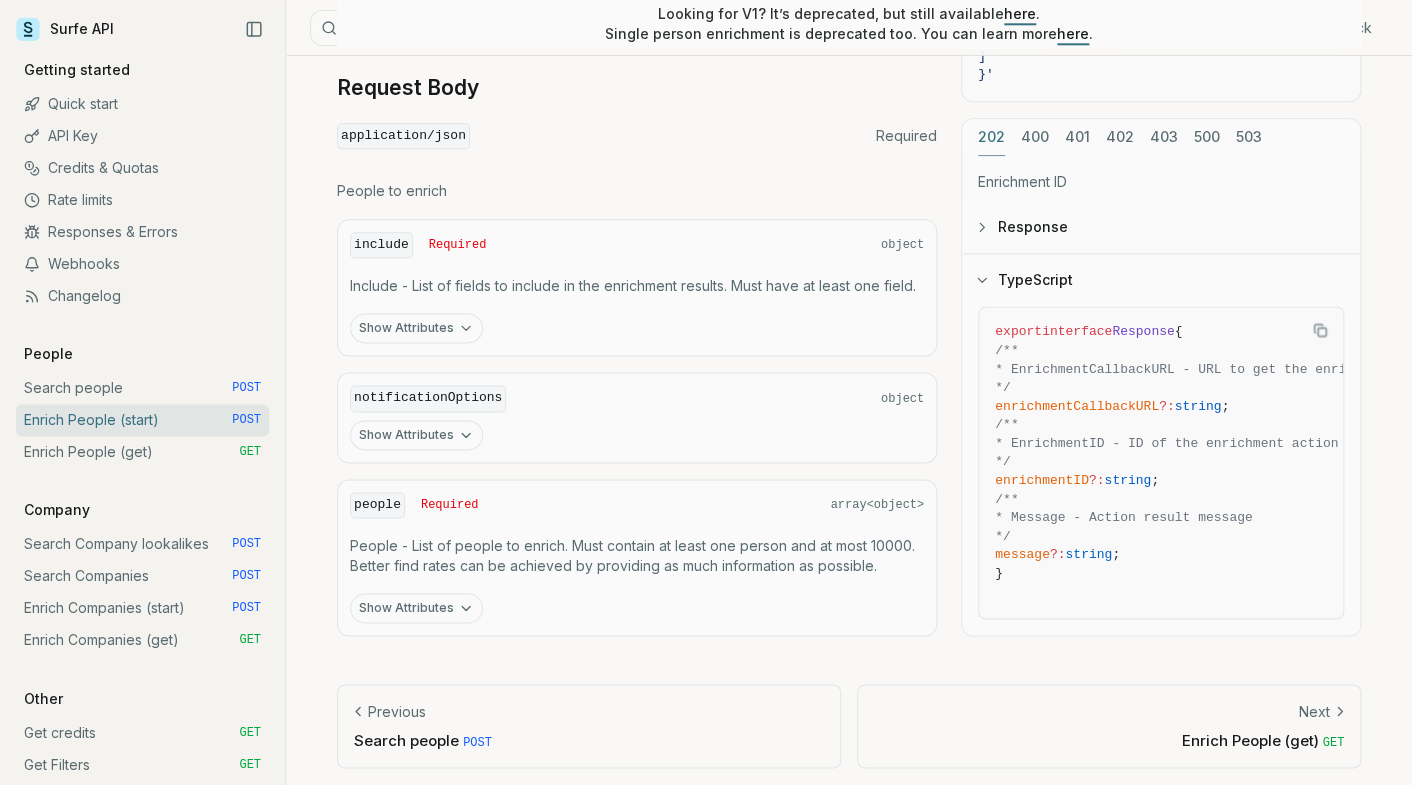 type 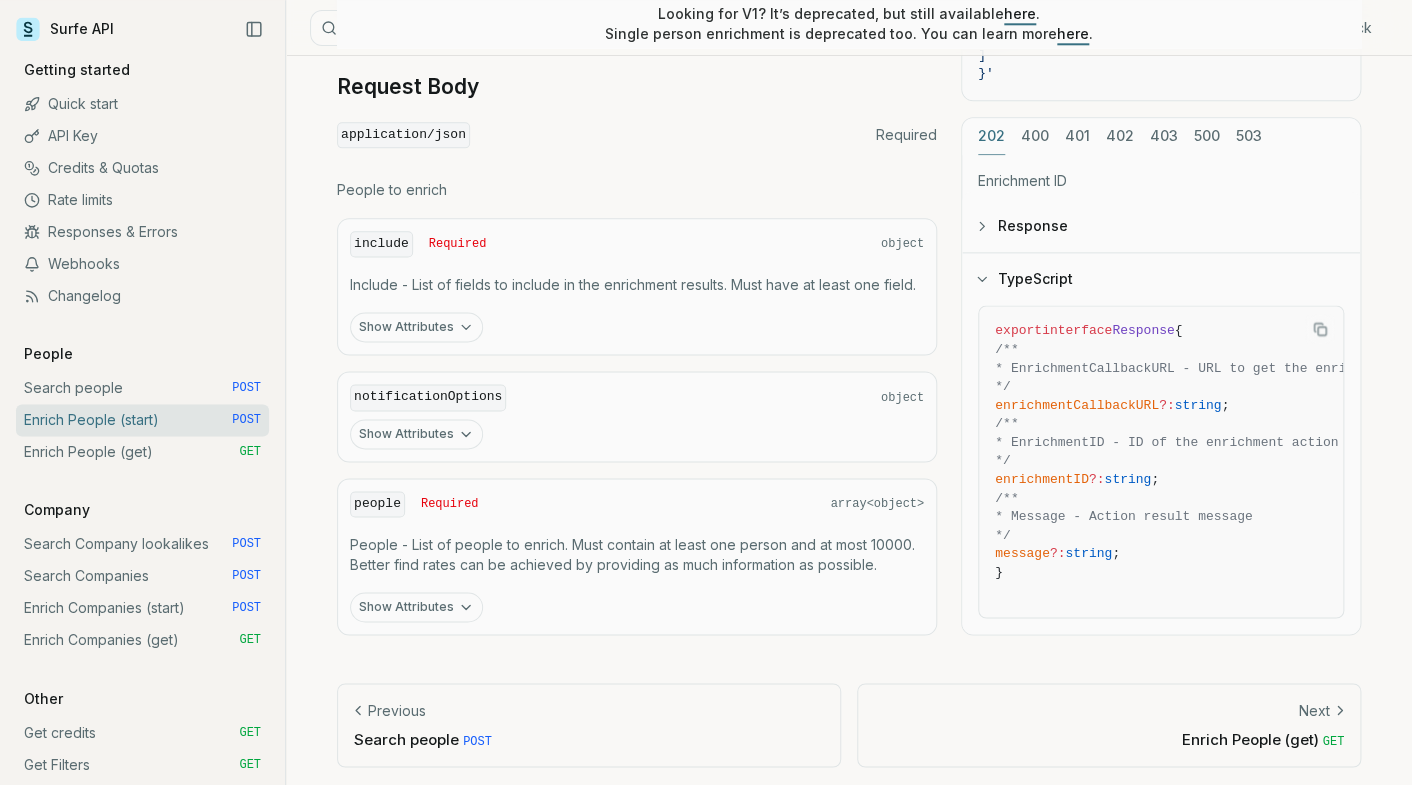 click on "Previous Search people   POST" at bounding box center [589, 724] 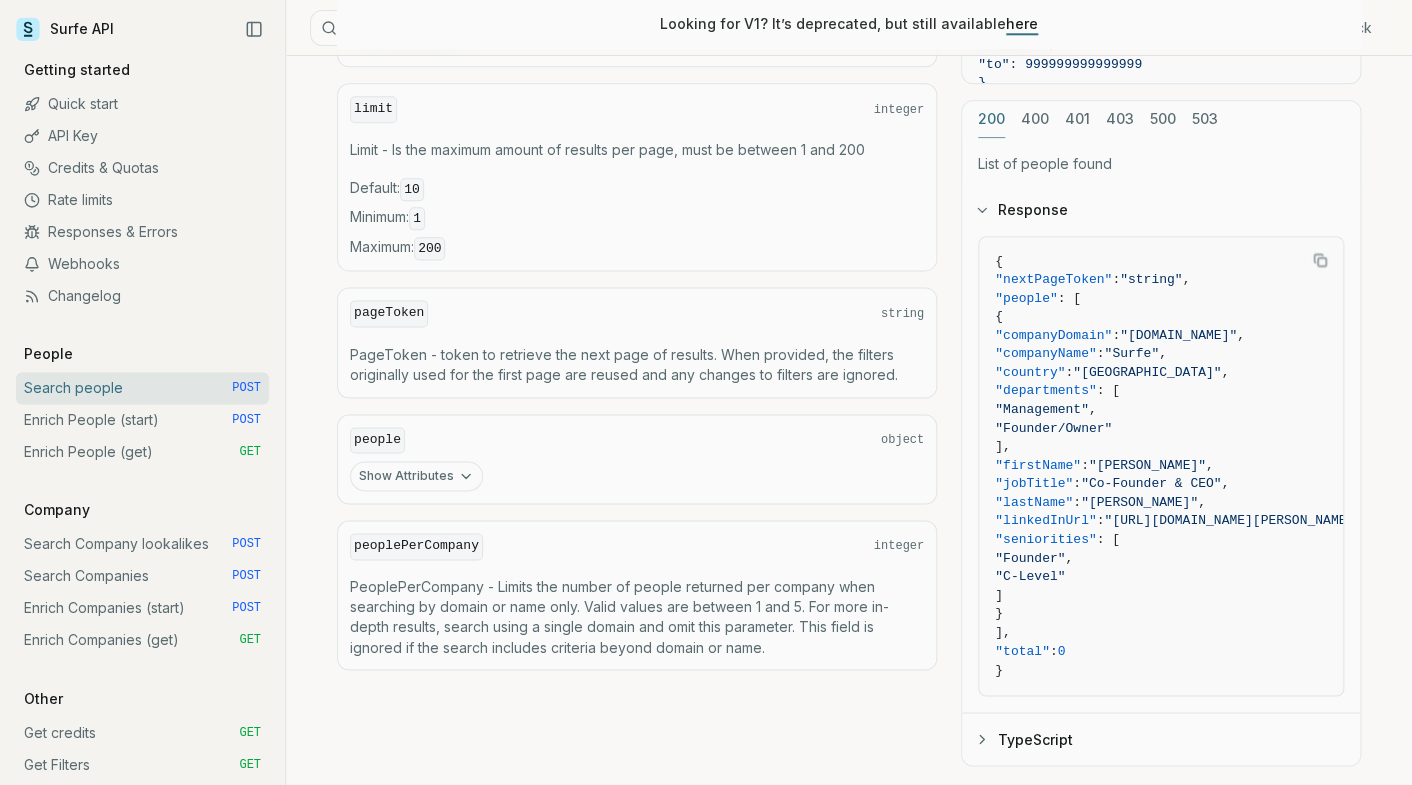 scroll, scrollTop: 0, scrollLeft: 0, axis: both 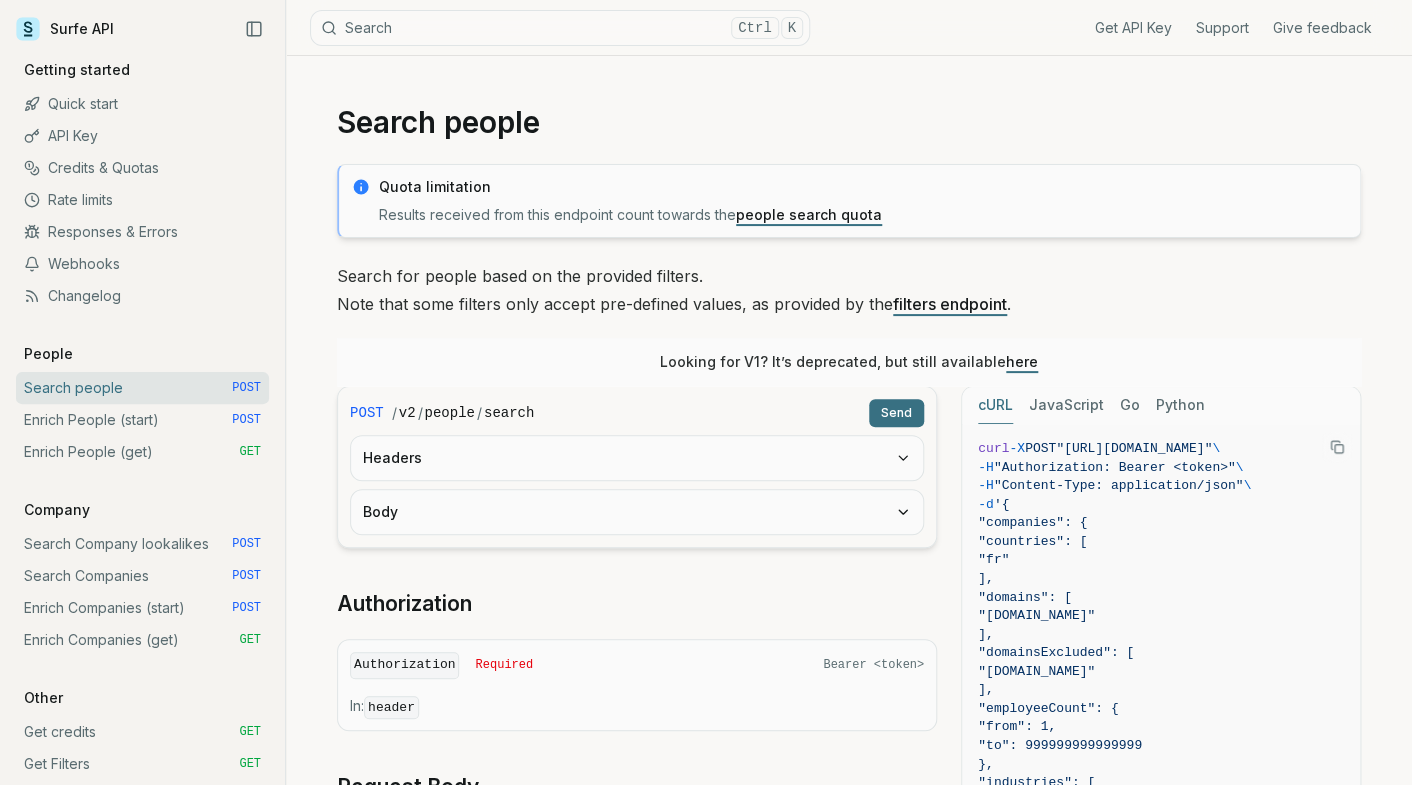 click on "Headers" at bounding box center [637, 458] 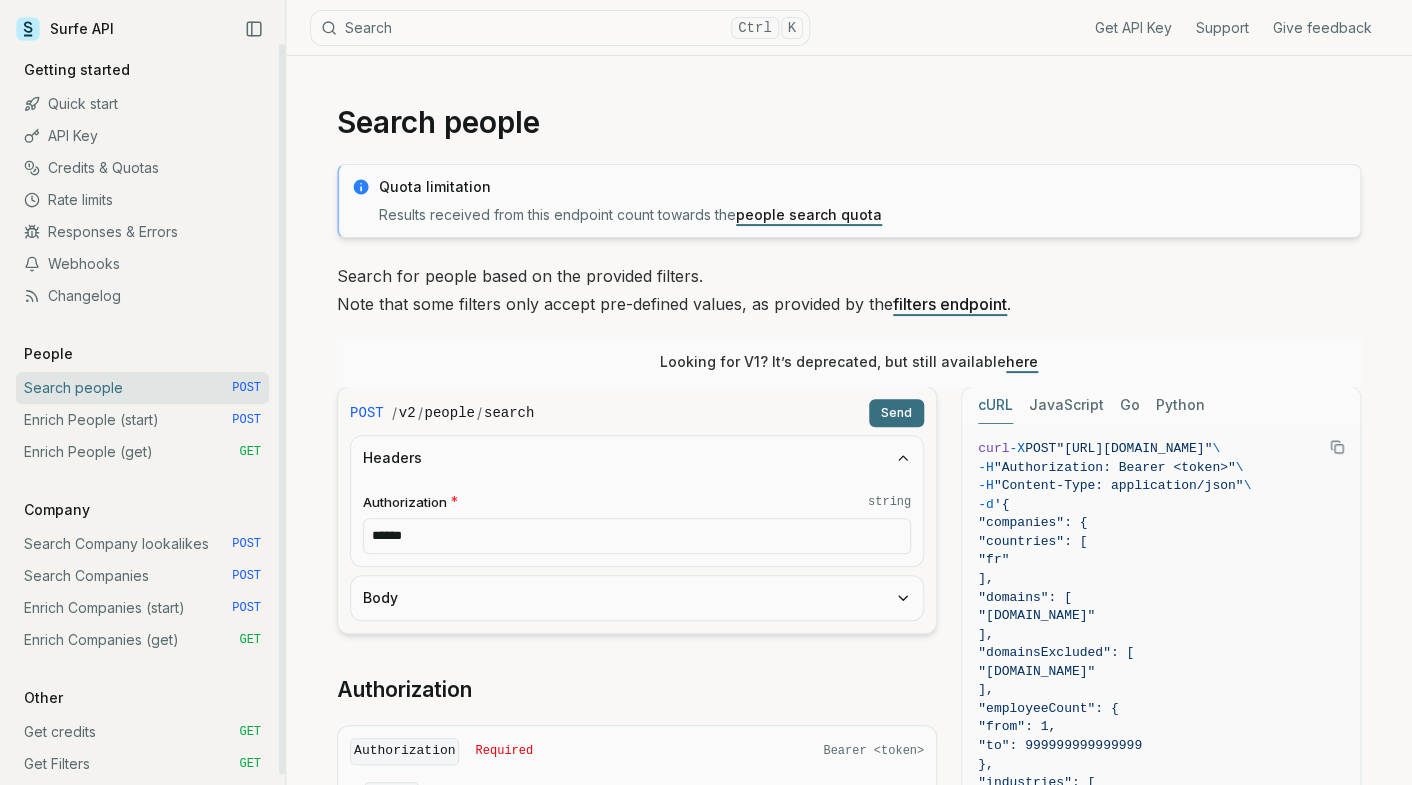 type 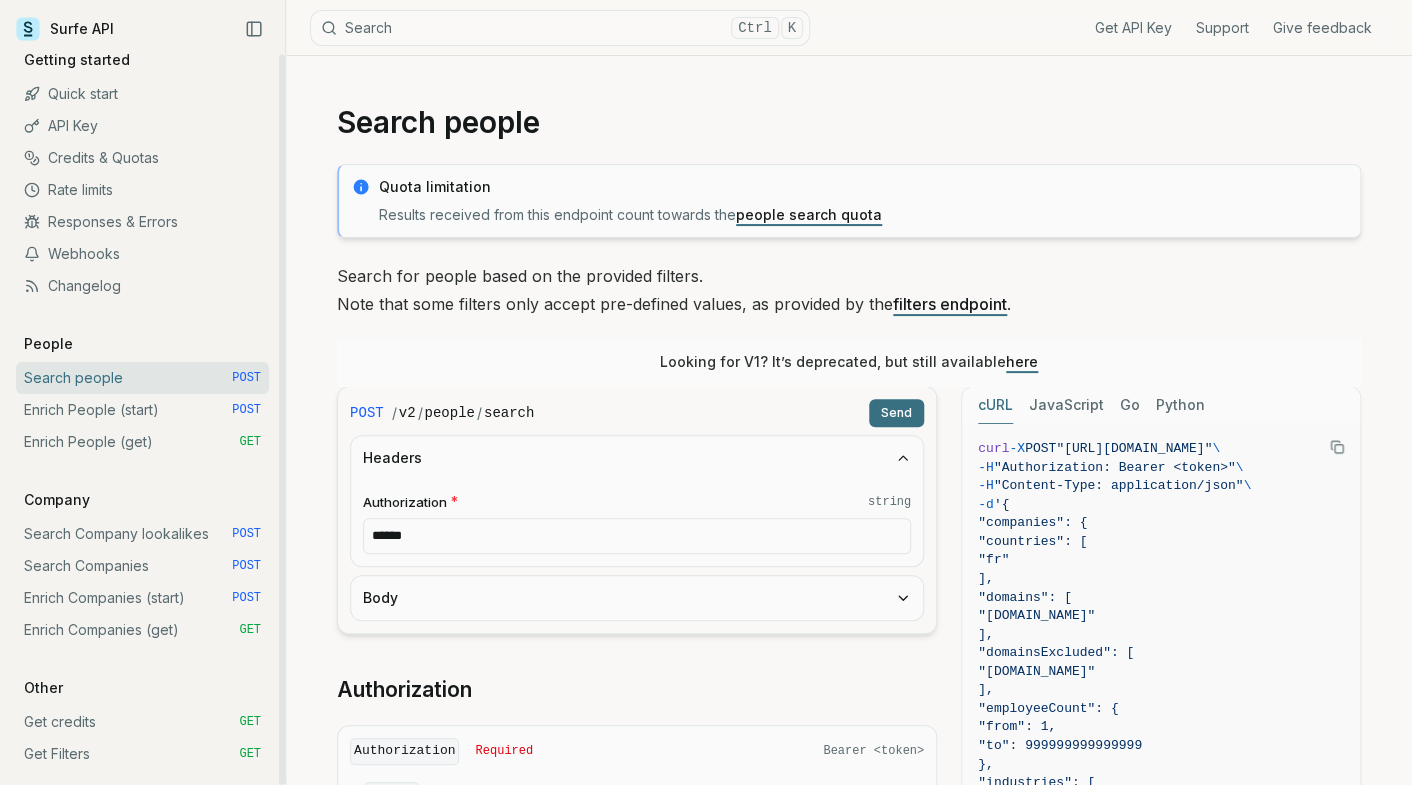 drag, startPoint x: 284, startPoint y: 479, endPoint x: 290, endPoint y: 564, distance: 85.2115 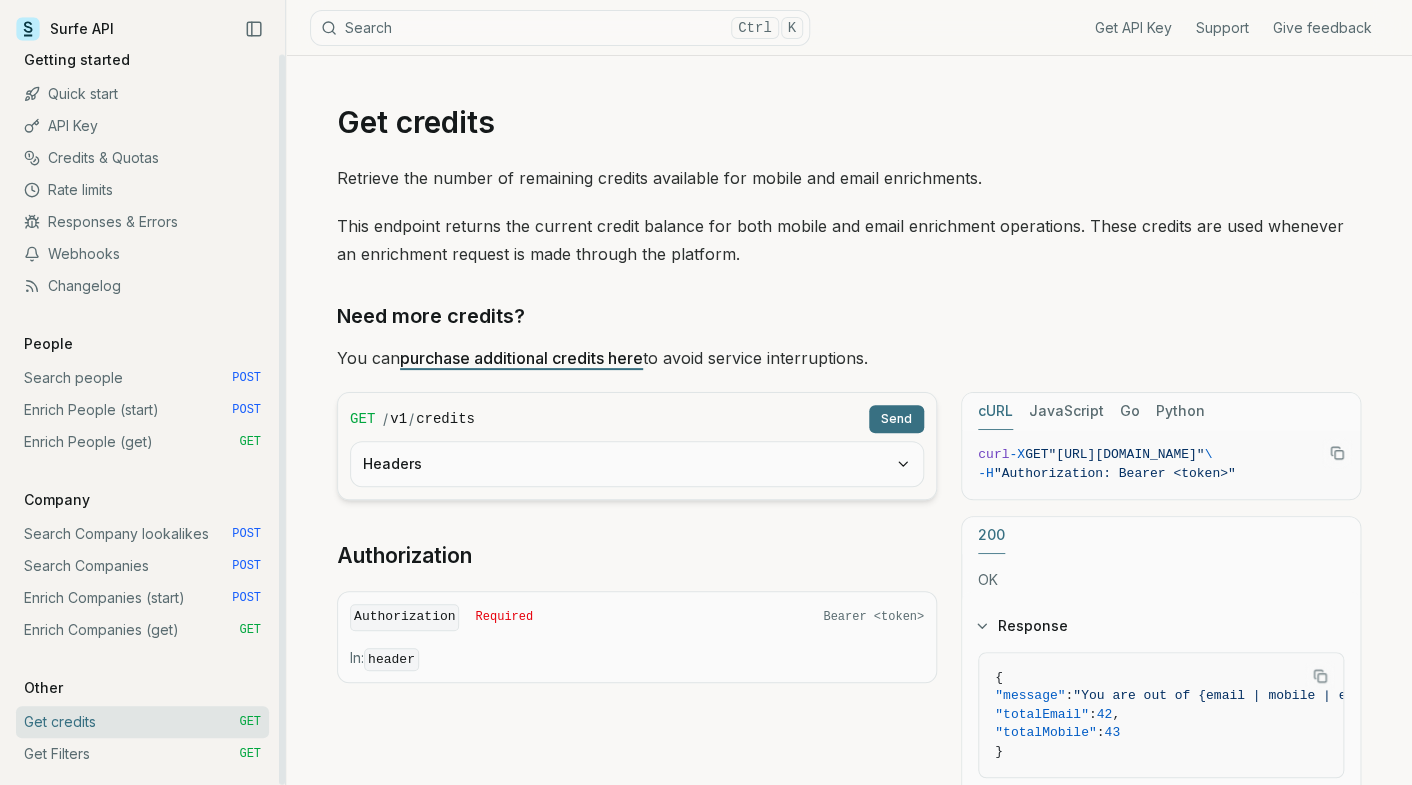 click on "GET" at bounding box center (250, 722) 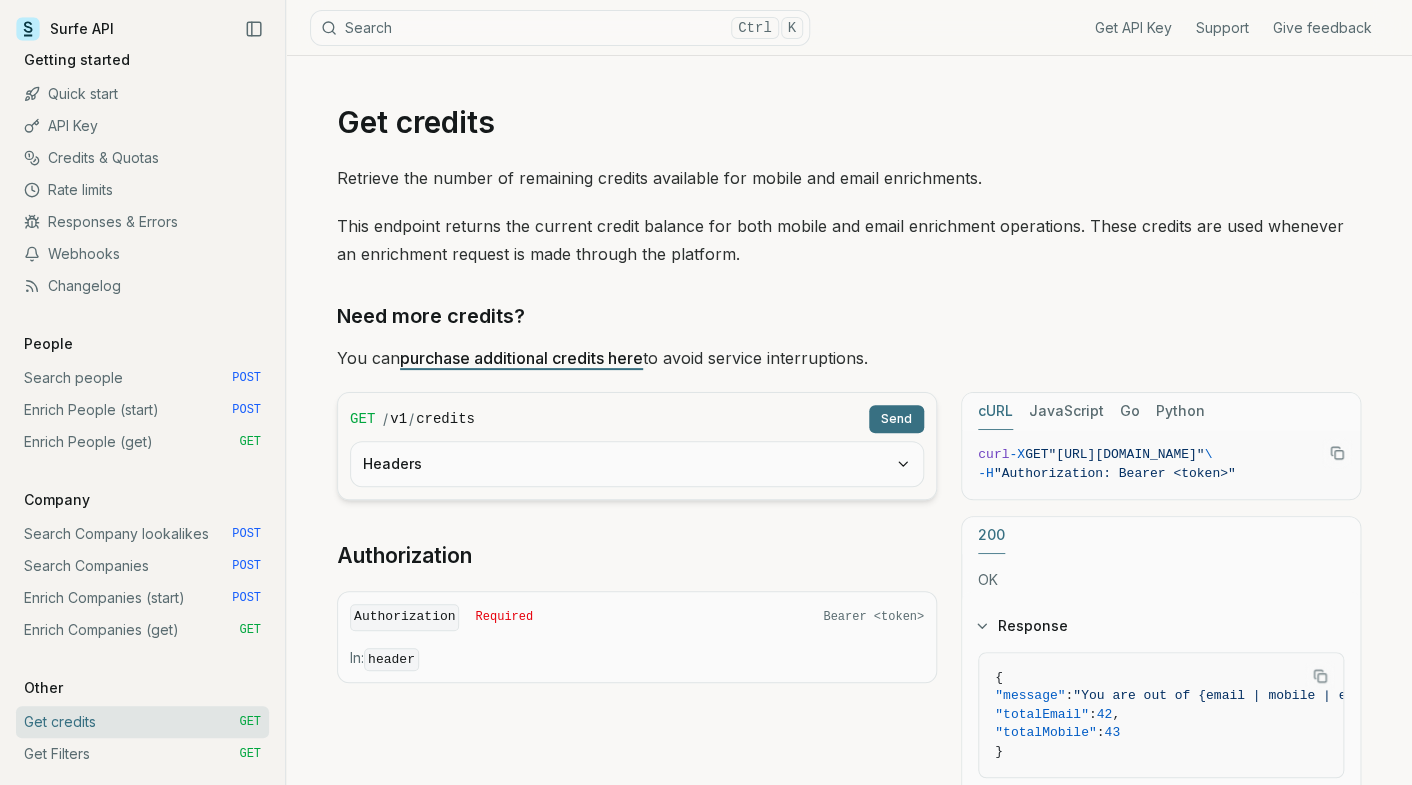 click on "Send" at bounding box center (896, 419) 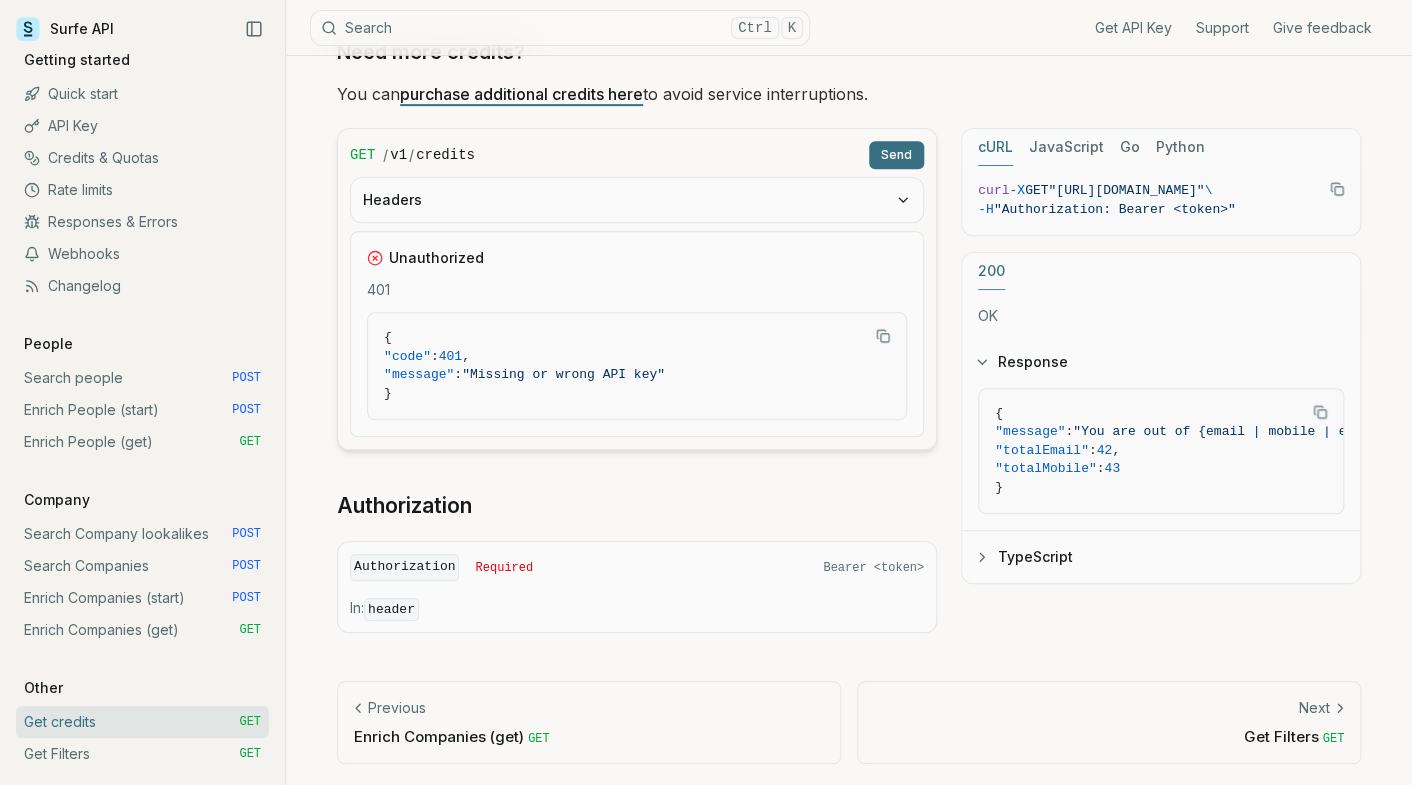 scroll, scrollTop: 264, scrollLeft: 0, axis: vertical 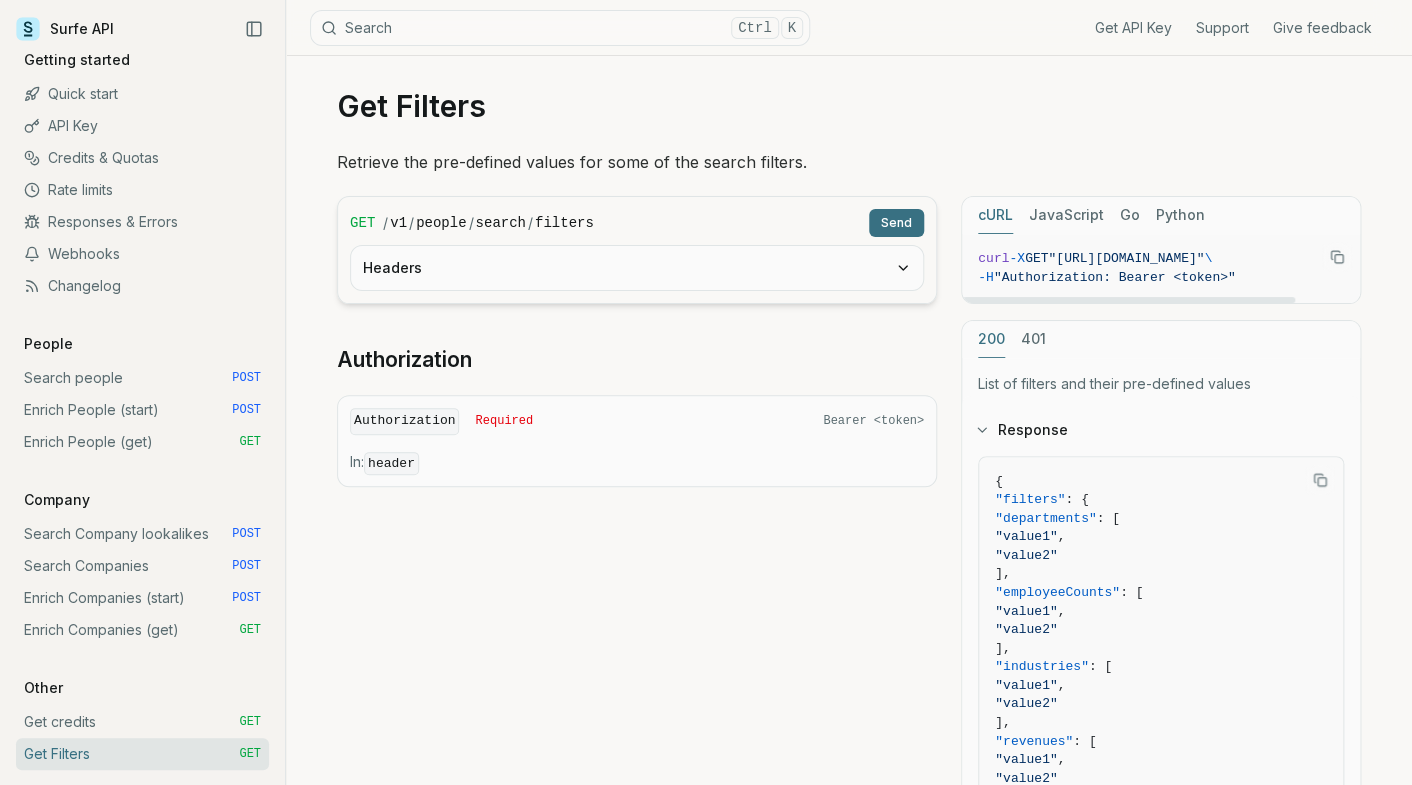click on "GET / v1 / people / search / filters Send Headers" at bounding box center [637, 250] 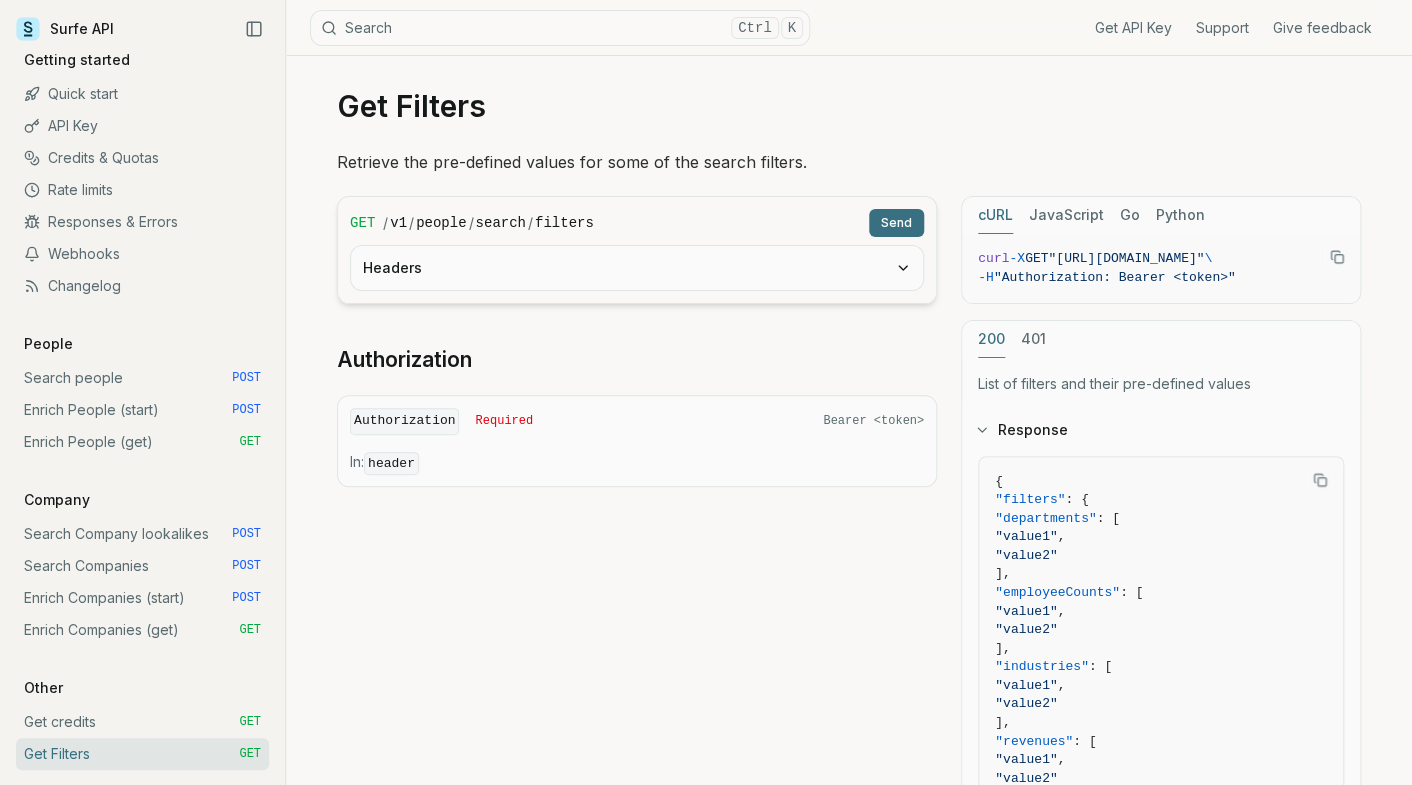 click on "Send" at bounding box center (896, 223) 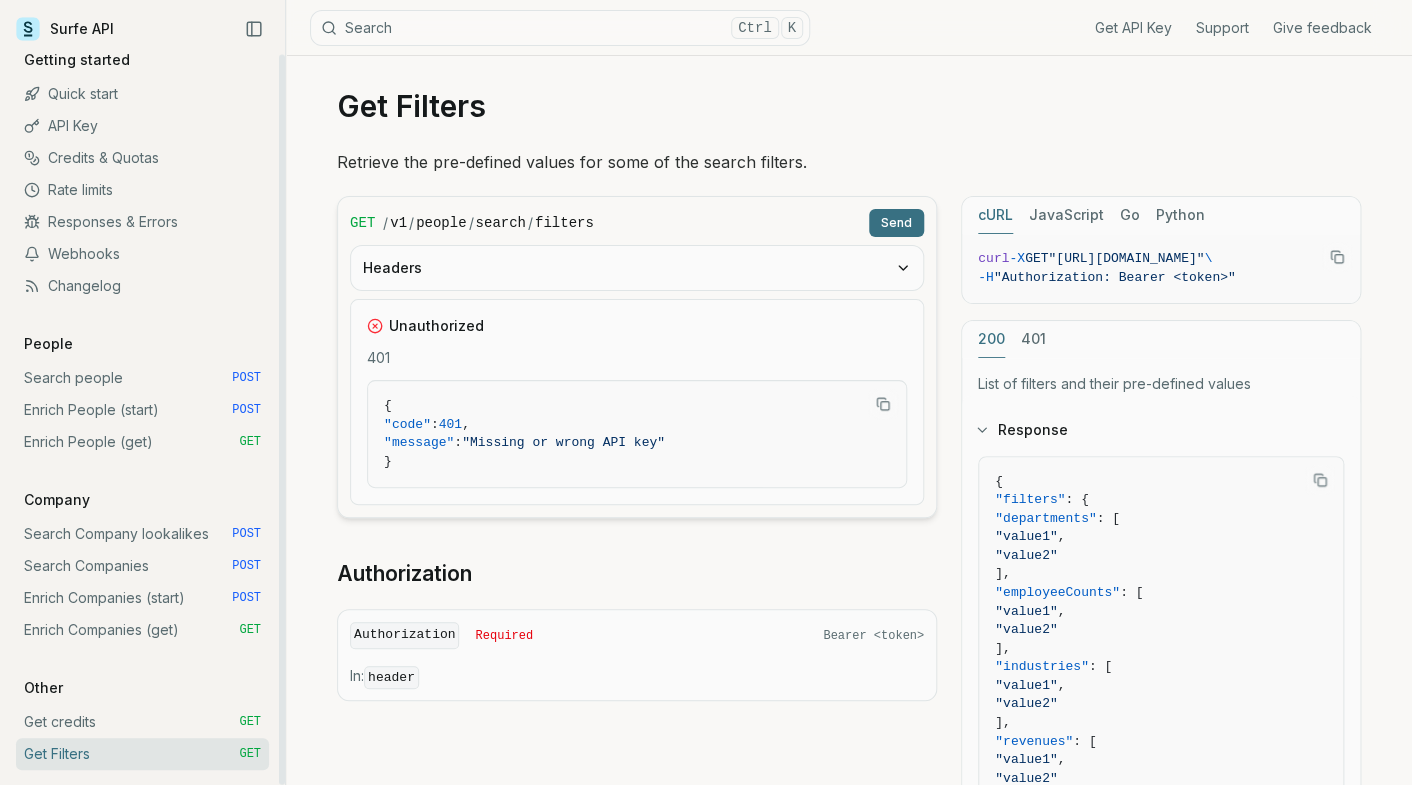 click on "Credits & Quotas" at bounding box center [142, 158] 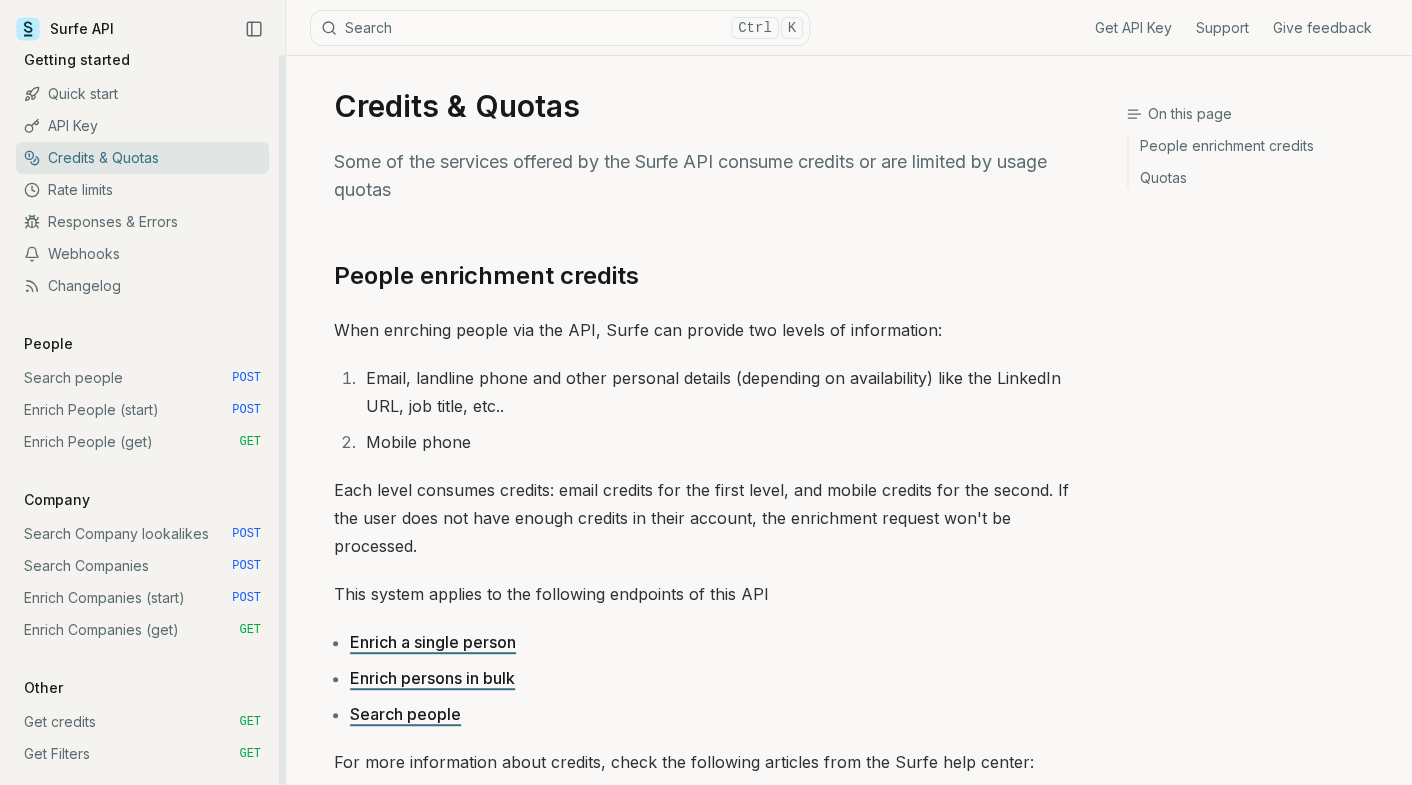 click on "Responses & Errors" at bounding box center [142, 222] 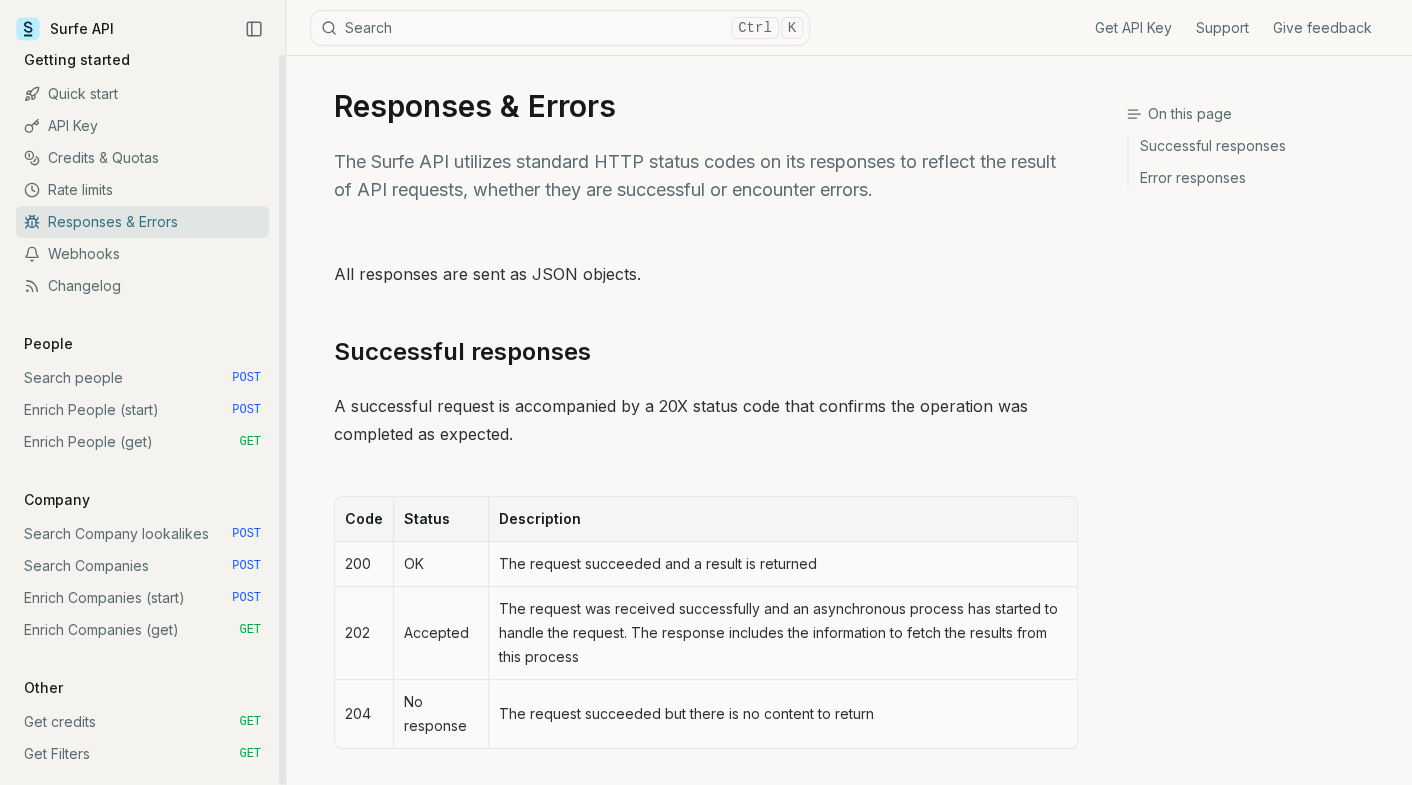 click on "Responses & Errors" at bounding box center (142, 222) 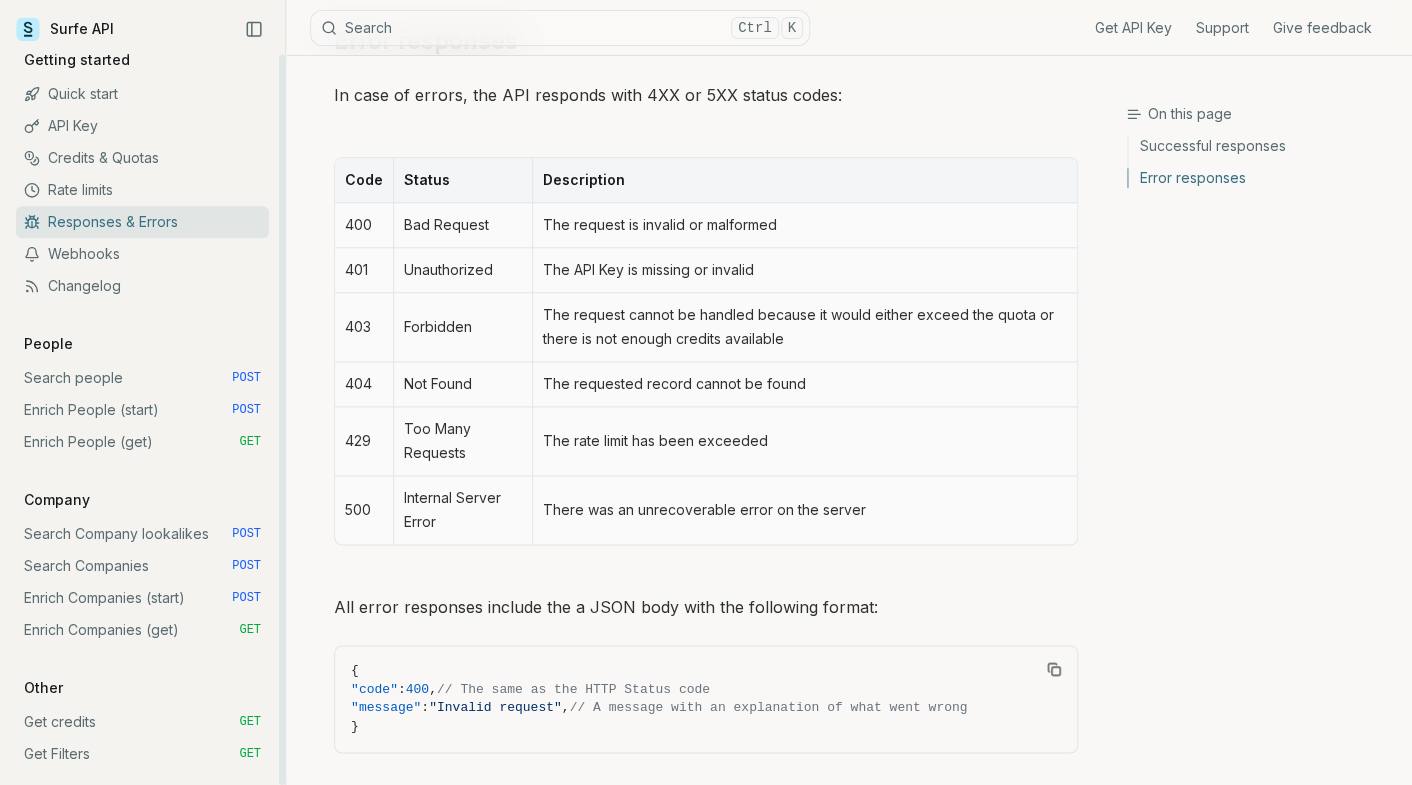 scroll, scrollTop: 961, scrollLeft: 0, axis: vertical 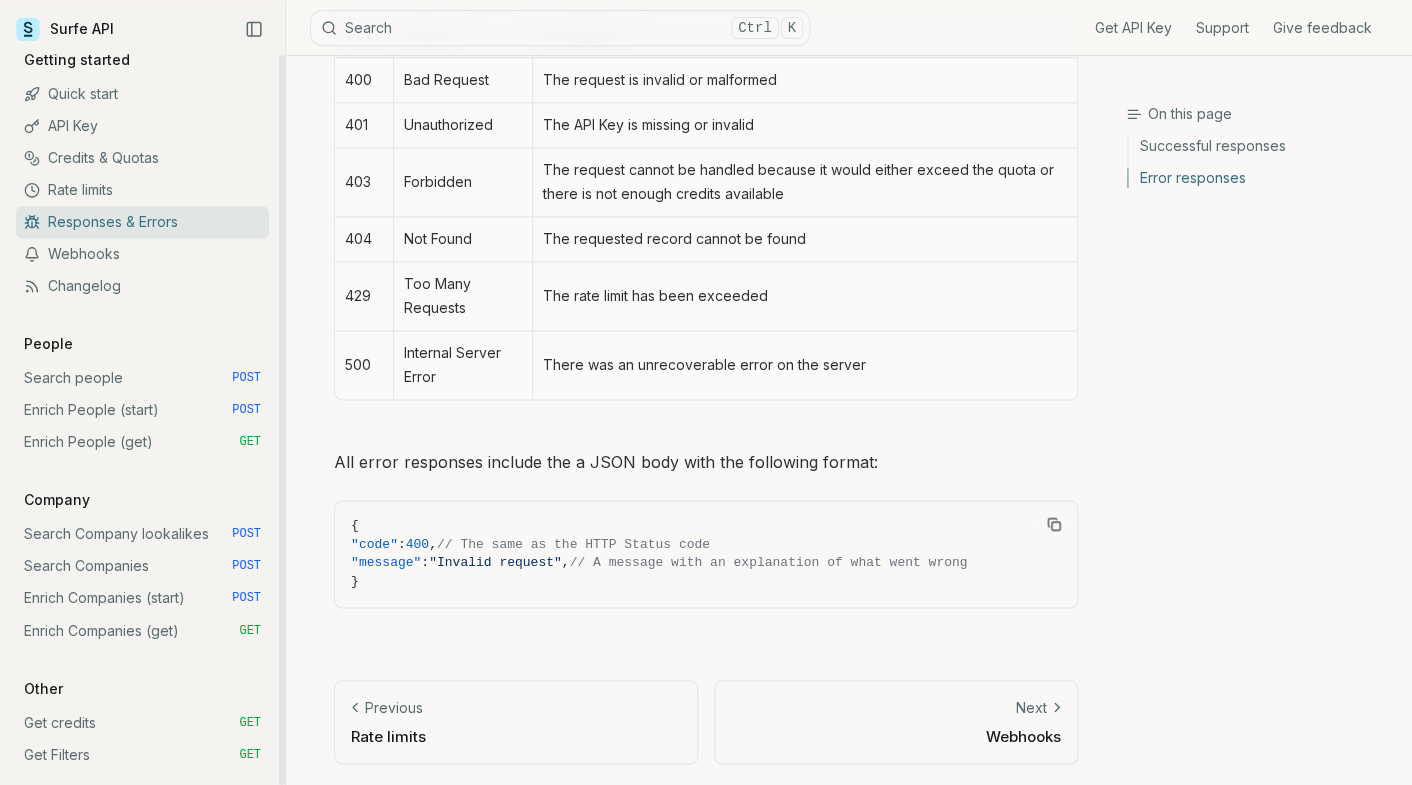 click on "Search people   POST" at bounding box center (142, 378) 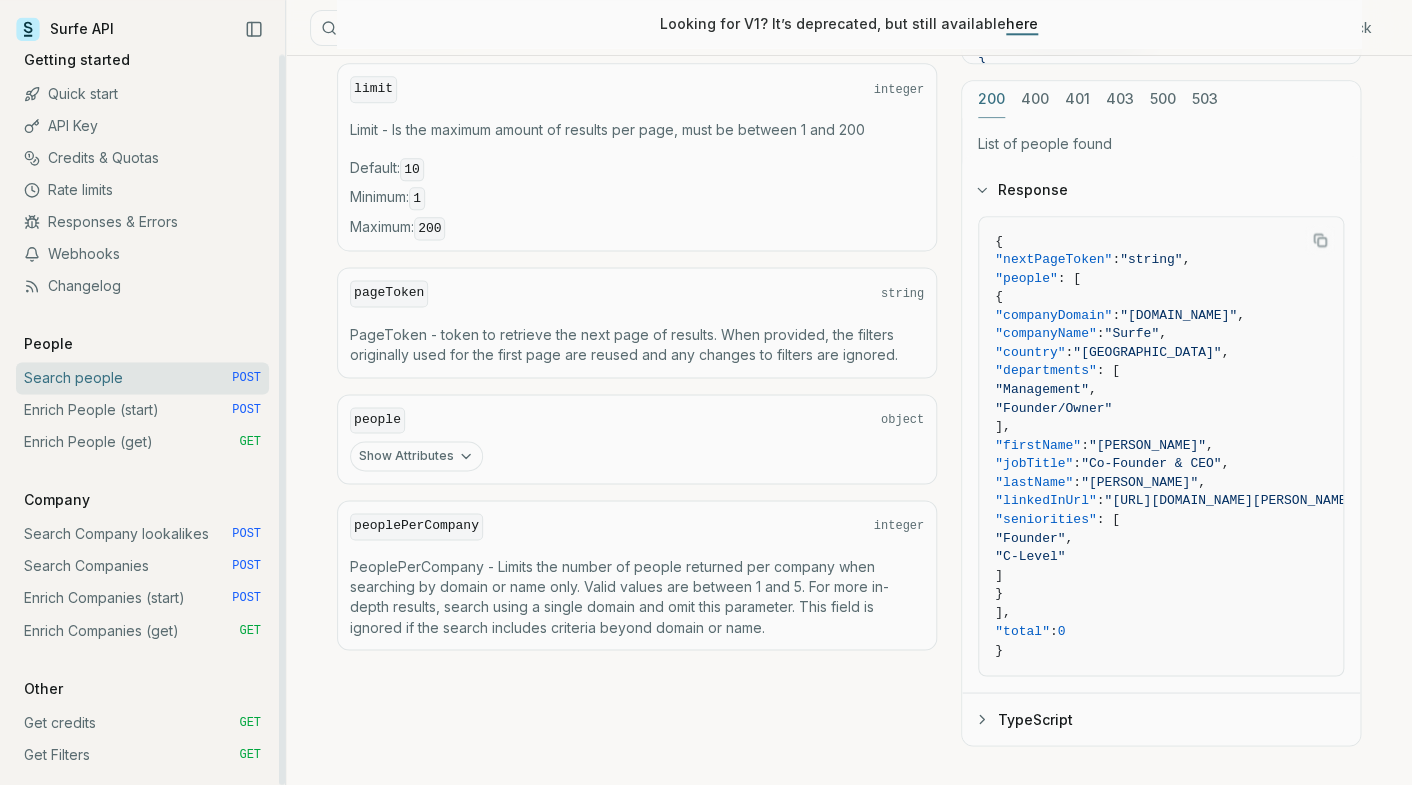 scroll, scrollTop: 0, scrollLeft: 0, axis: both 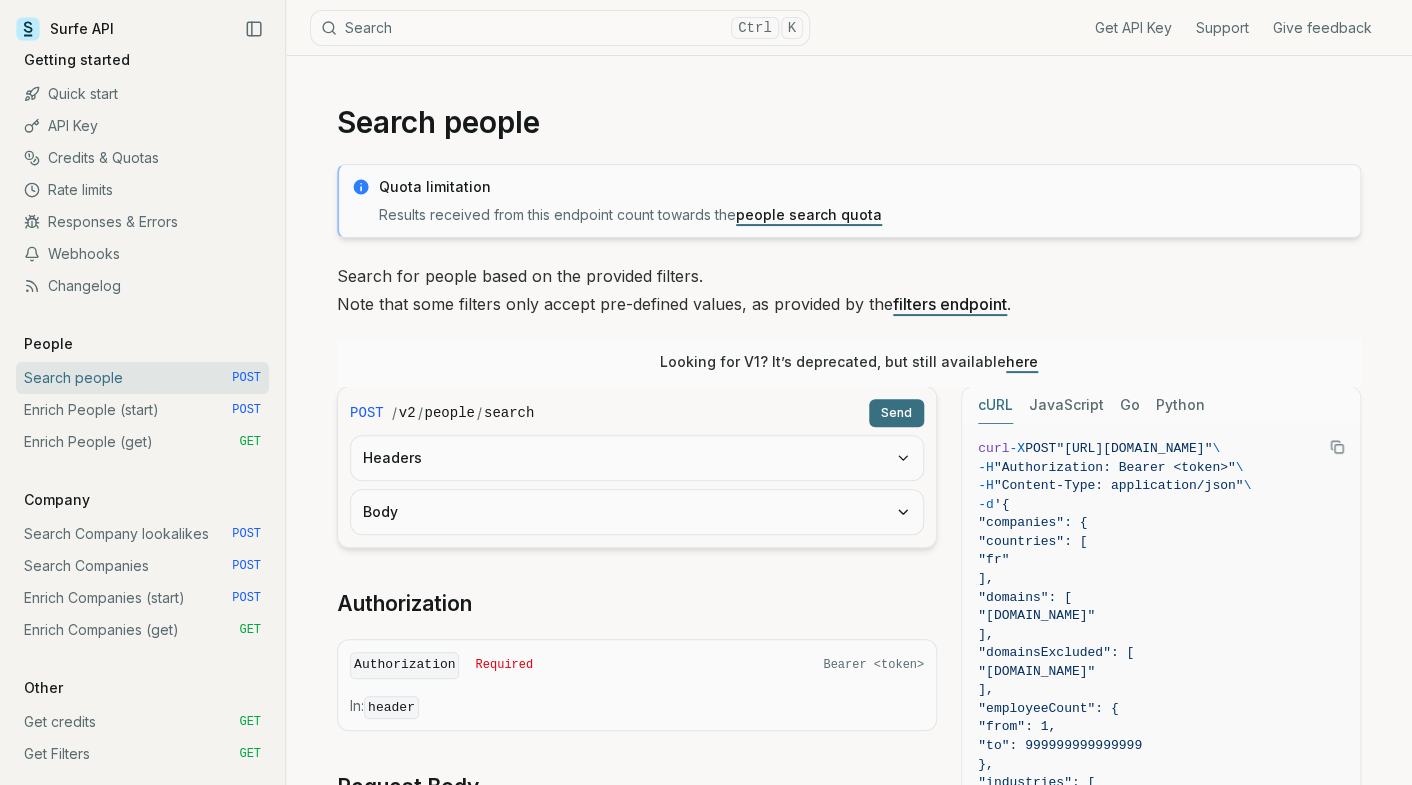 click on "Required" at bounding box center [504, 665] 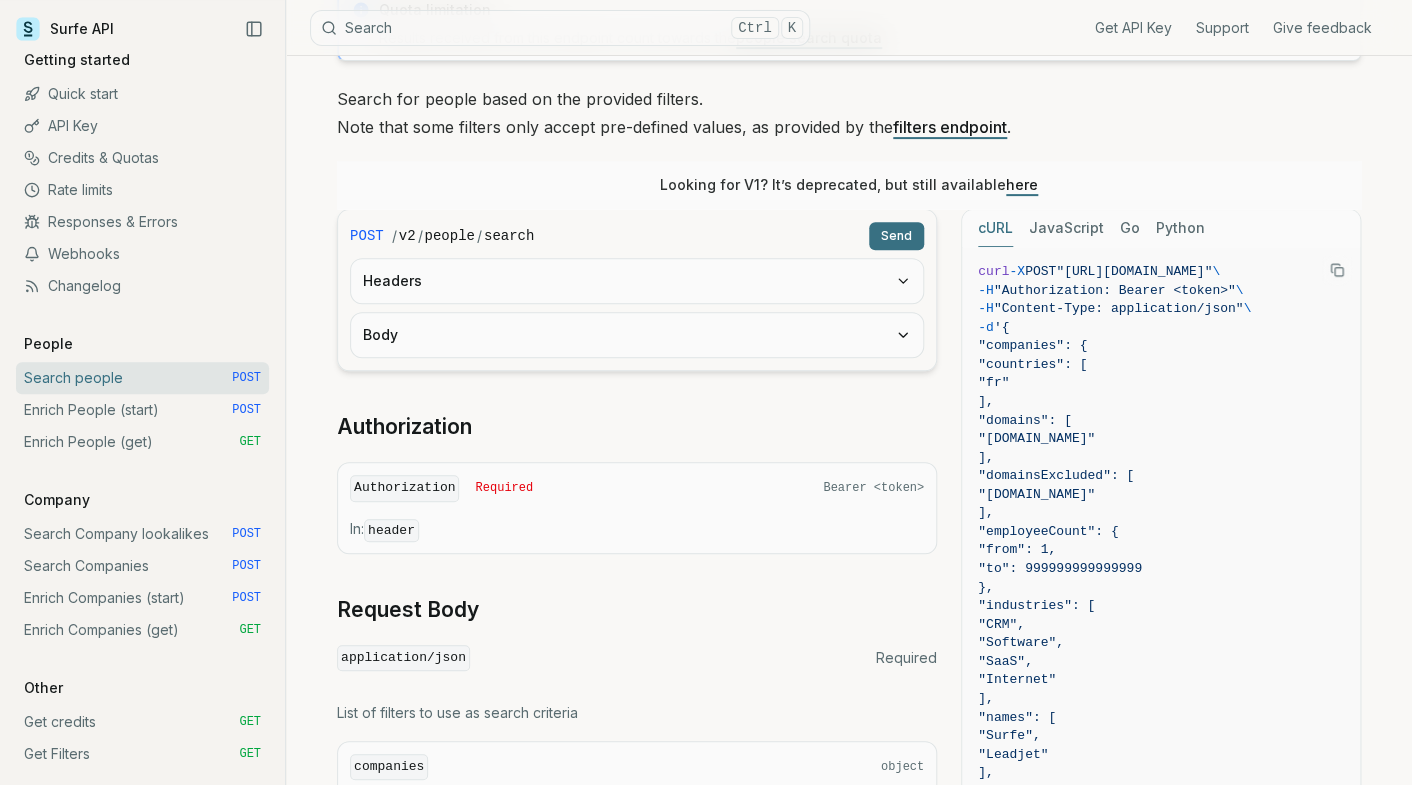 scroll, scrollTop: 488, scrollLeft: 0, axis: vertical 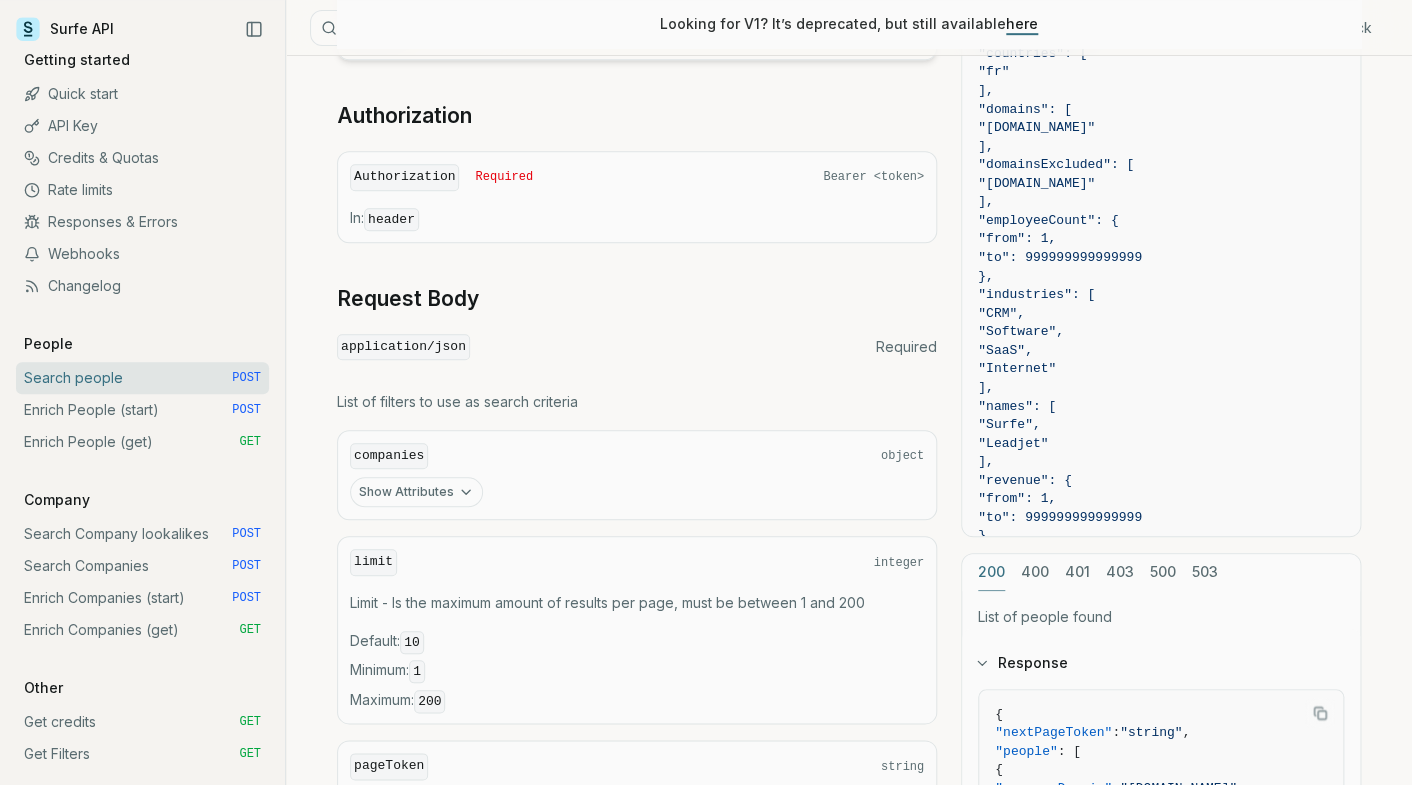 click on "limit integer Limit - Is the maximum amount of results per page, must be between 1 and 200 Default :  10 Minimum :  1 Maximum :  200" at bounding box center (637, 630) 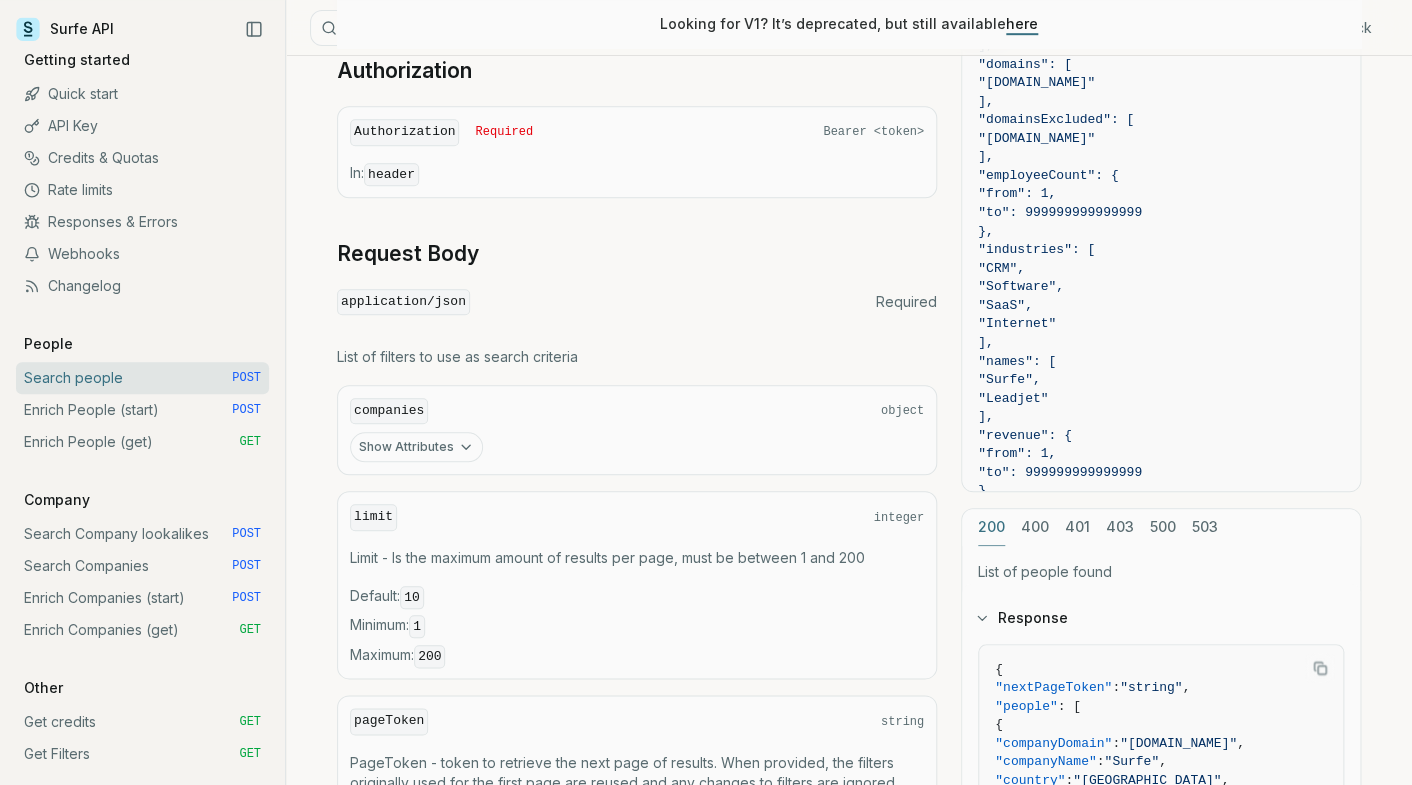 scroll, scrollTop: 577, scrollLeft: 0, axis: vertical 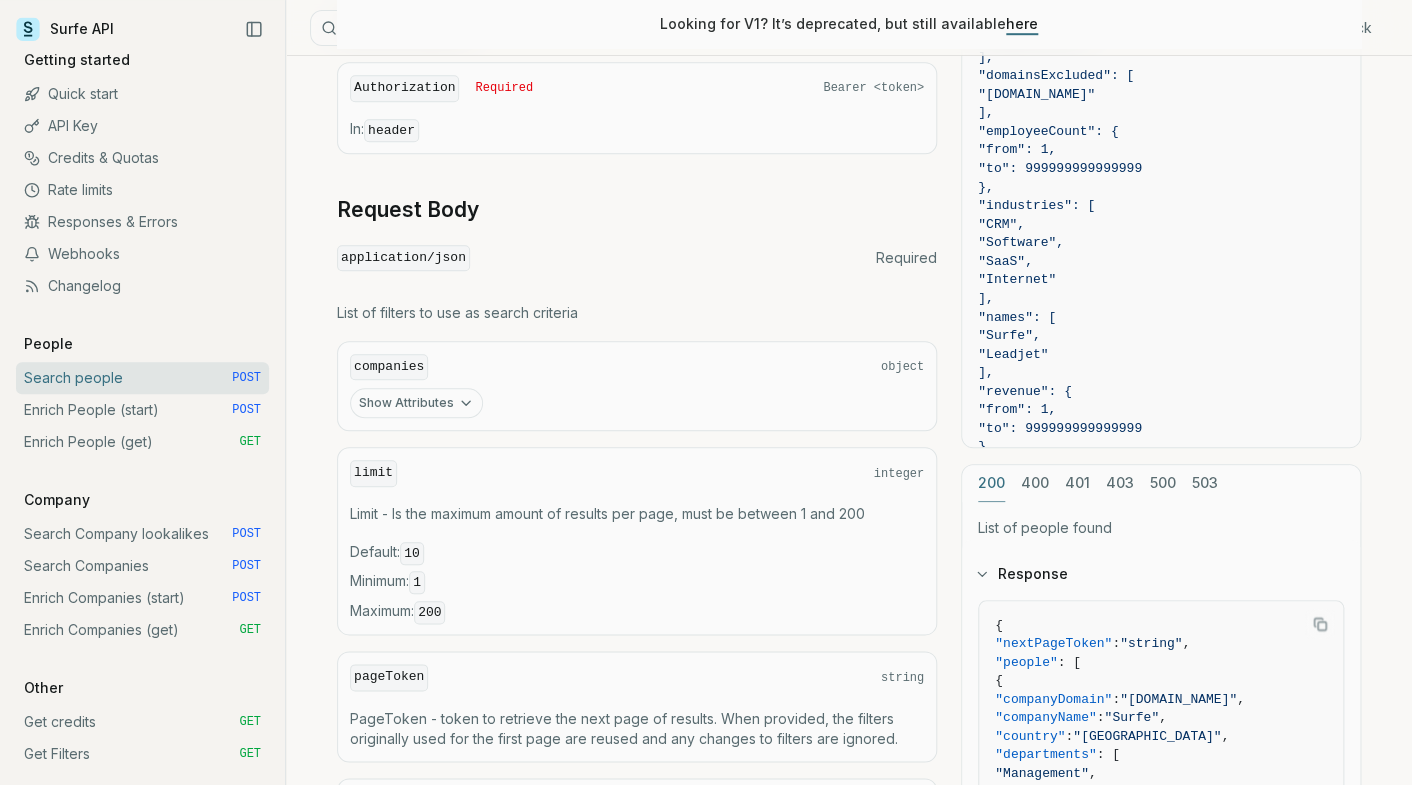 click 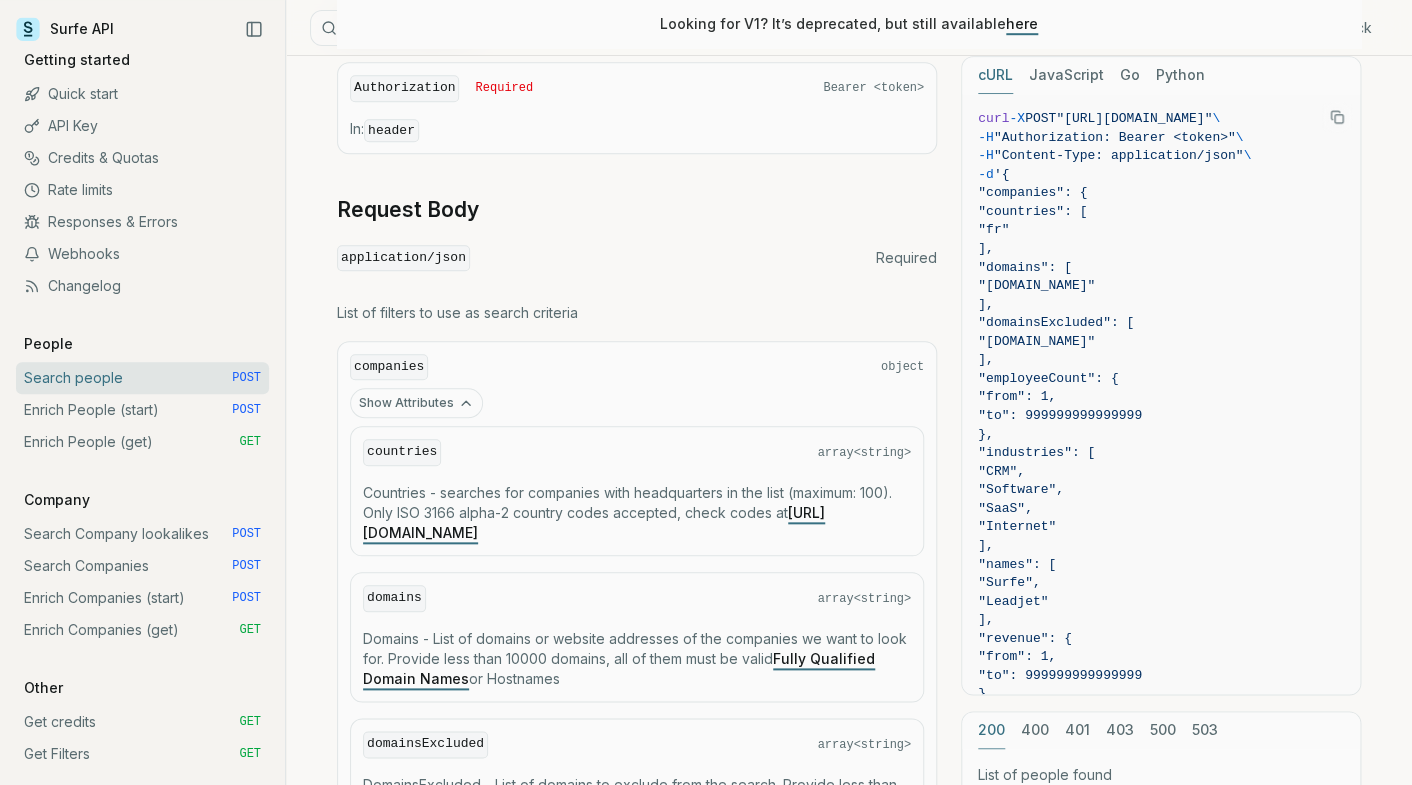 type 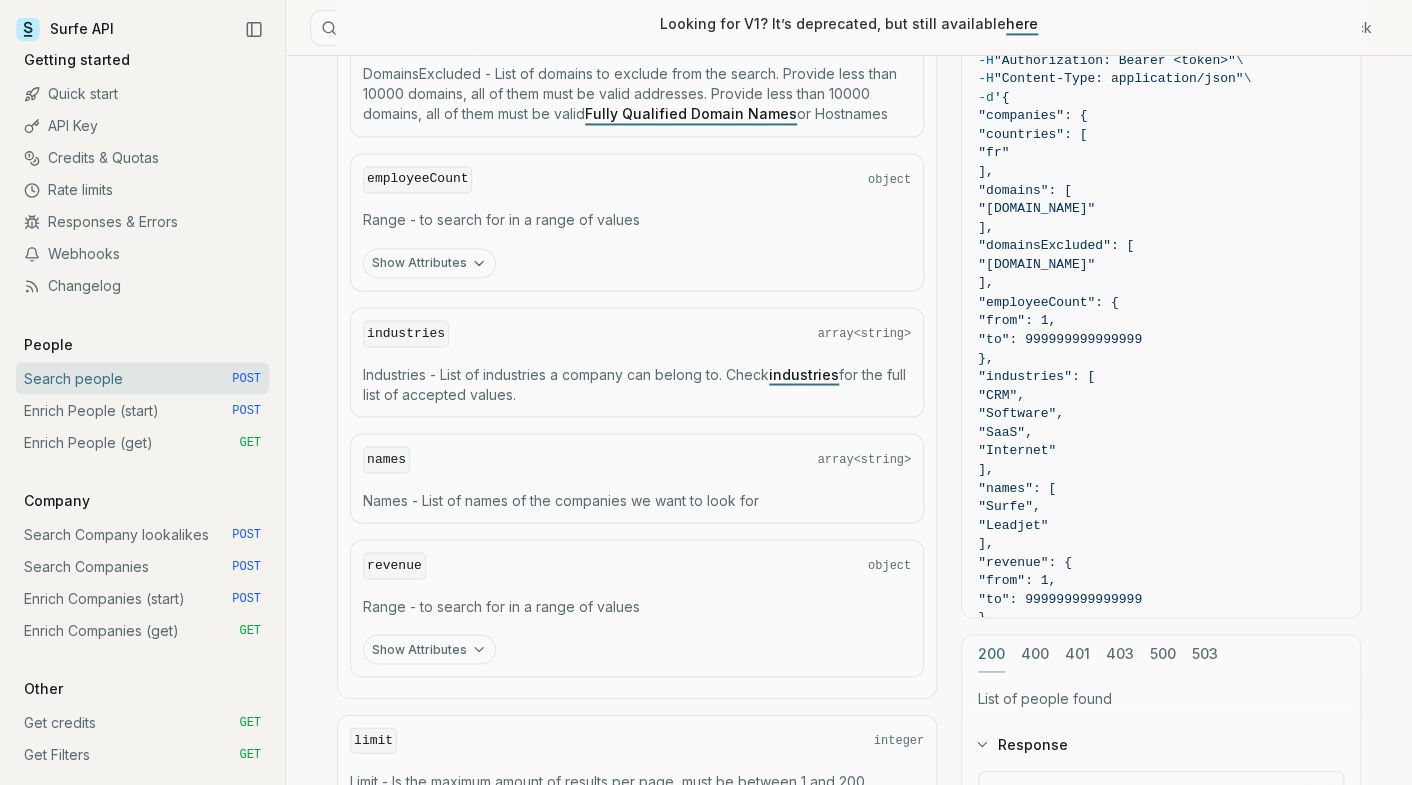 scroll, scrollTop: 1333, scrollLeft: 0, axis: vertical 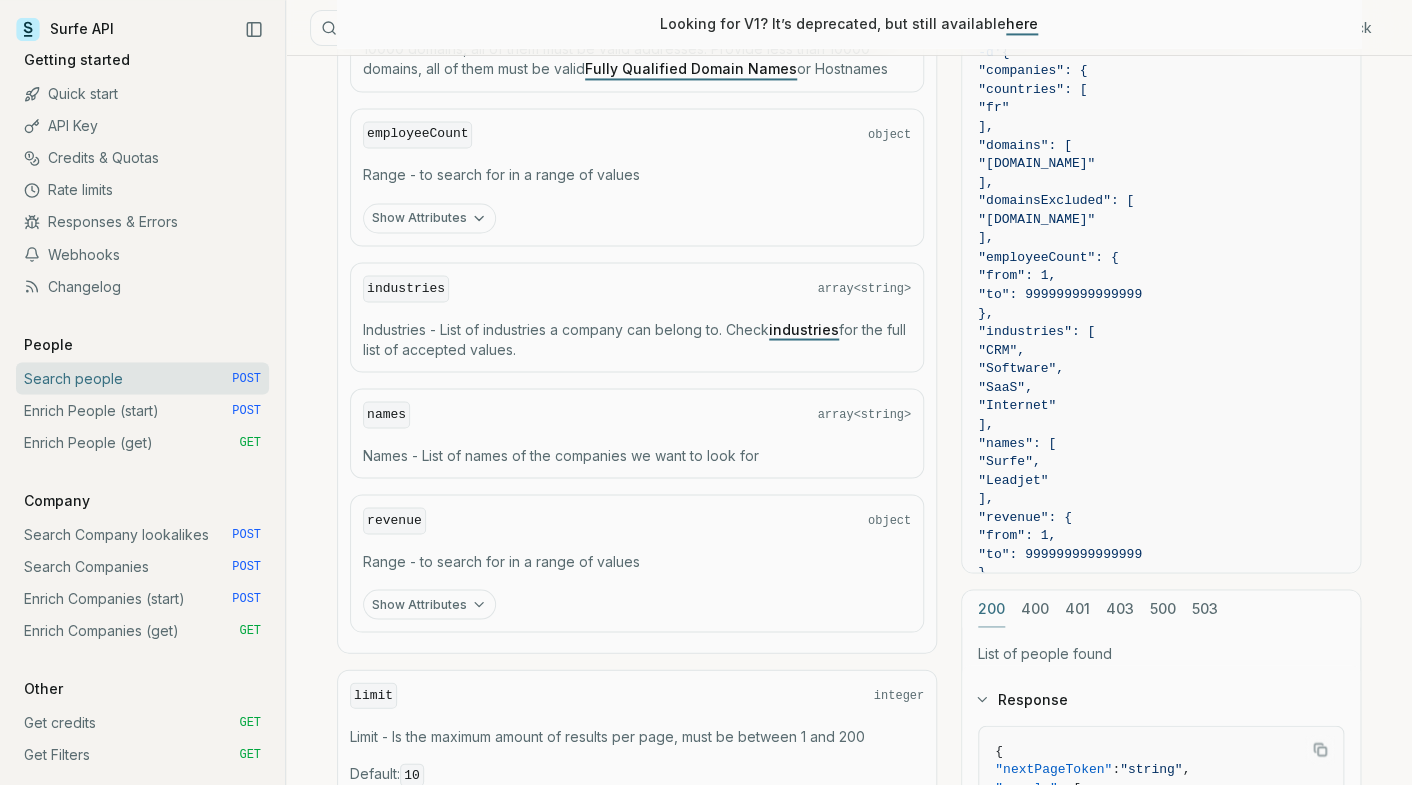 click on "names array<string>" at bounding box center [637, 414] 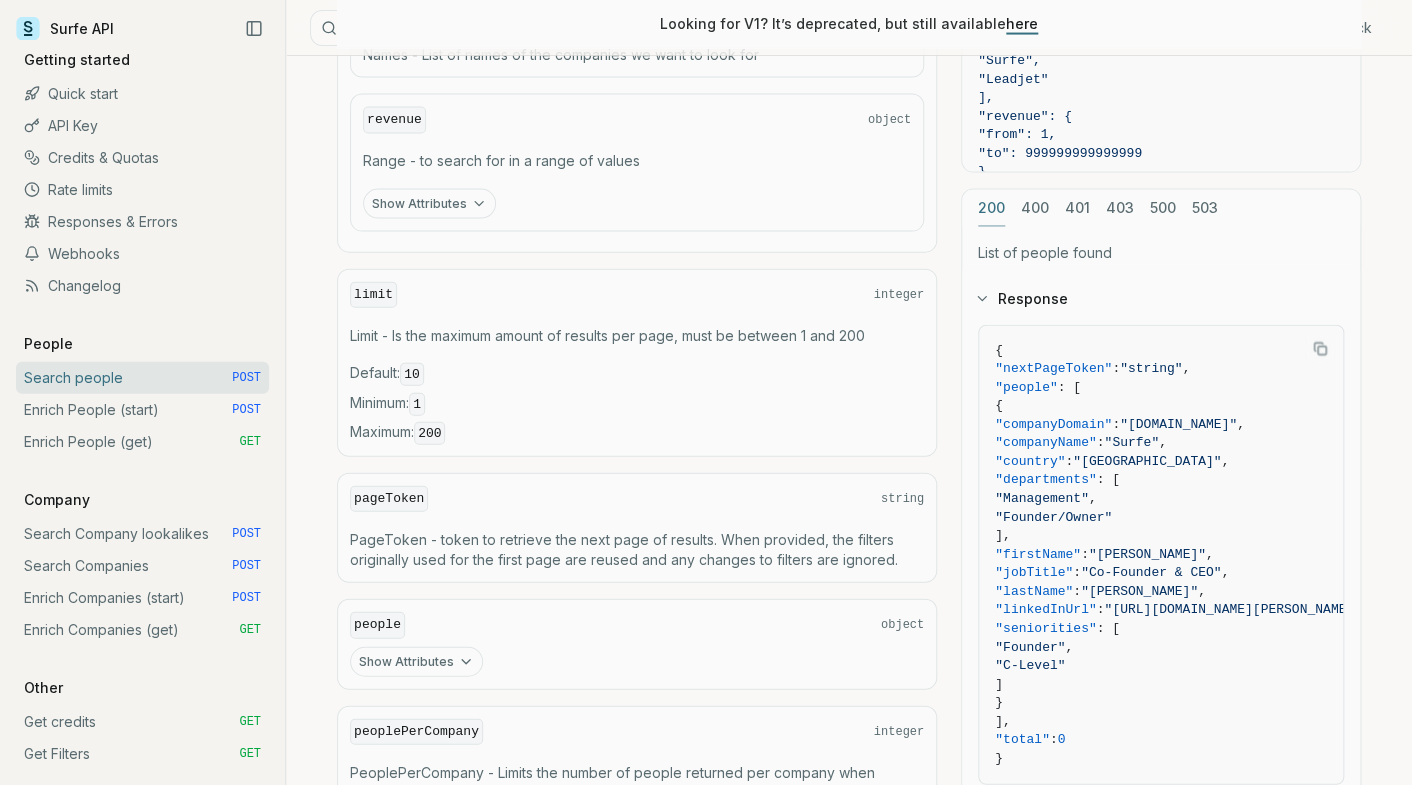 scroll, scrollTop: 1866, scrollLeft: 0, axis: vertical 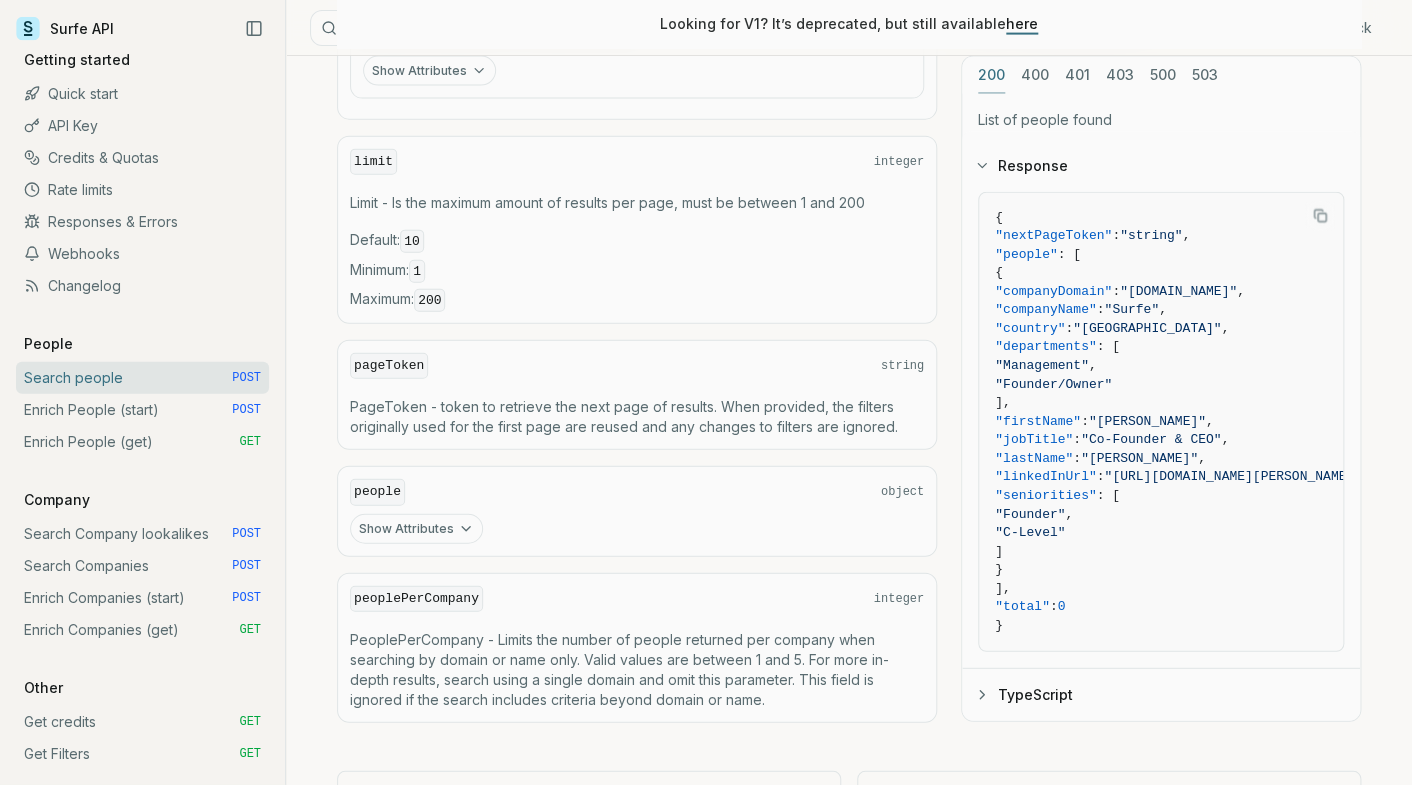 click on "companies object Show Attributes countries array<string> Countries - searches for companies with headquarters in the list (maximum: 100).
Only ISO 3166 alpha-2 country codes accepted, check codes at  https://datahub.io/core/country-list#data domains array<string> Domains - List of domains or website addresses of the companies we want to look for.
Provide less than 10000 domains, all of them must be valid  Fully Qualified Domain Names  or Hostnames domainsExcluded array<string> DomainsExcluded - List of domains to exclude from the search. Provide less than 10000 domains, all of them must be valid addresses.
Provide less than 10000 domains, all of them must be valid  Fully Qualified Domain Names  or Hostnames employeeCount object Range - to search for in a range of values Show Attributes industries array<string> Industries - List of industries a company can belong to.
Check  industries  for the full list of accepted values. names array<string> Names - List of names of the companies we want to look for revenue 1" at bounding box center [637, -113] 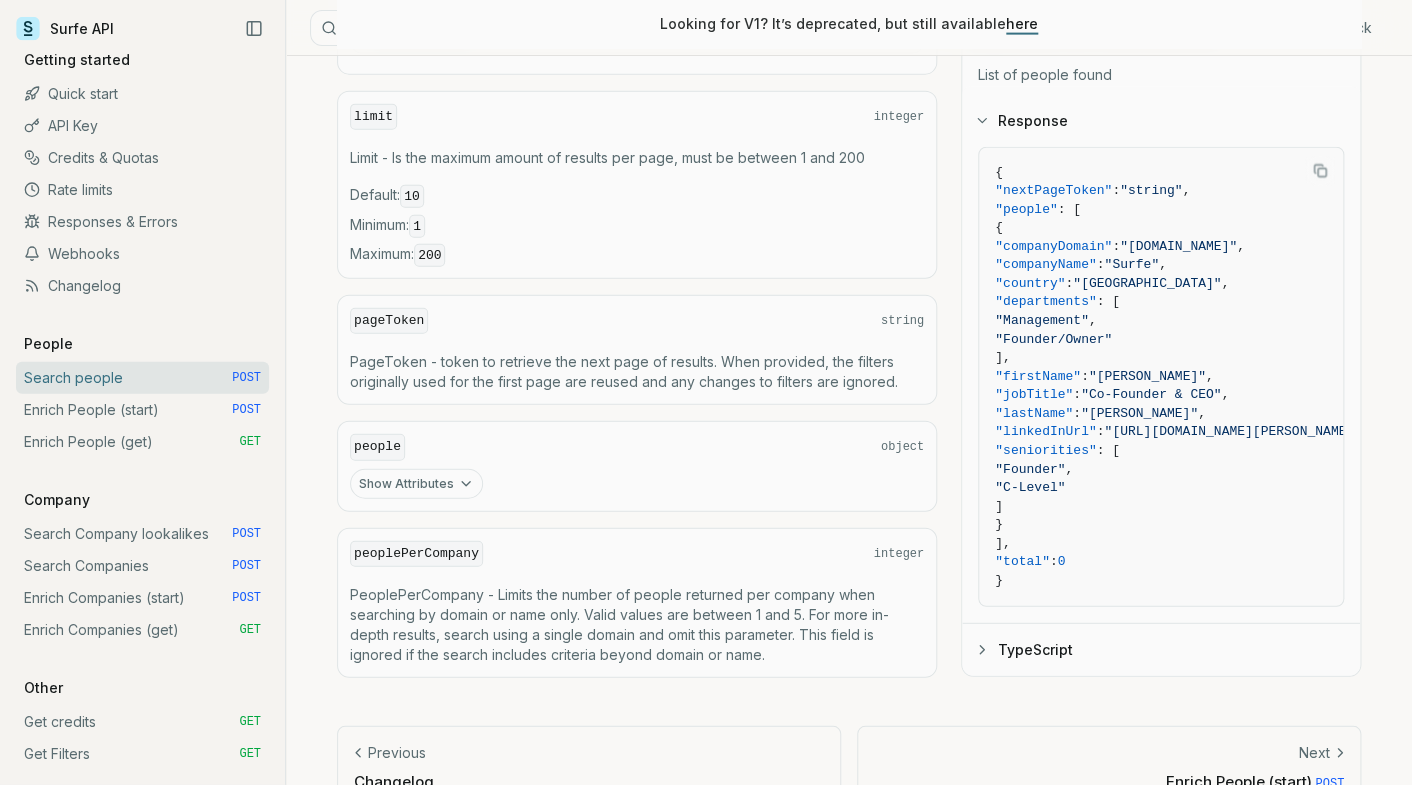 scroll, scrollTop: 1946, scrollLeft: 0, axis: vertical 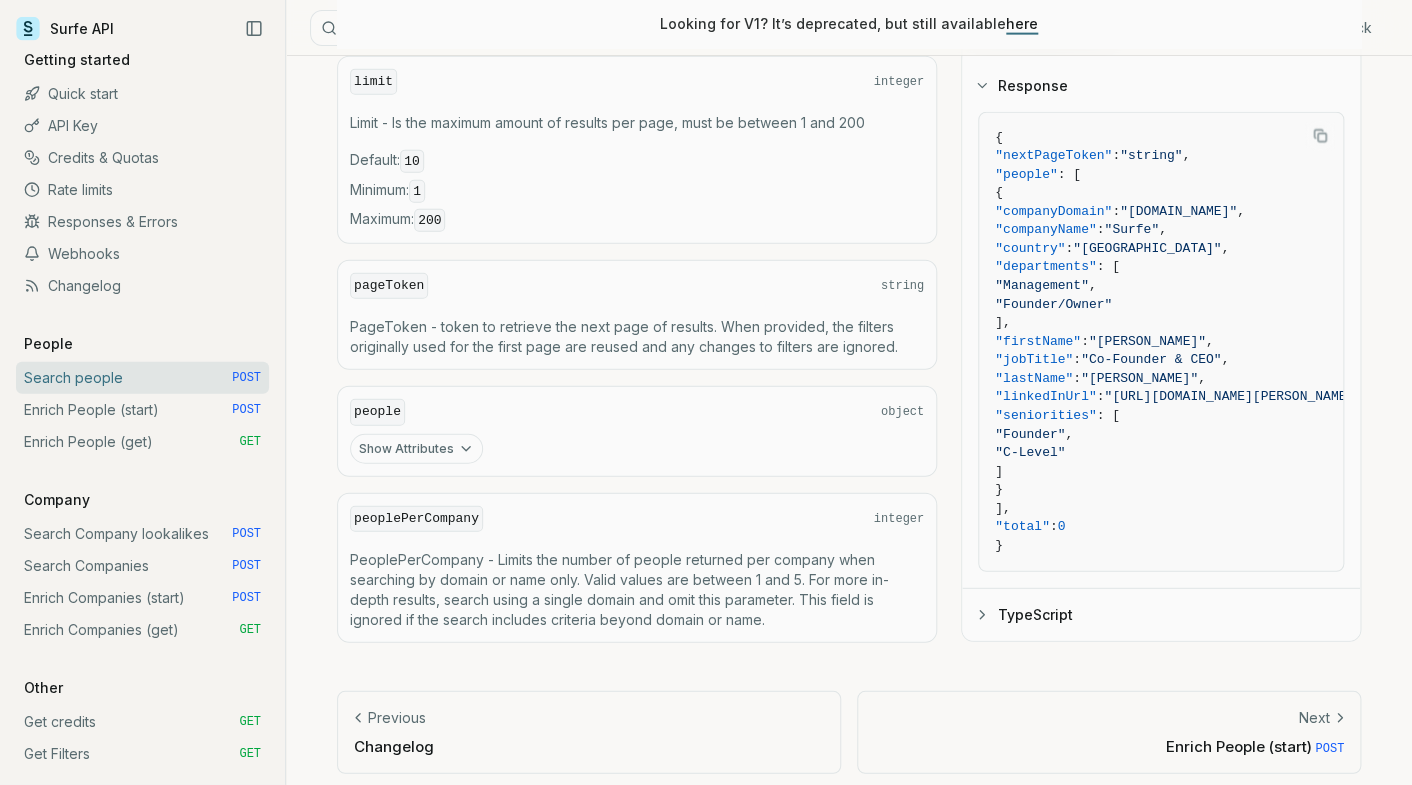 click on "companies object Show Attributes countries array<string> Countries - searches for companies with headquarters in the list (maximum: 100).
Only ISO 3166 alpha-2 country codes accepted, check codes at  https://datahub.io/core/country-list#data domains array<string> Domains - List of domains or website addresses of the companies we want to look for.
Provide less than 10000 domains, all of them must be valid  Fully Qualified Domain Names  or Hostnames domainsExcluded array<string> DomainsExcluded - List of domains to exclude from the search. Provide less than 10000 domains, all of them must be valid addresses.
Provide less than 10000 domains, all of them must be valid  Fully Qualified Domain Names  or Hostnames employeeCount object Range - to search for in a range of values Show Attributes industries array<string> Industries - List of industries a company can belong to.
Check  industries  for the full list of accepted values. names array<string> Names - List of names of the companies we want to look for revenue 1" at bounding box center (637, -193) 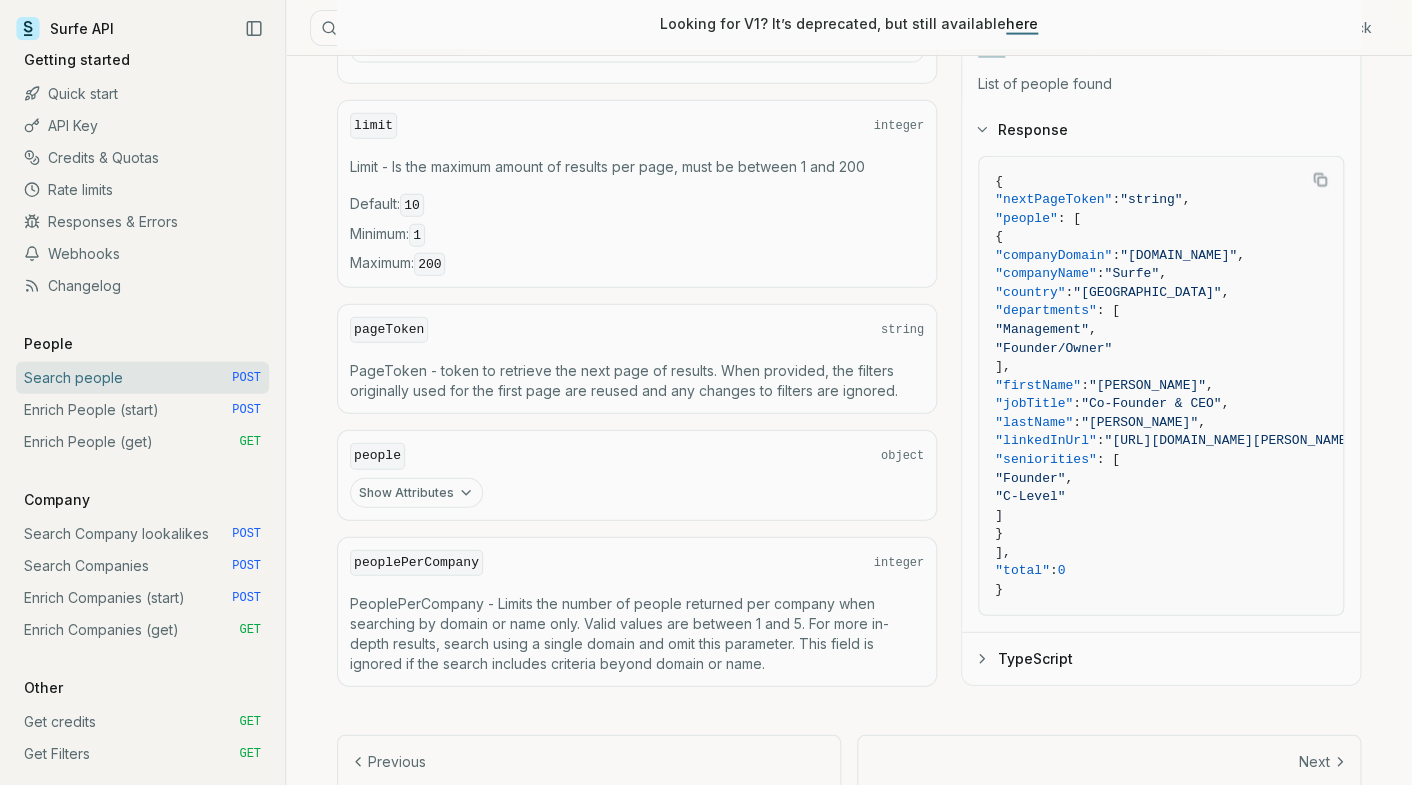 click on "TypeScript" at bounding box center (1161, 660) 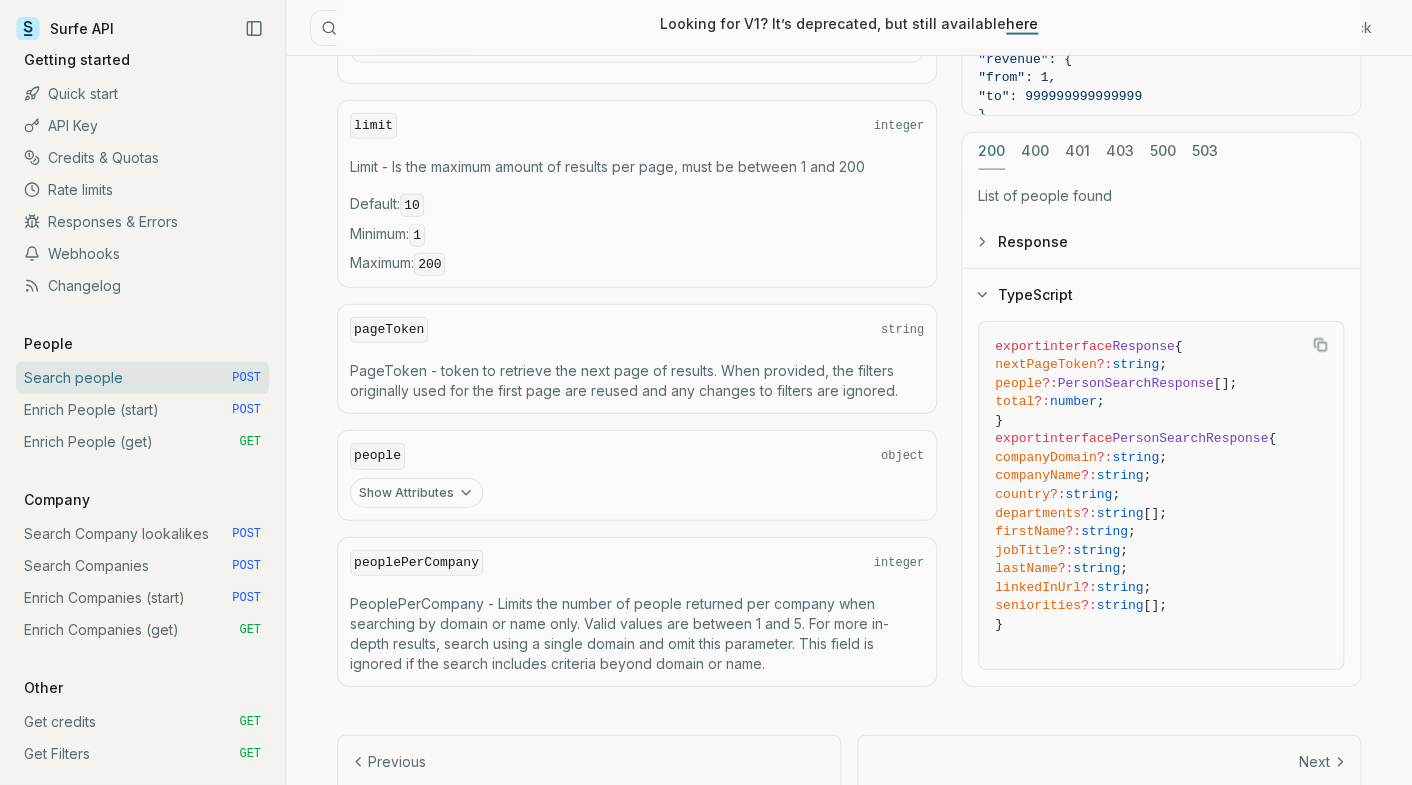 type 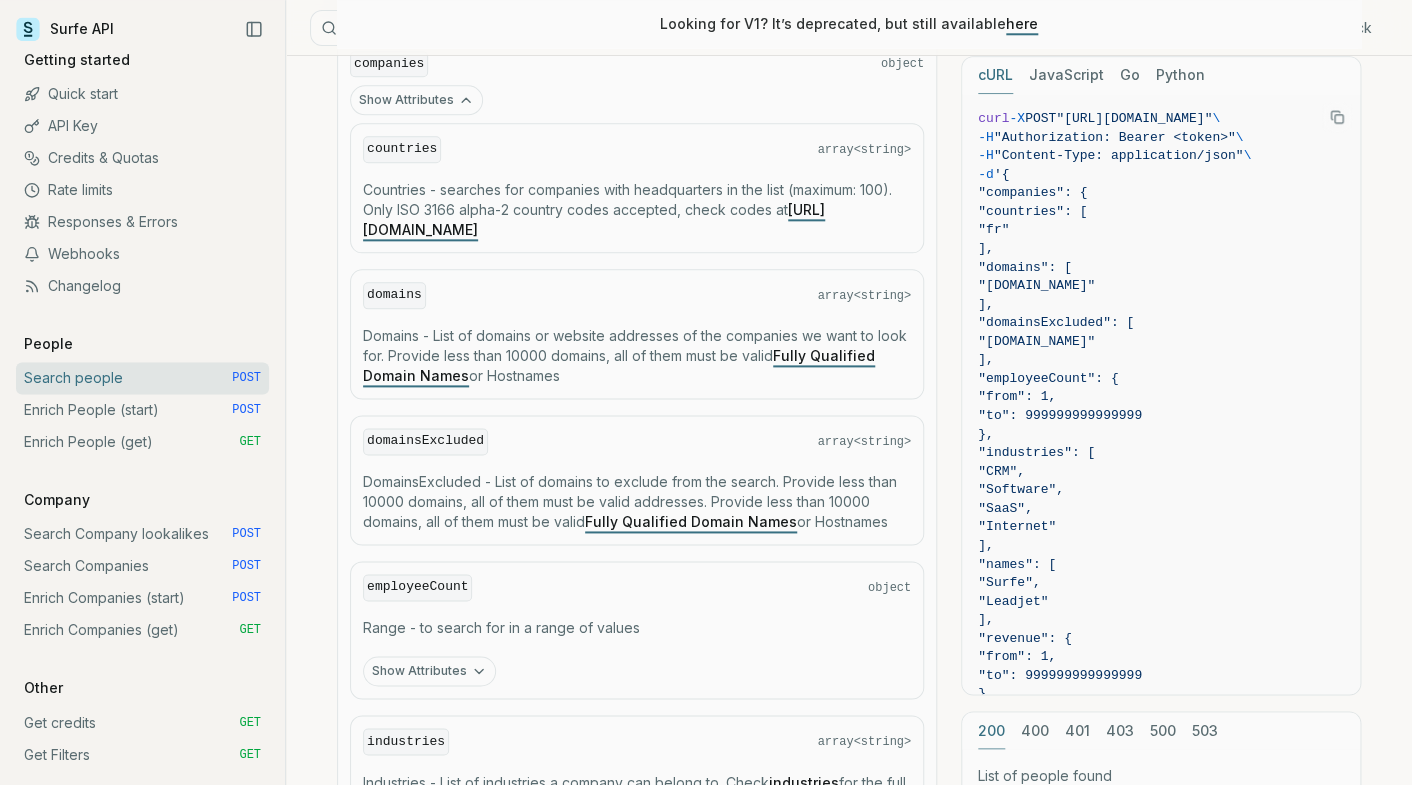 scroll, scrollTop: 791, scrollLeft: 0, axis: vertical 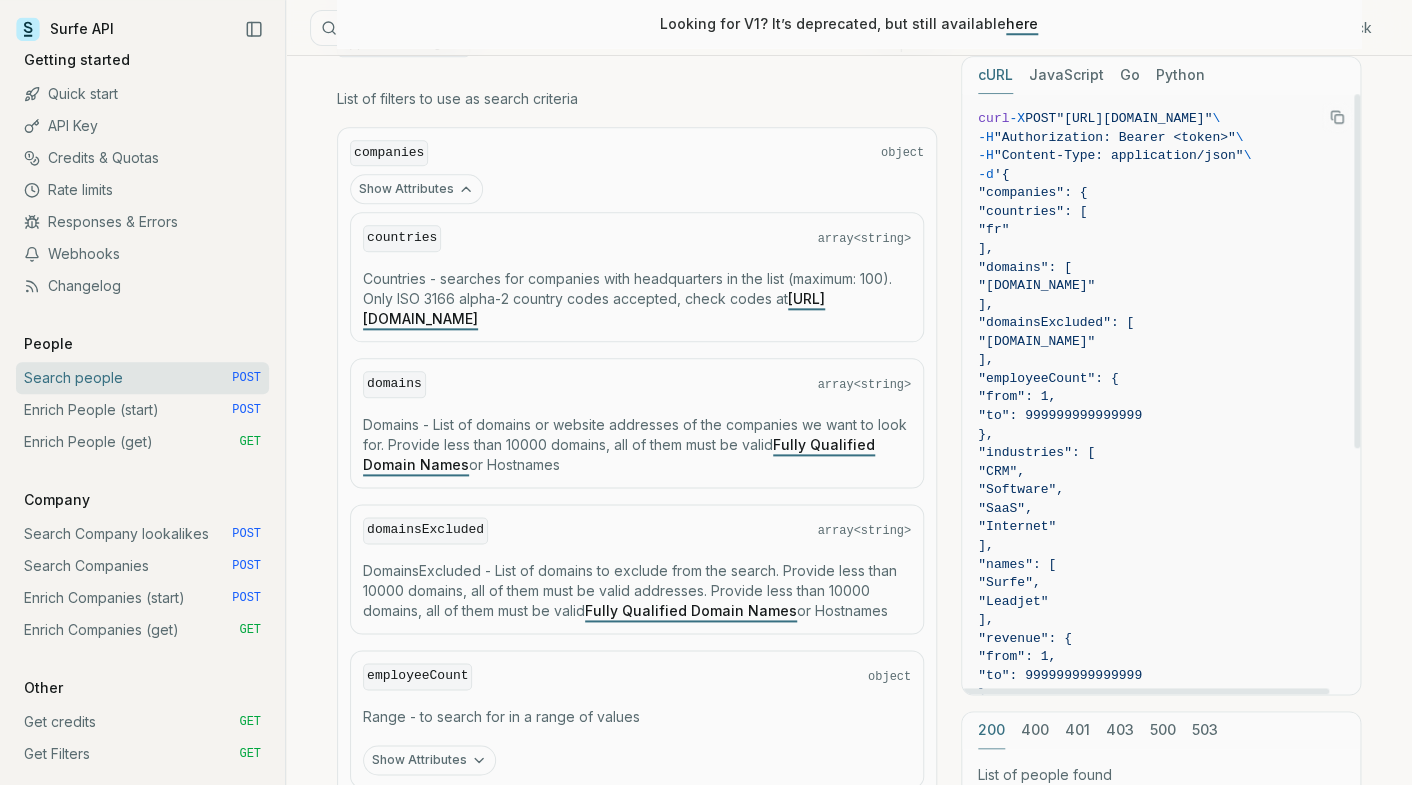 click on "object" at bounding box center [902, 153] 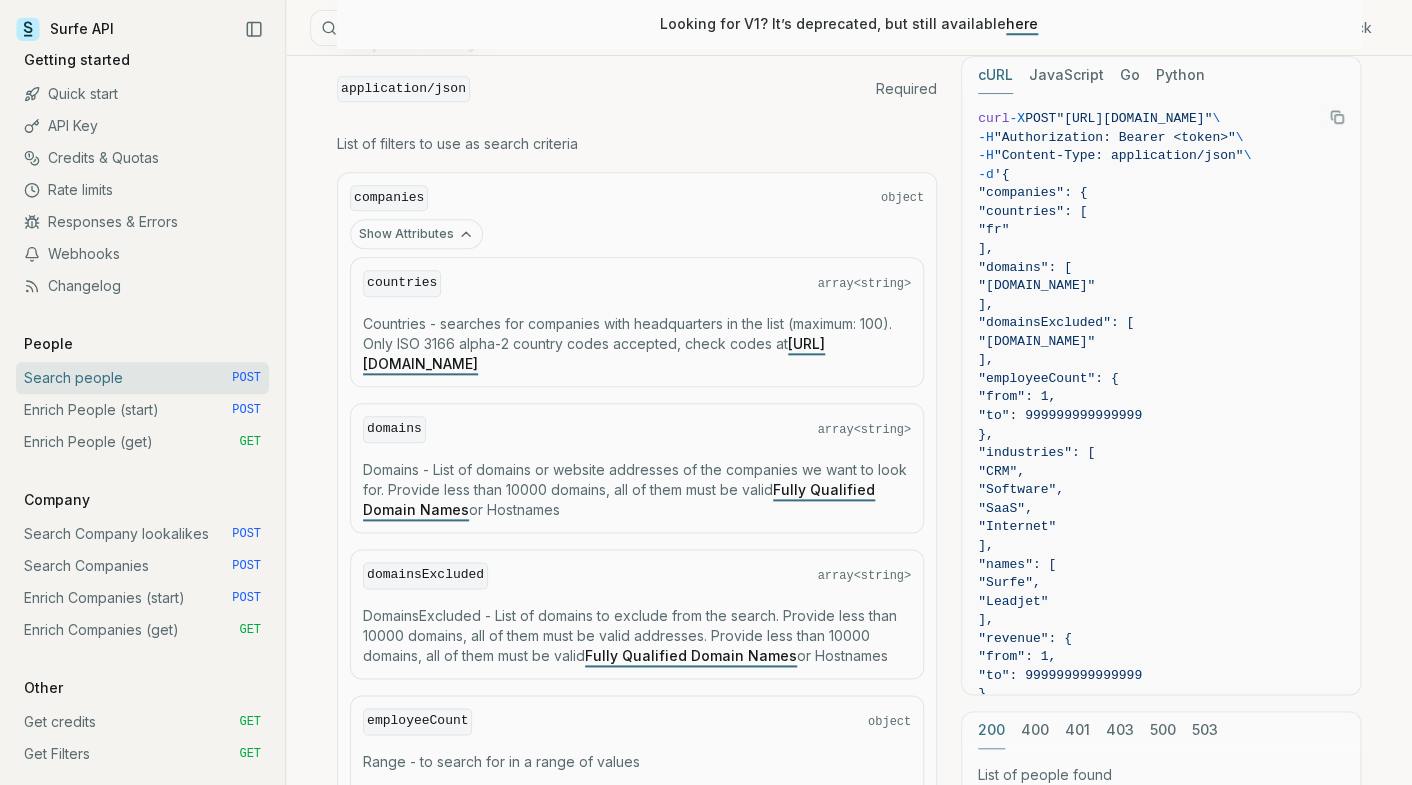 scroll, scrollTop: 657, scrollLeft: 0, axis: vertical 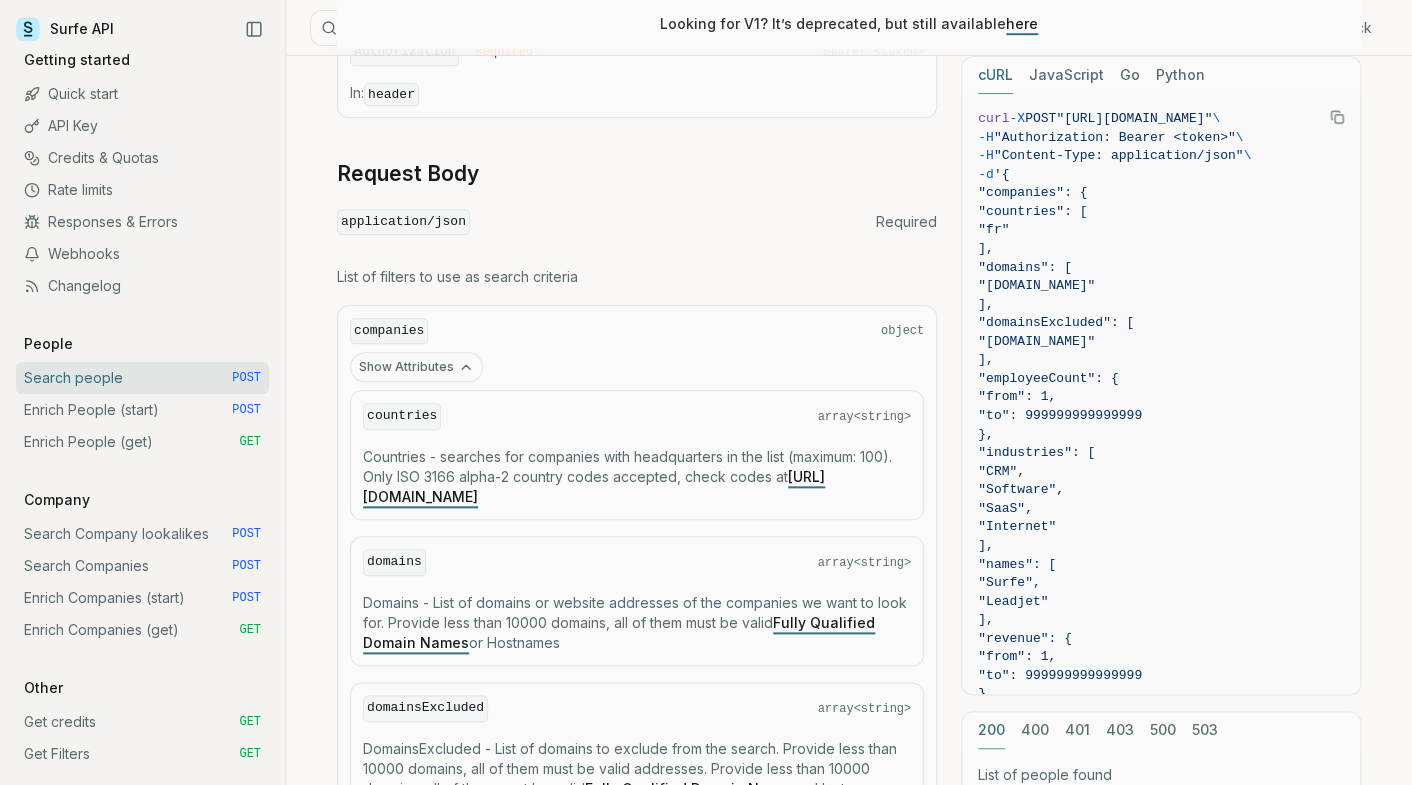 click on "Request Body" at bounding box center (637, 174) 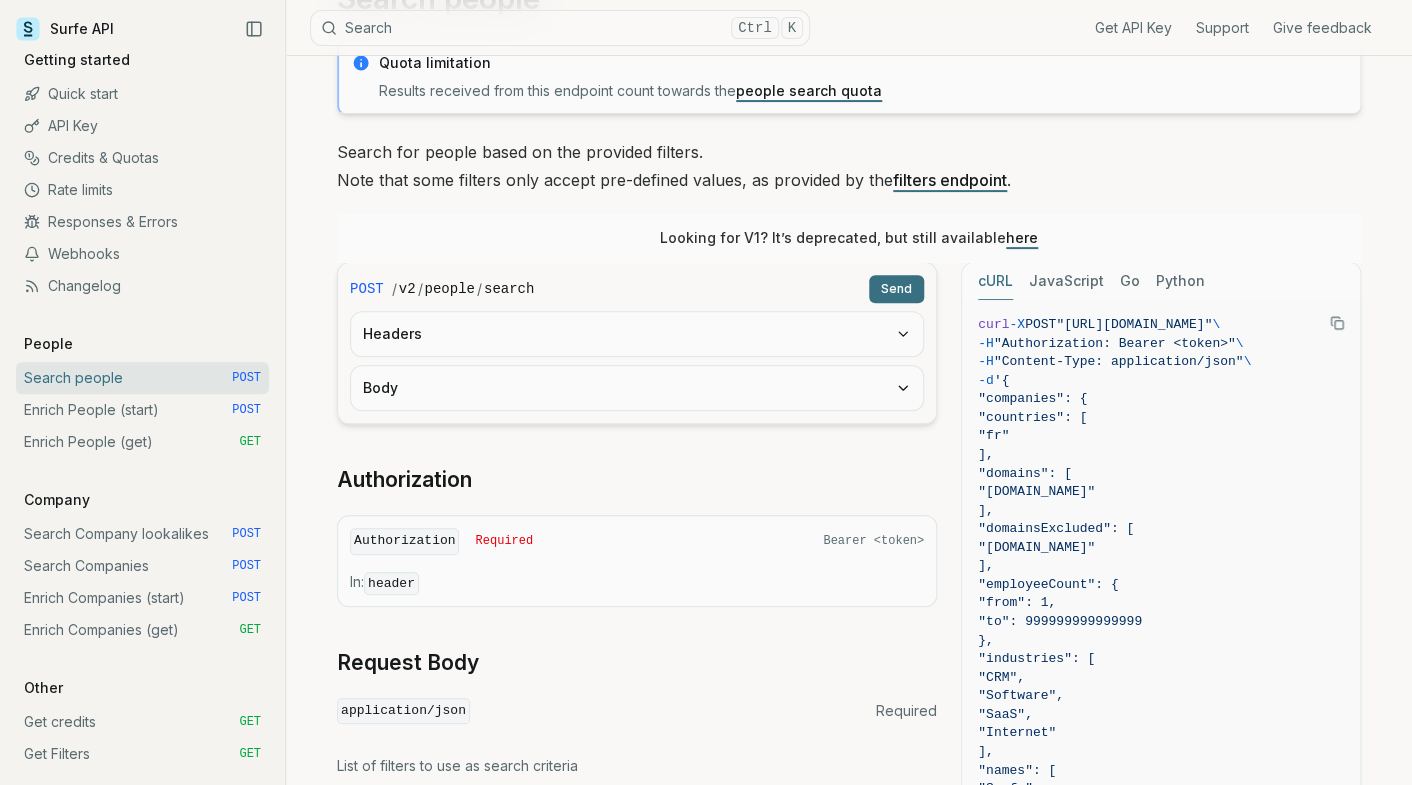 scroll, scrollTop: 0, scrollLeft: 0, axis: both 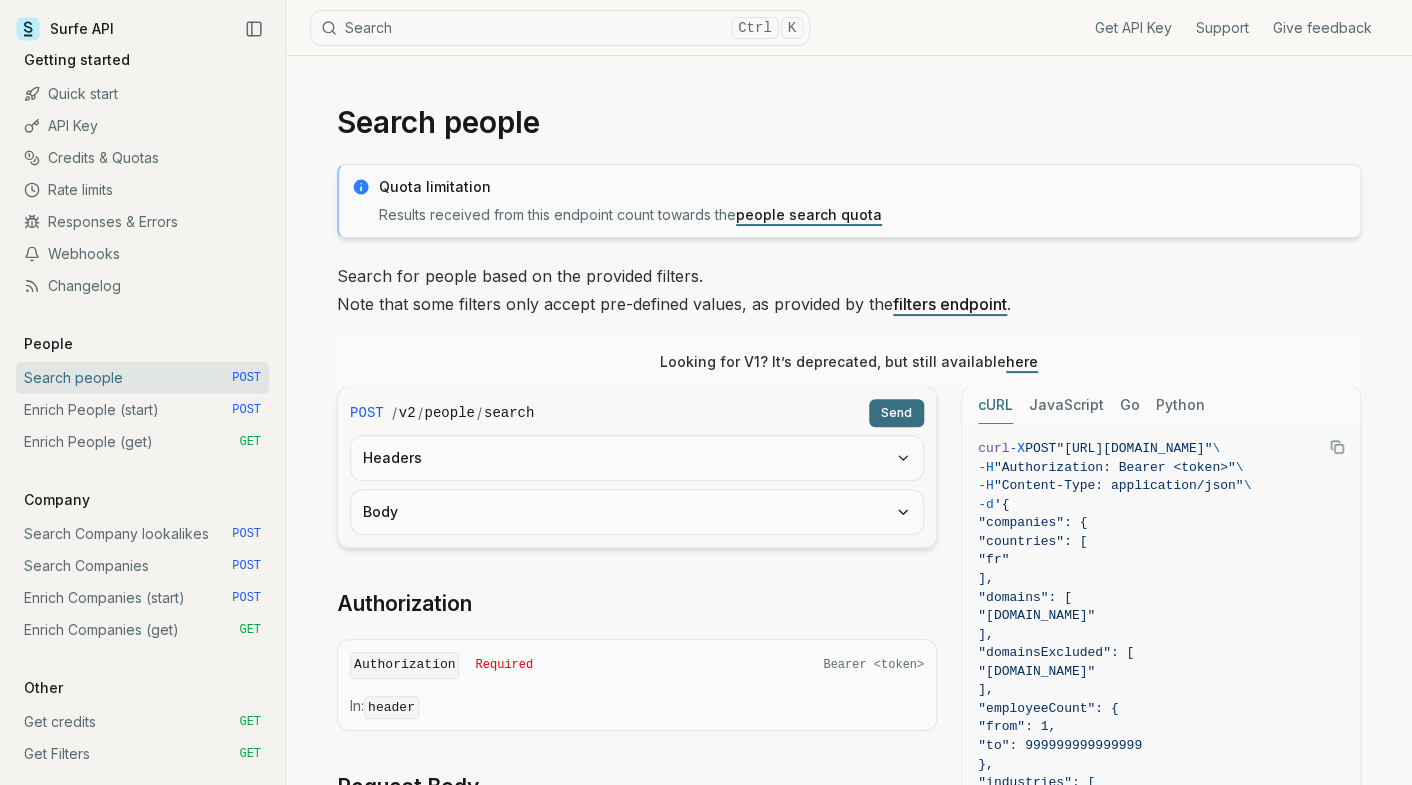 click on "POST" at bounding box center (367, 413) 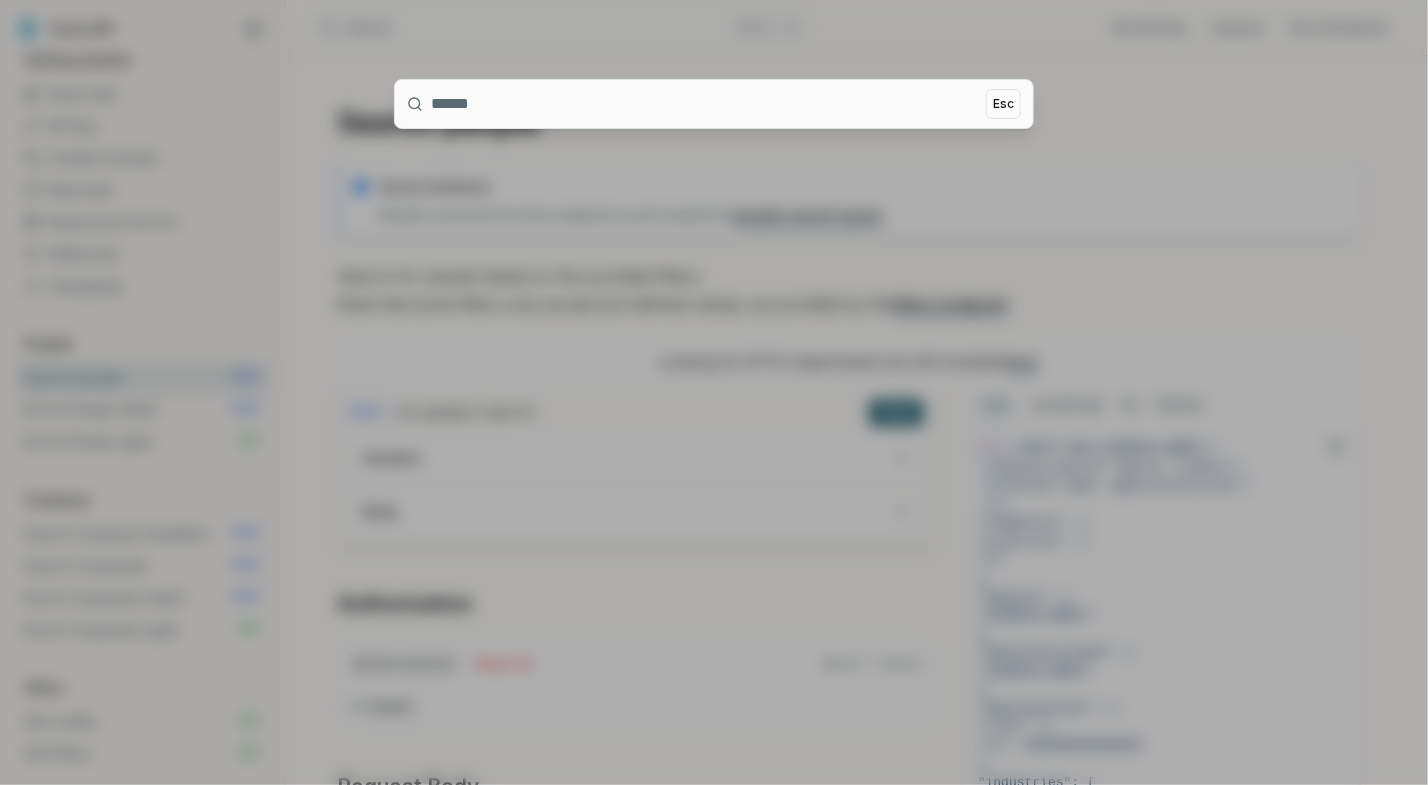 click on "Esc" at bounding box center [714, 104] 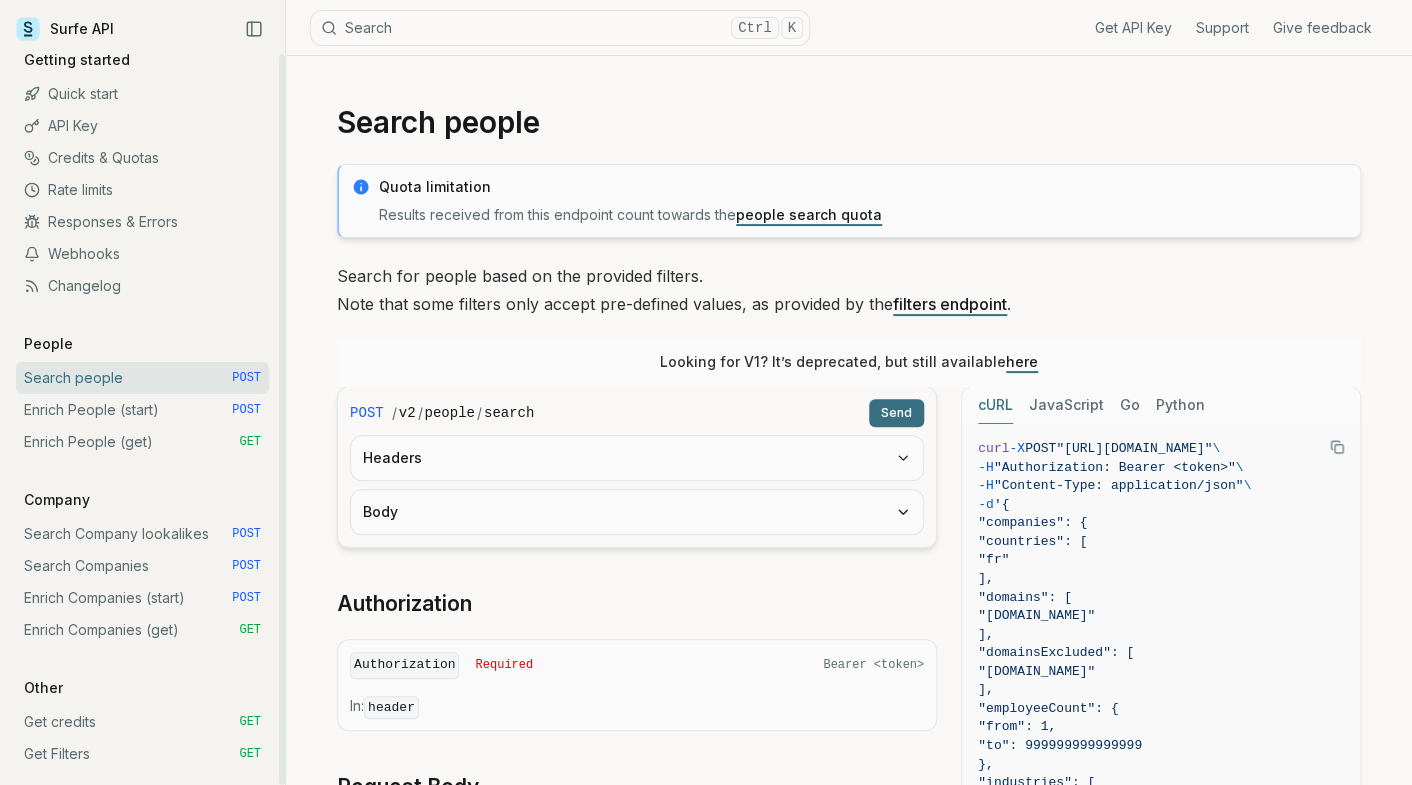 click on "Quick start" at bounding box center (142, 94) 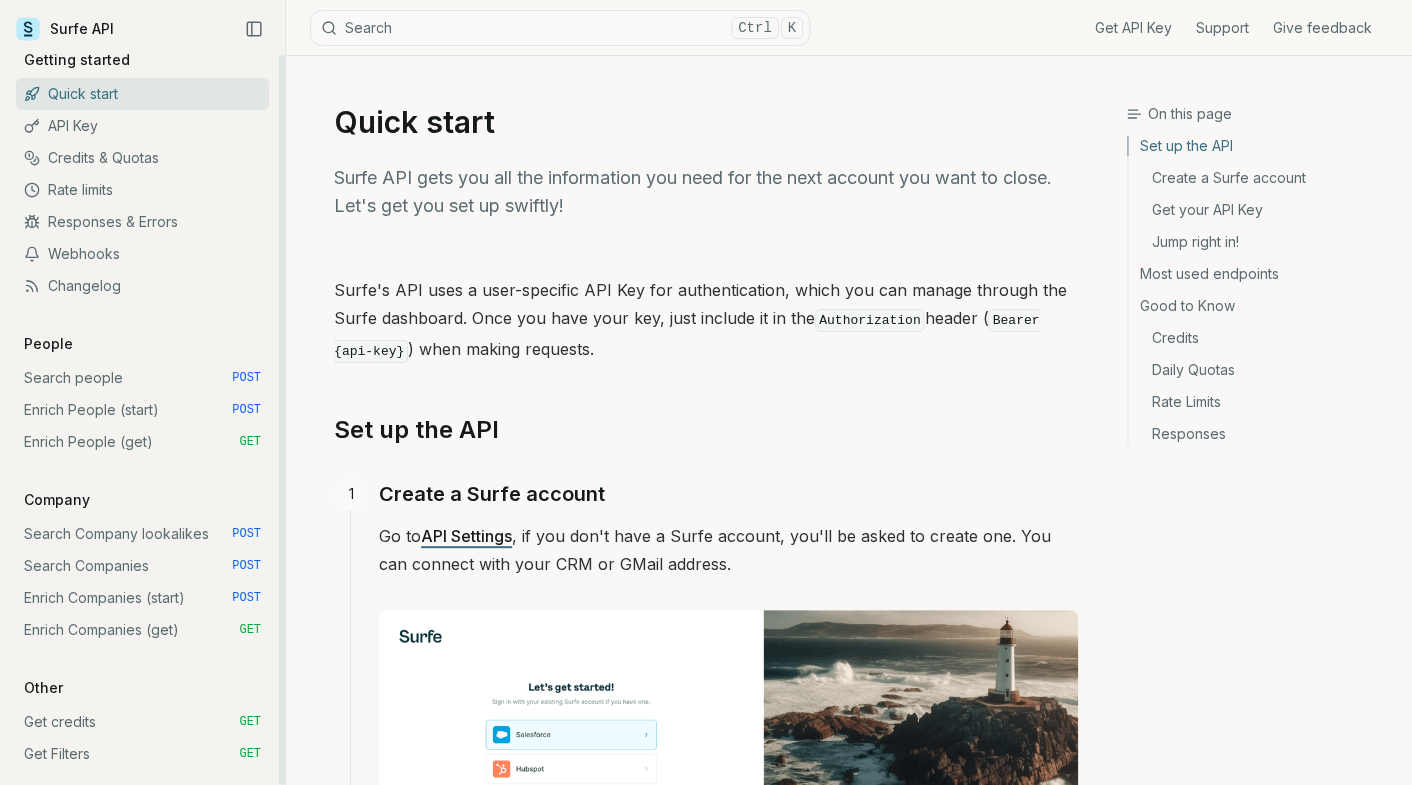 click on "Quick start" at bounding box center (142, 94) 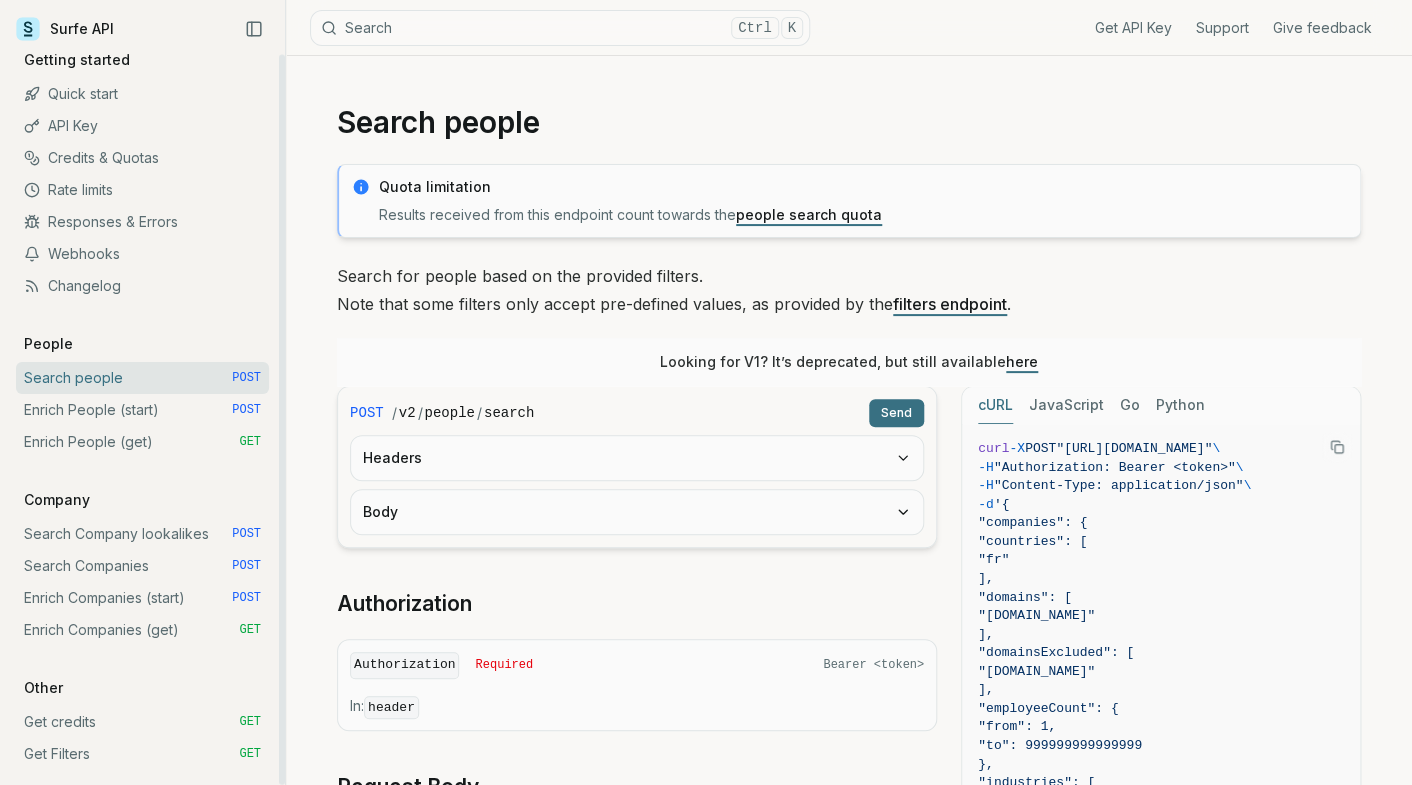 click on "GET" at bounding box center (250, 442) 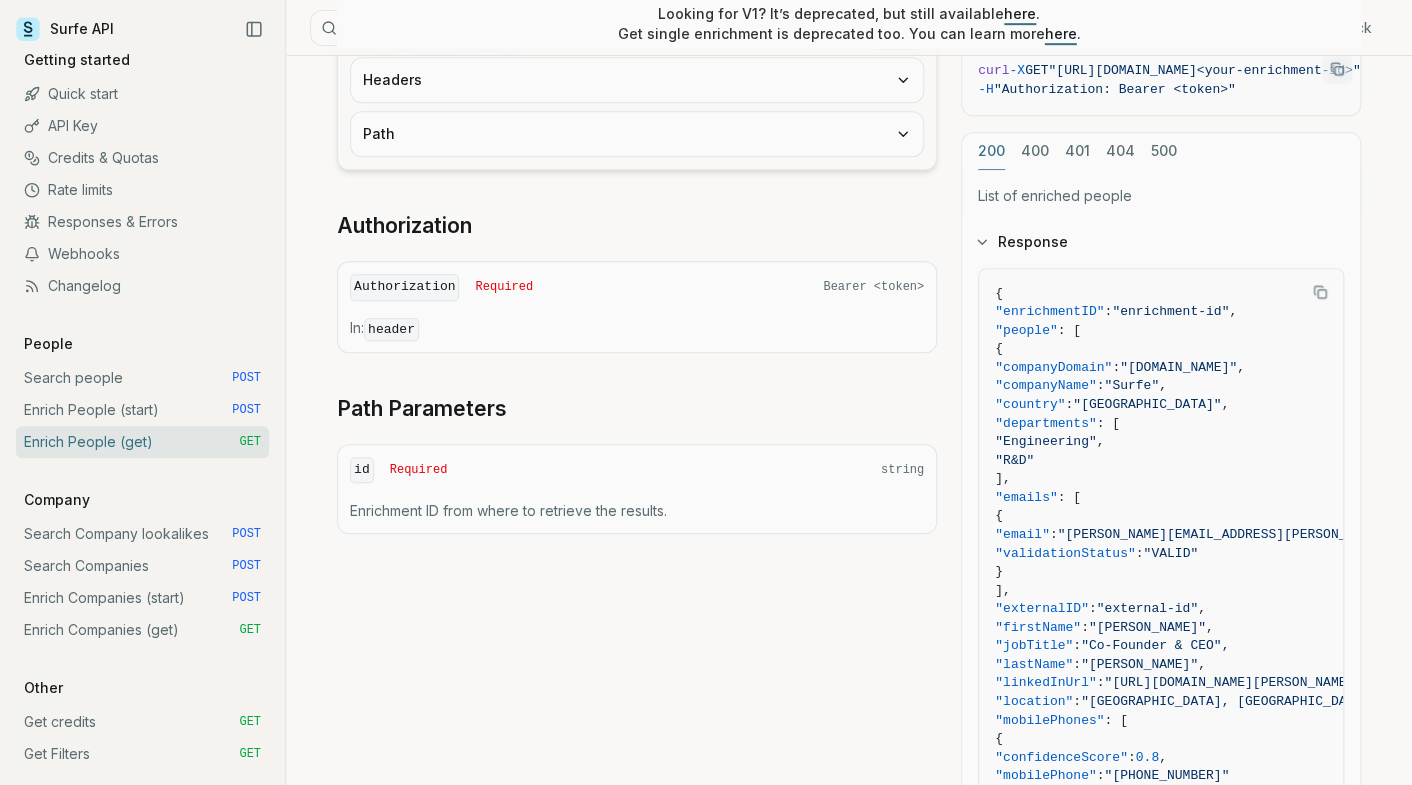 scroll, scrollTop: 794, scrollLeft: 0, axis: vertical 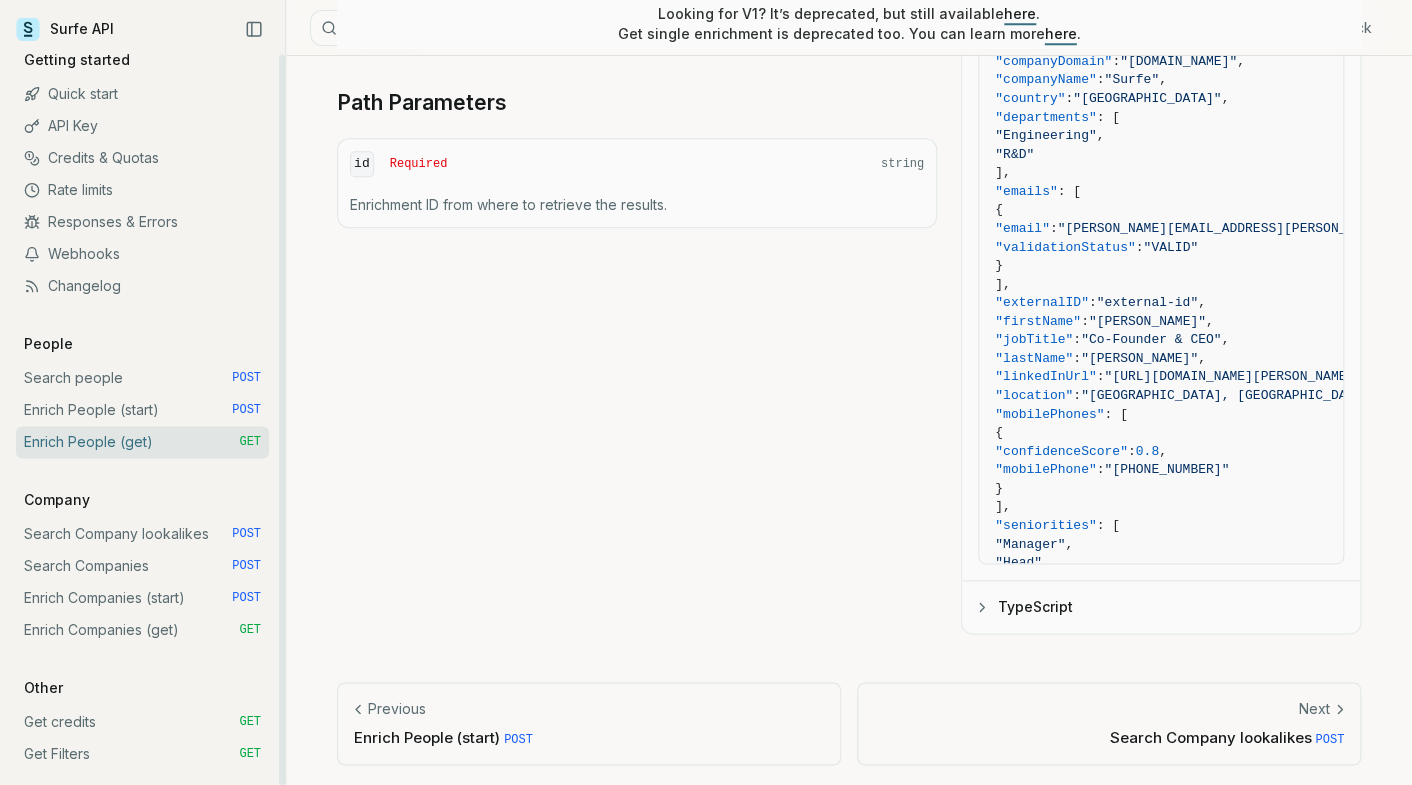 click on "Enrich People (start)   POST" at bounding box center (142, 410) 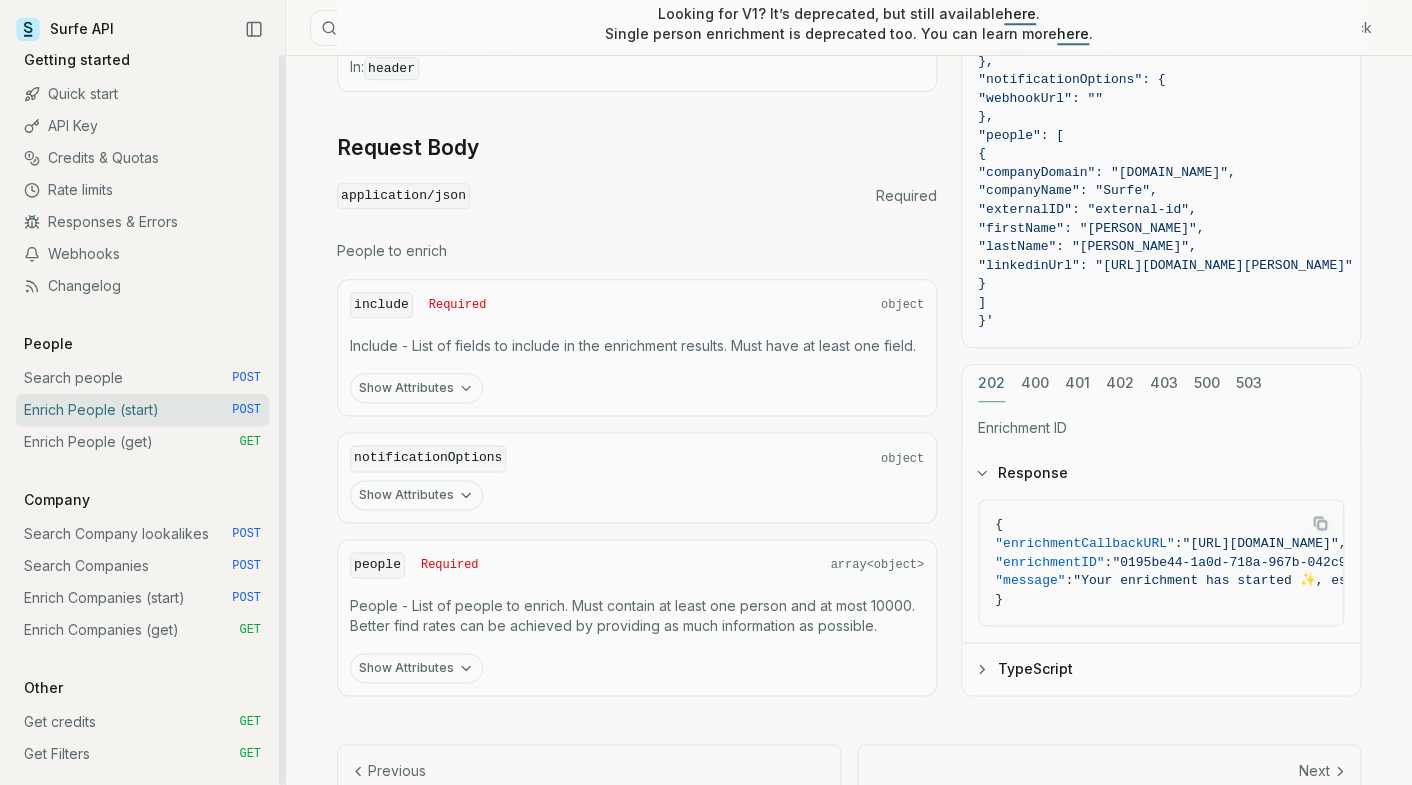 scroll, scrollTop: 0, scrollLeft: 0, axis: both 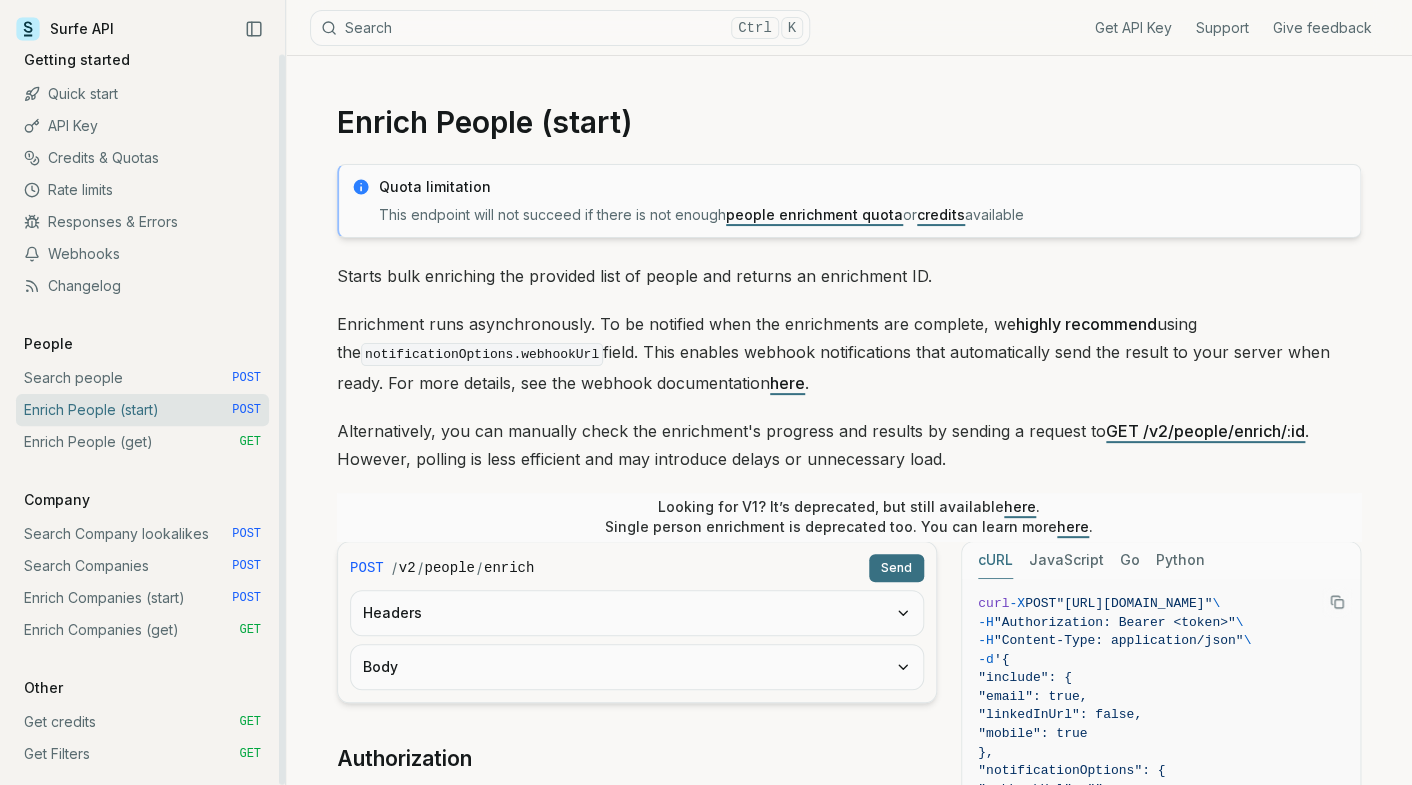 click on "Search people   POST" at bounding box center (142, 378) 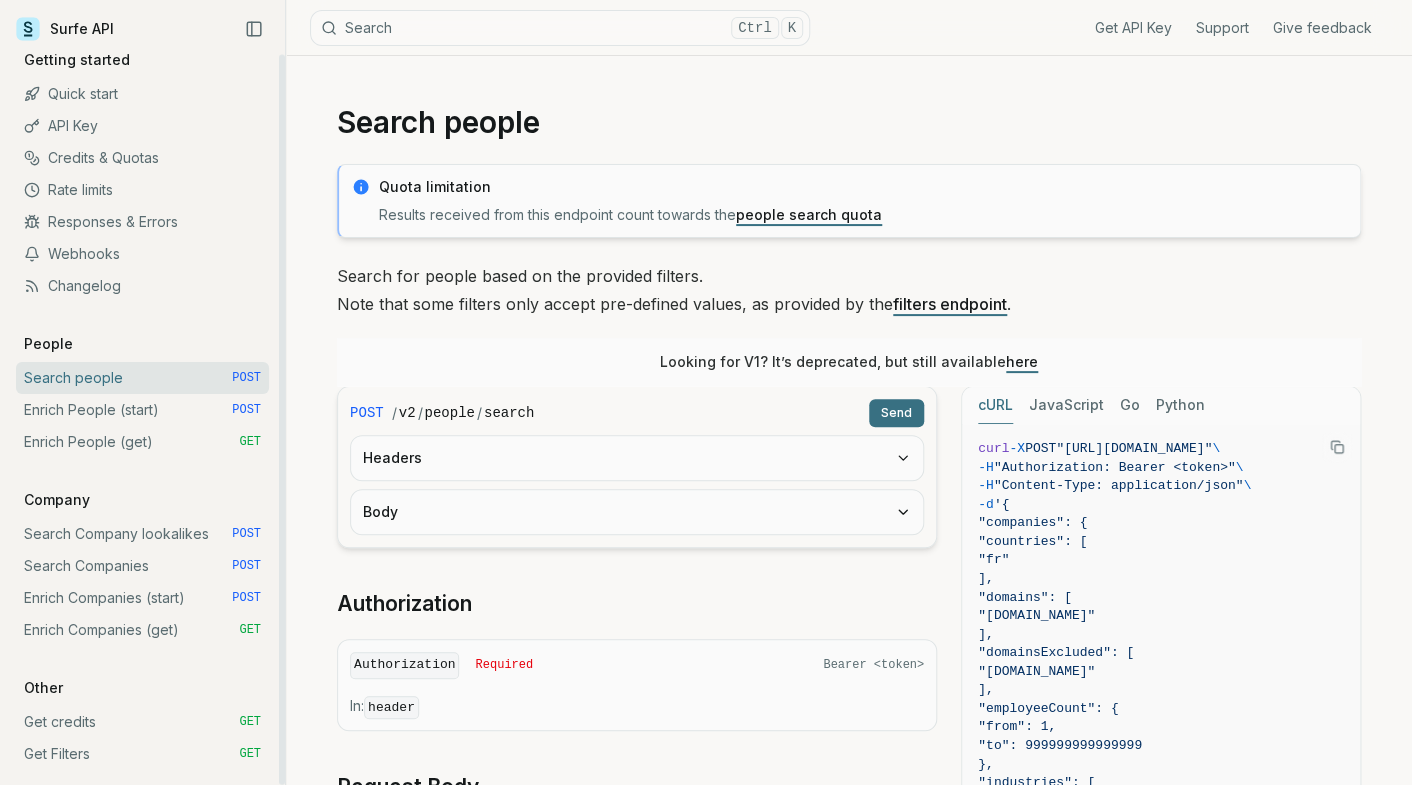 click on "Send" at bounding box center [896, 413] 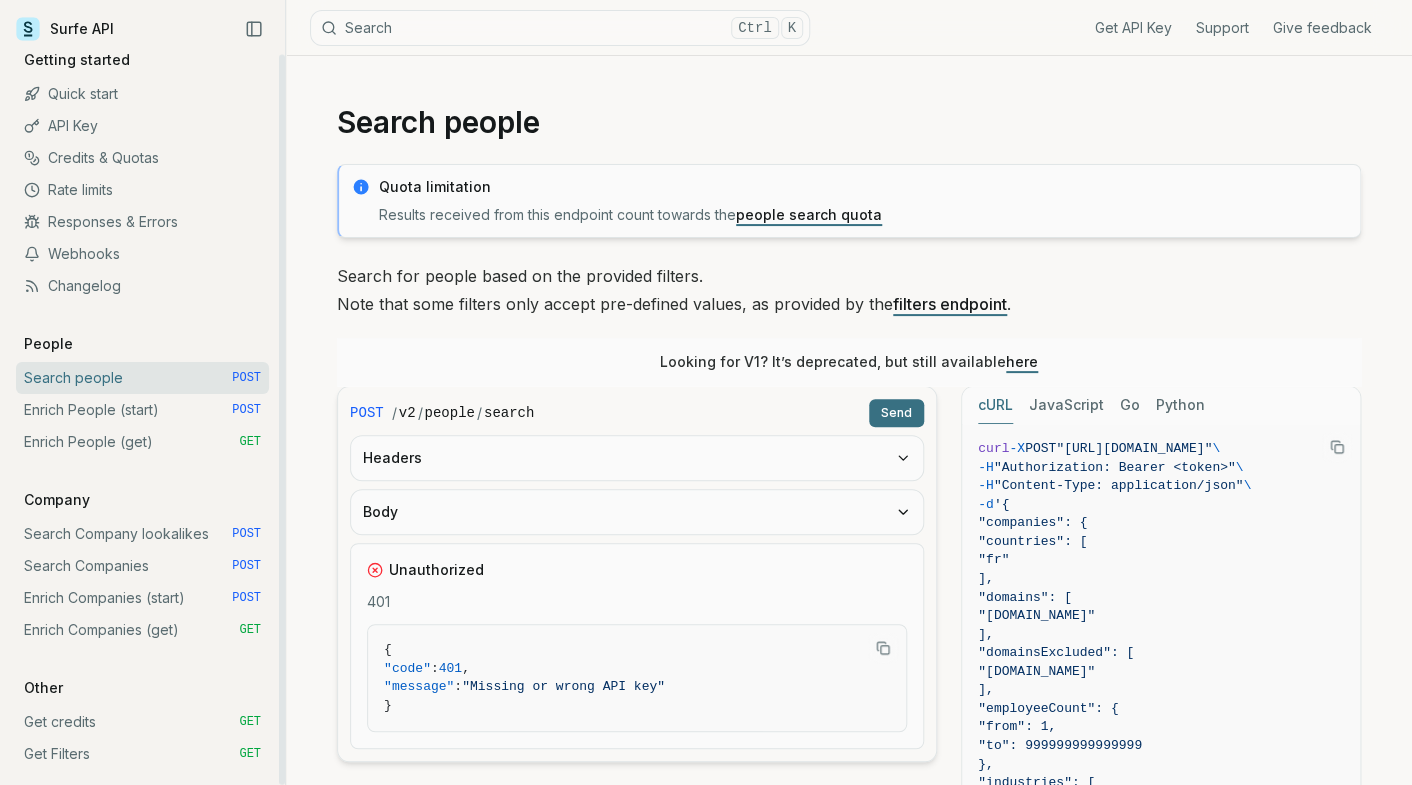 click on "API Key" at bounding box center (142, 126) 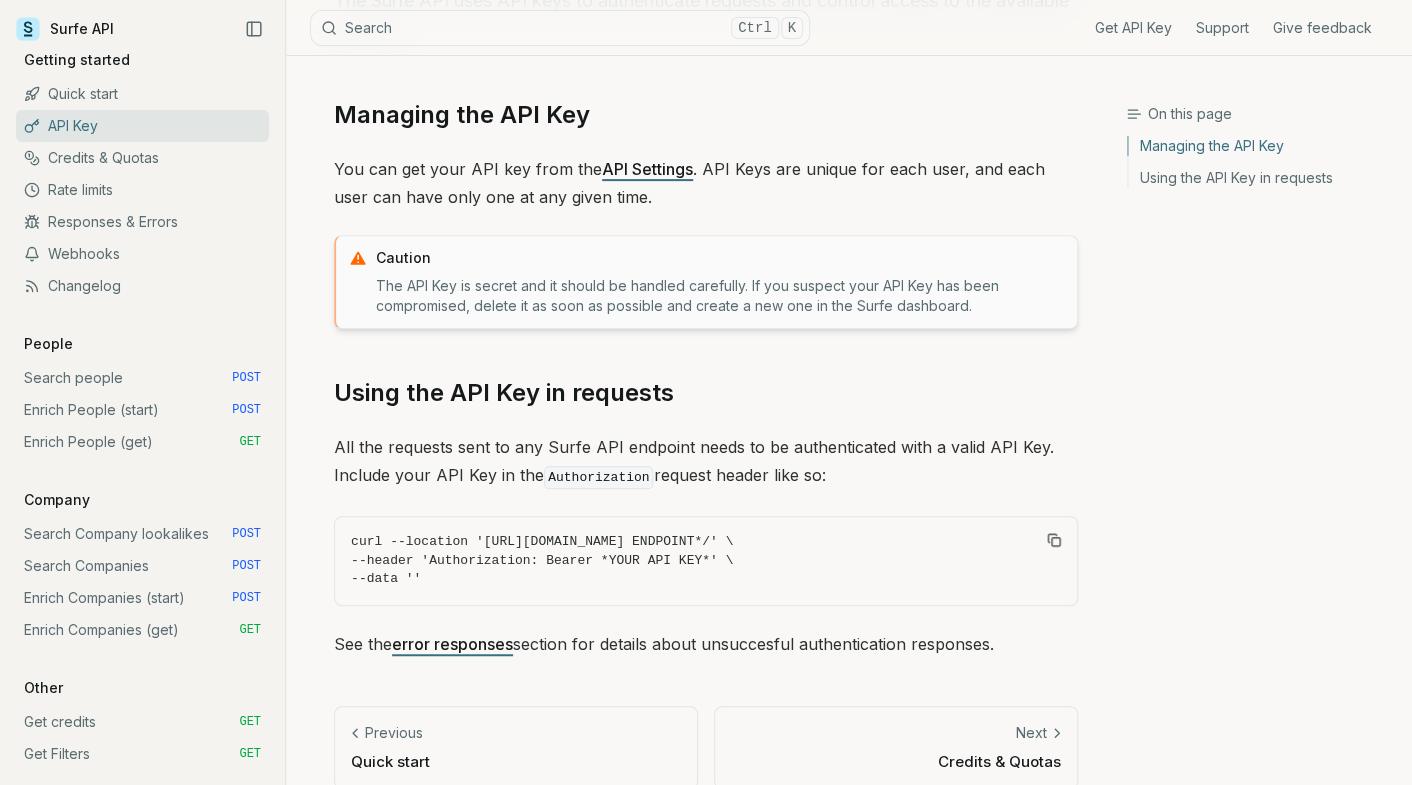 scroll, scrollTop: 203, scrollLeft: 0, axis: vertical 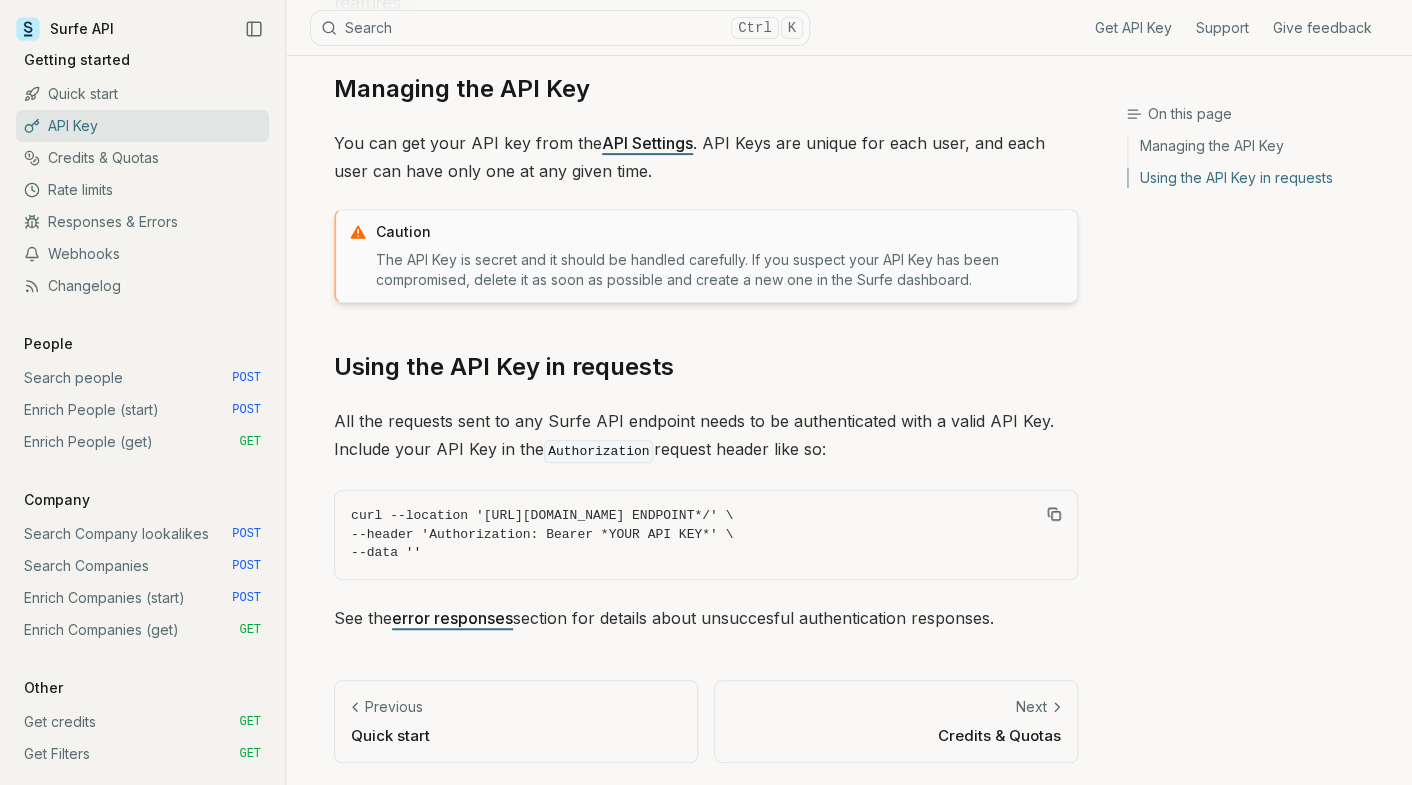 click on "API Settings" at bounding box center (647, 143) 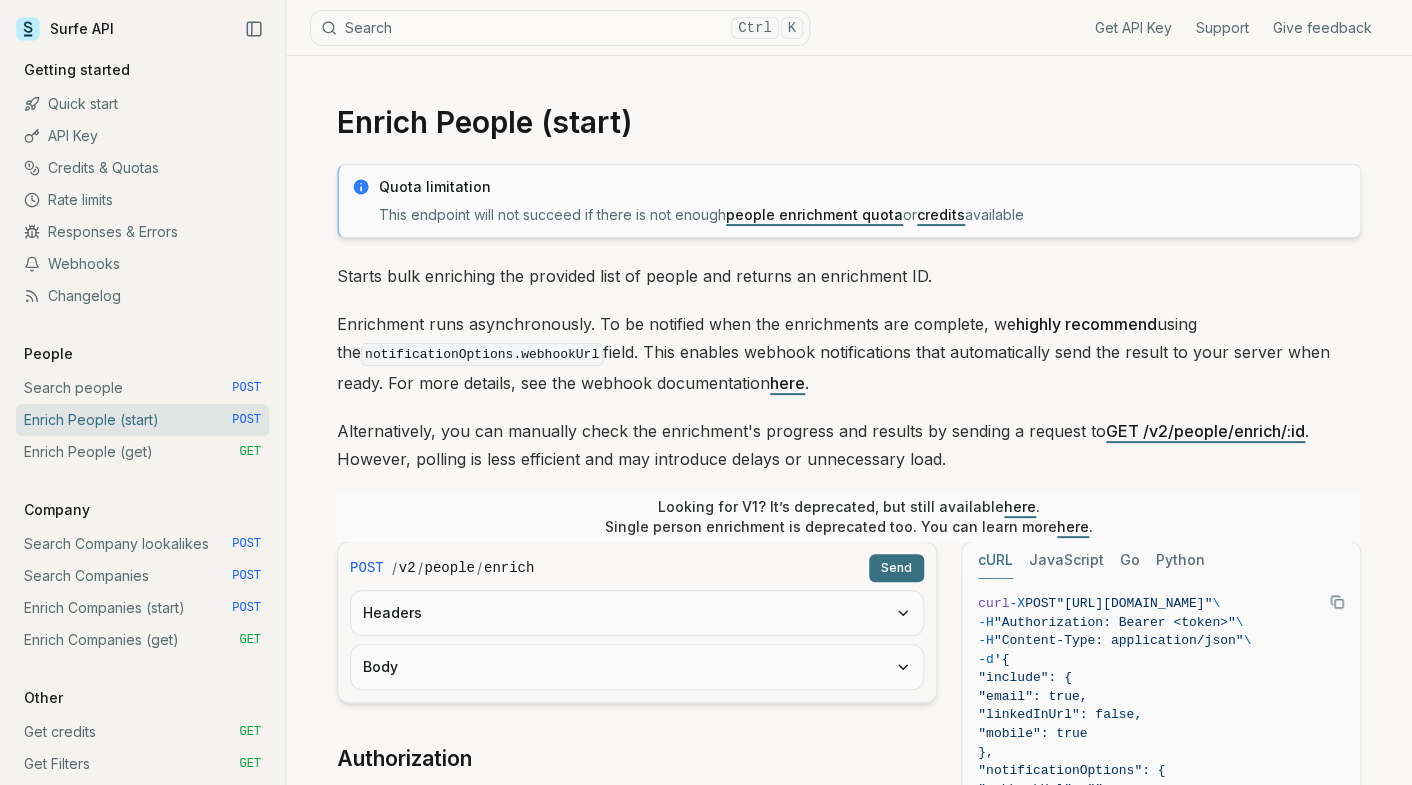 scroll, scrollTop: 44, scrollLeft: 0, axis: vertical 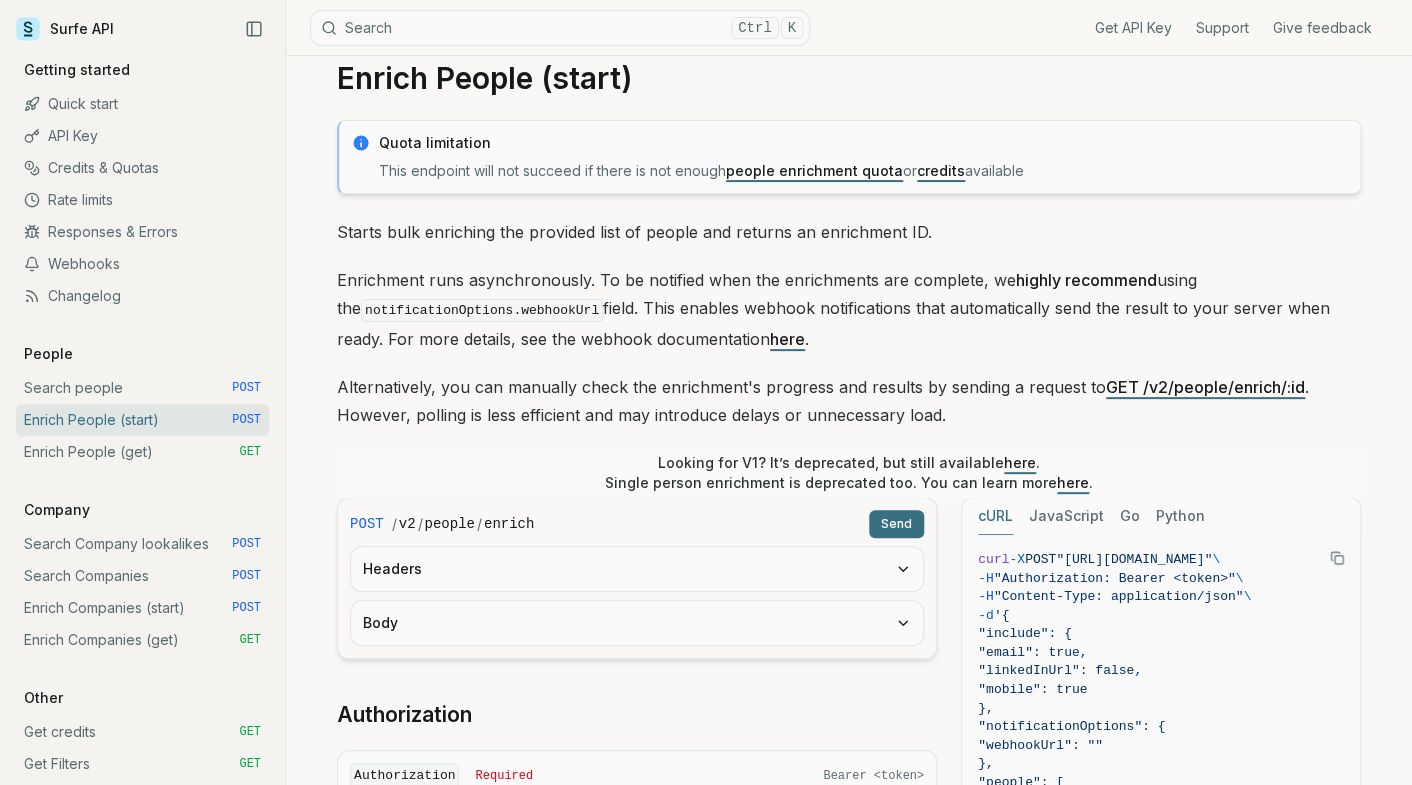 click on "Headers" at bounding box center (637, 569) 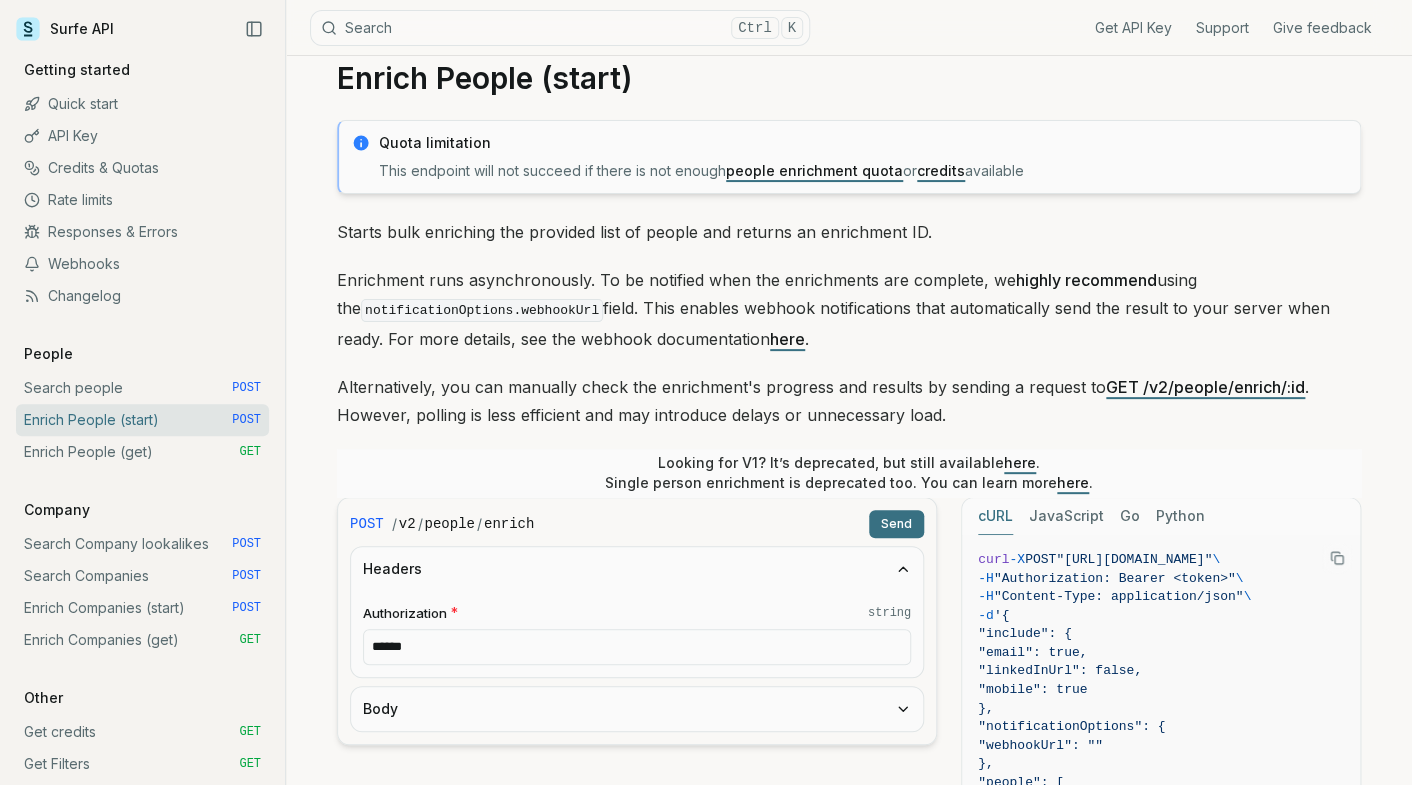 click on "******" at bounding box center [637, 647] 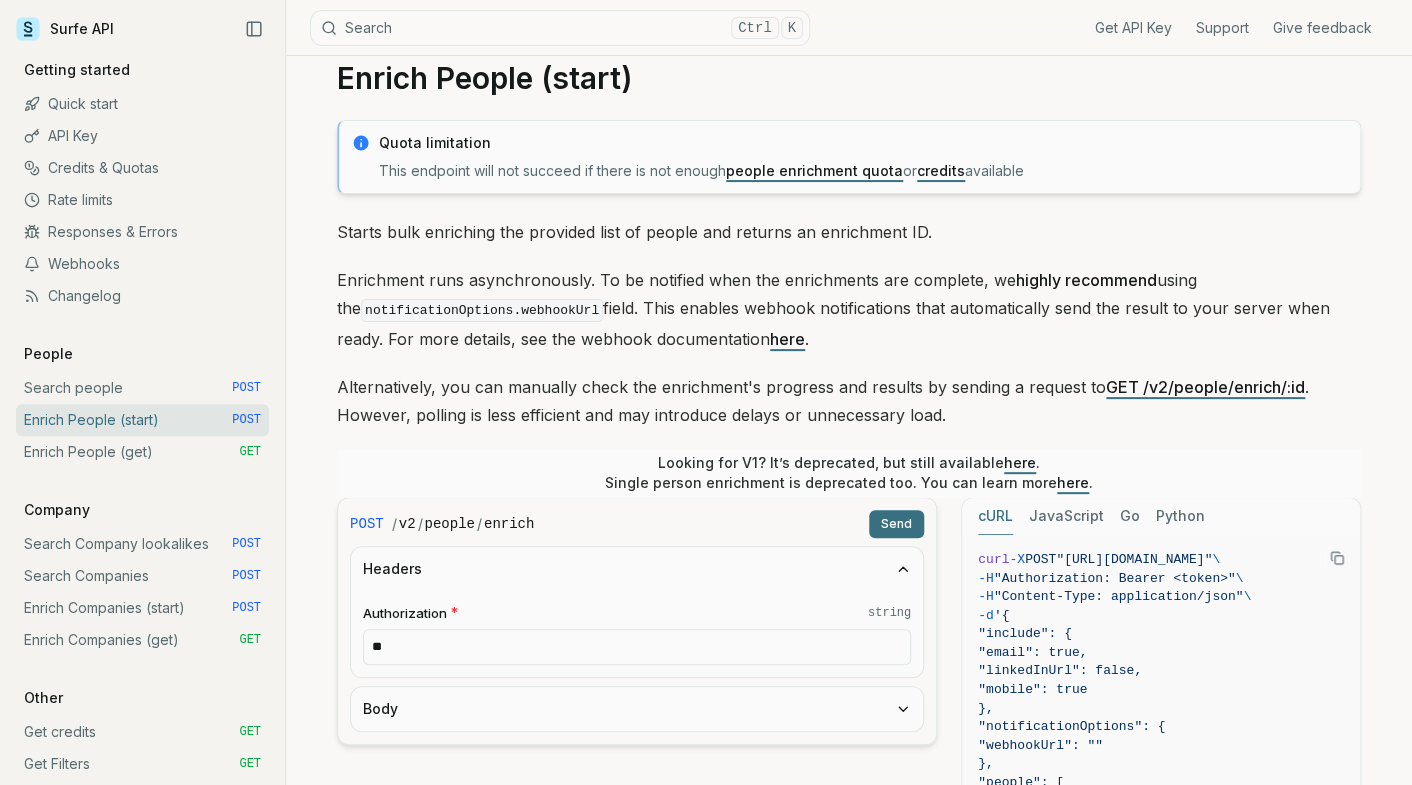 type on "*" 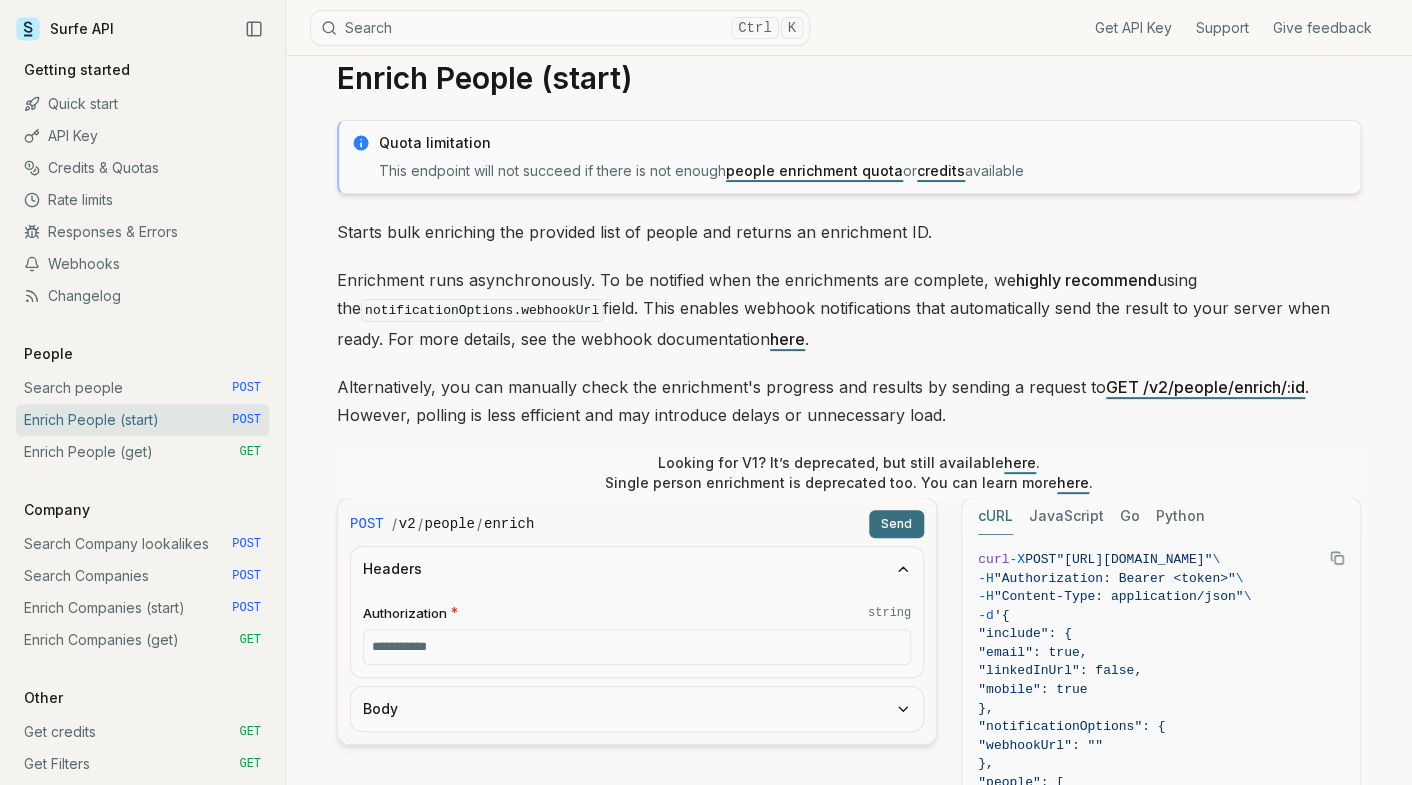paste on "**********" 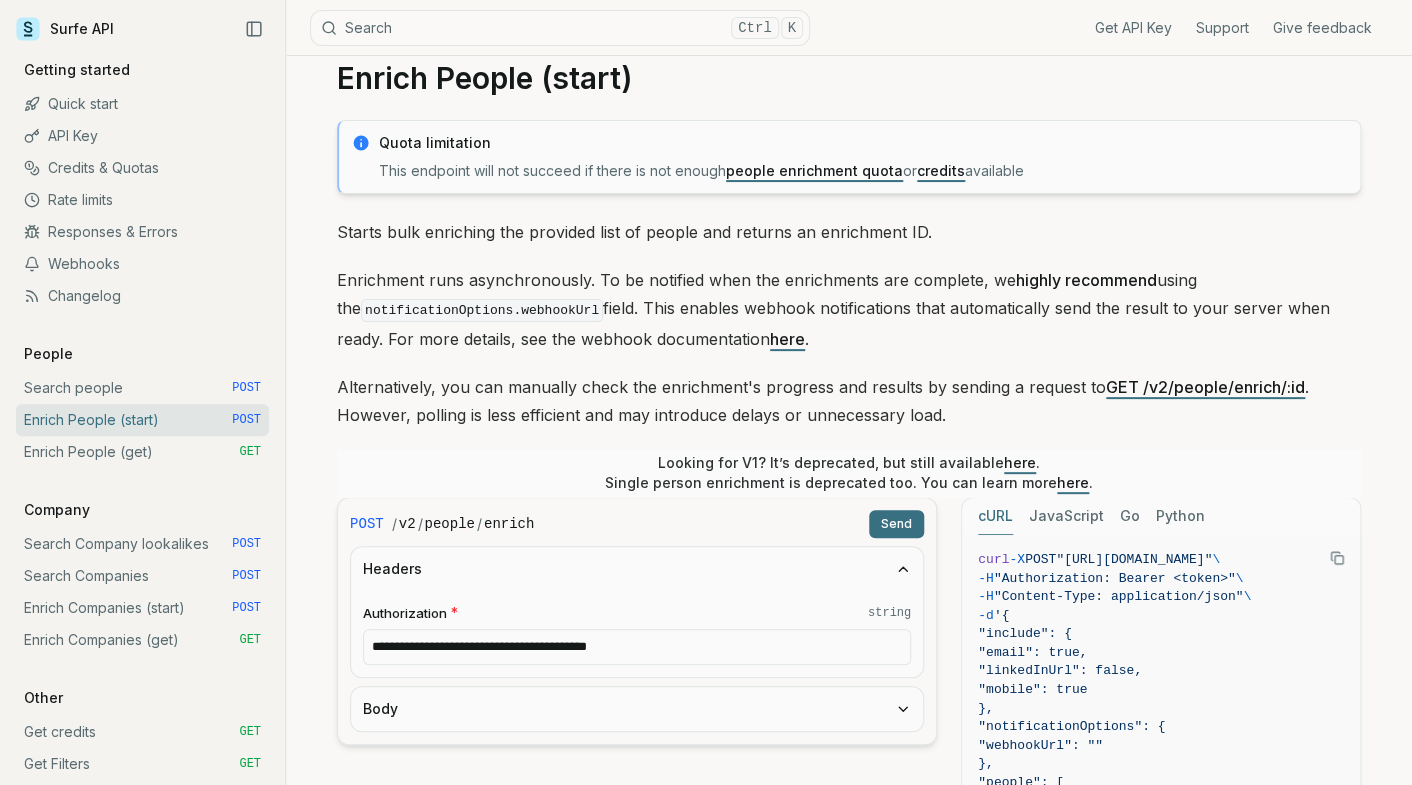 type on "**********" 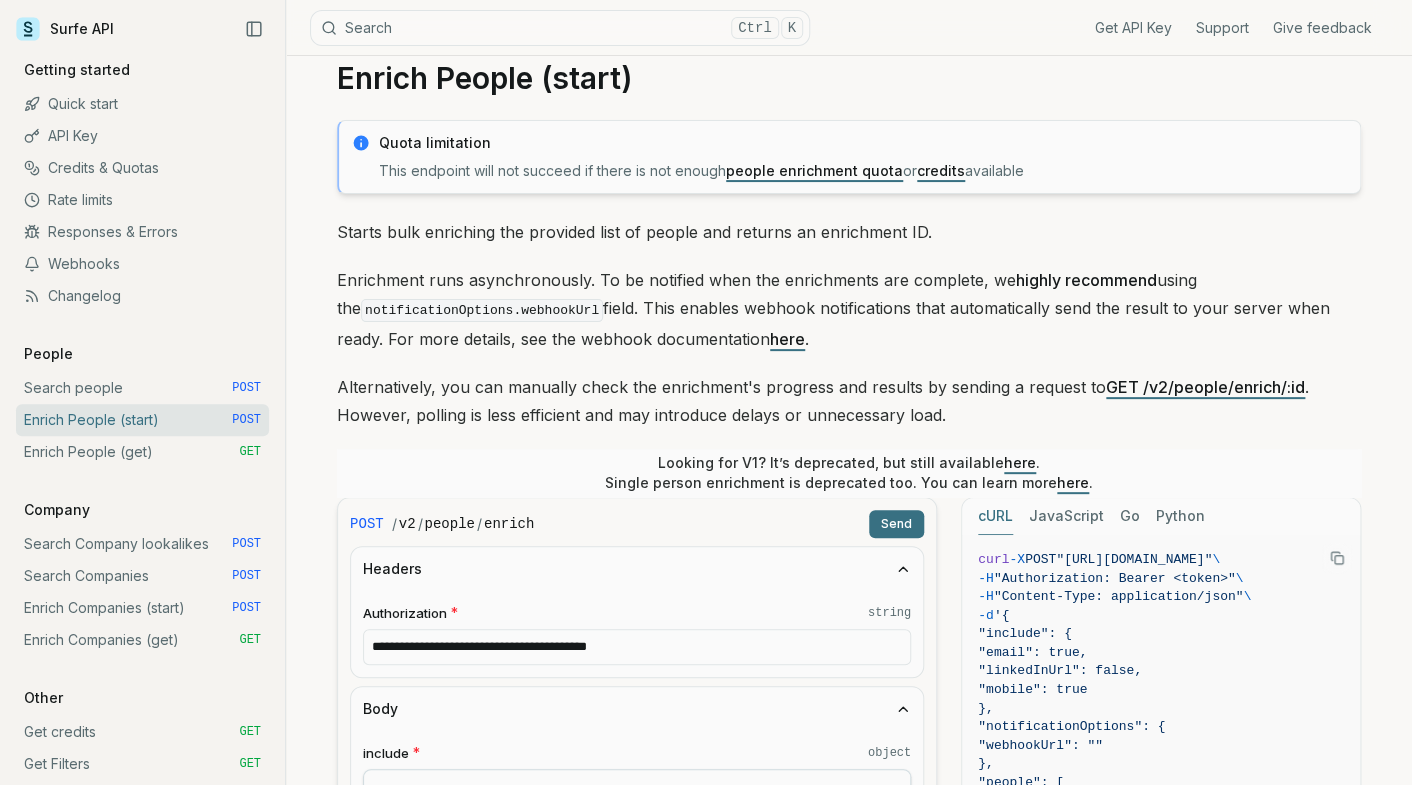 click on "curl  -X  POST  "https://api.surfe.com/v2/people/enrich"  \
-H  "Authorization: Bearer <token>"  \
-H  "Content-Type: application/json"  \
-d  '{
"include": {
"email": true,
"linkedInUrl": false,
"mobile": true
},
"notificationOptions": {
"webhookUrl": ""
},
"people": [
{
"companyDomain": "surfe.com",
"companyName": "Surfe",
"externalID": "external-id",
"firstName": "David",
"lastName": "Chevalier",
"linkedinUrl": "https://www.linkedin.com/in/david-maurice-chevalier"
}
]
}'" at bounding box center [1165, 764] 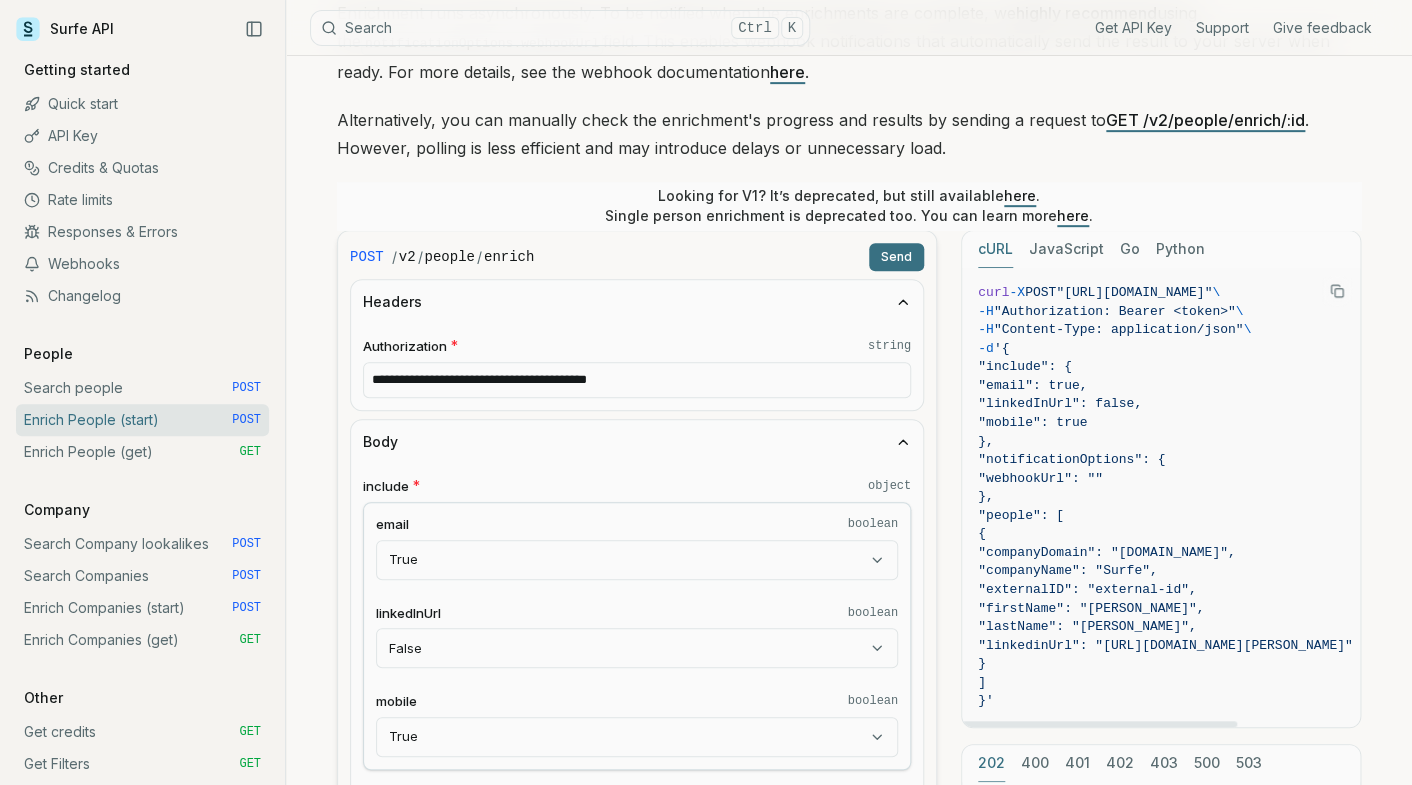 scroll, scrollTop: 355, scrollLeft: 0, axis: vertical 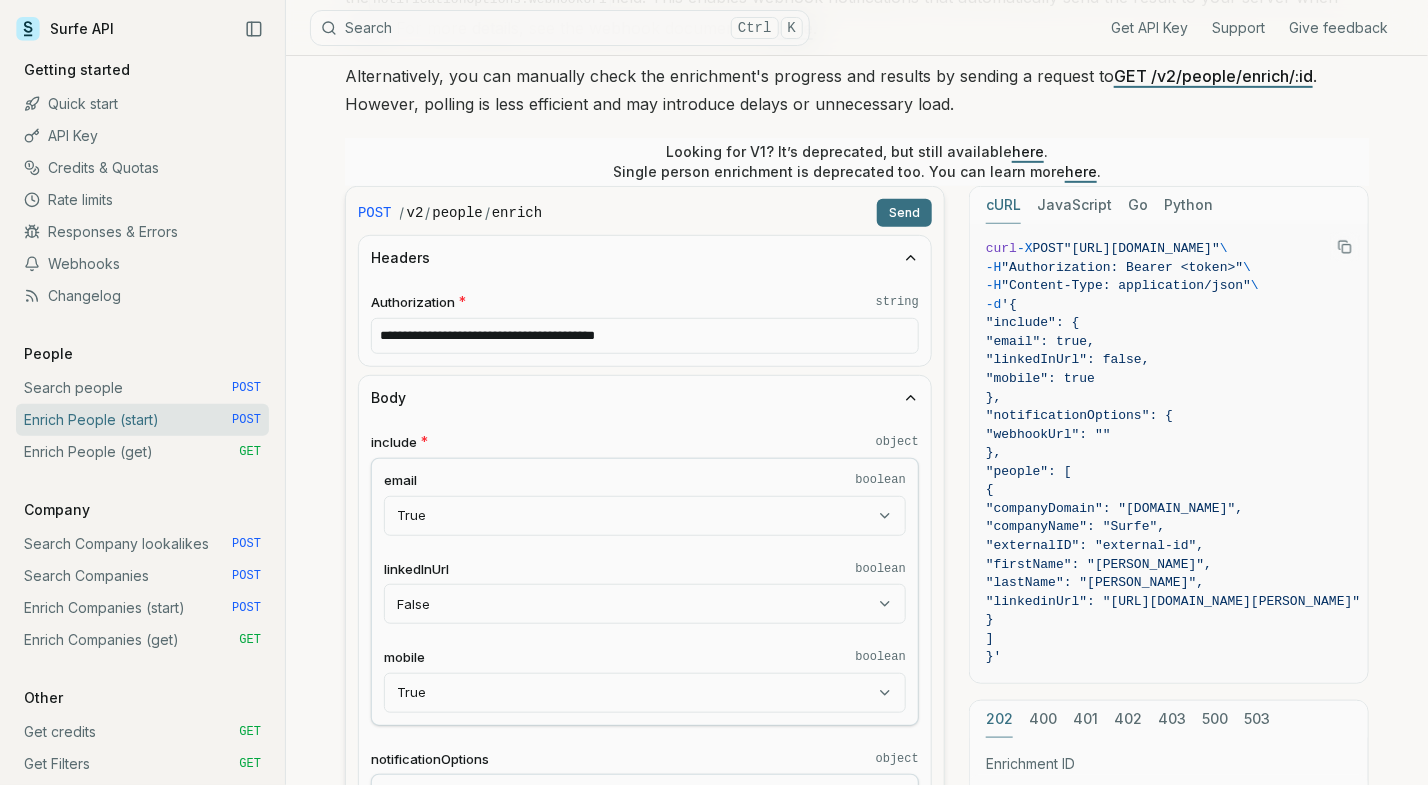 click on "Surfe API Get API Key Support Give feedback Getting started Quick start API Key Credits & Quotas Rate limits Responses & Errors Webhooks Changelog People Search people   POST Enrich People (start)   POST Enrich People (get)   GET Company Search Company lookalikes   POST Search Companies   POST Enrich Companies (start)   POST Enrich Companies (get)   GET Other Get credits   GET Get Filters   GET Surfe API Search Ctrl K Get API Key Support Give feedback Enrich People (start) Quota limitation This endpoint will not succeed if there is not enough  people enrichment quota  or  credits  available
Starts bulk enriching the provided list of people and returns an enrichment ID.
Enrichment runs asynchronously. To be notified when the enrichments are complete, we  highly recommend  using the  notificationOptions.webhookUrl  field. This enables webhook notifications that automatically send the result to your server when ready. For more details, see the webhook documentation  here .
GET /v2/people/enrich/:id
here" at bounding box center (714, 792) 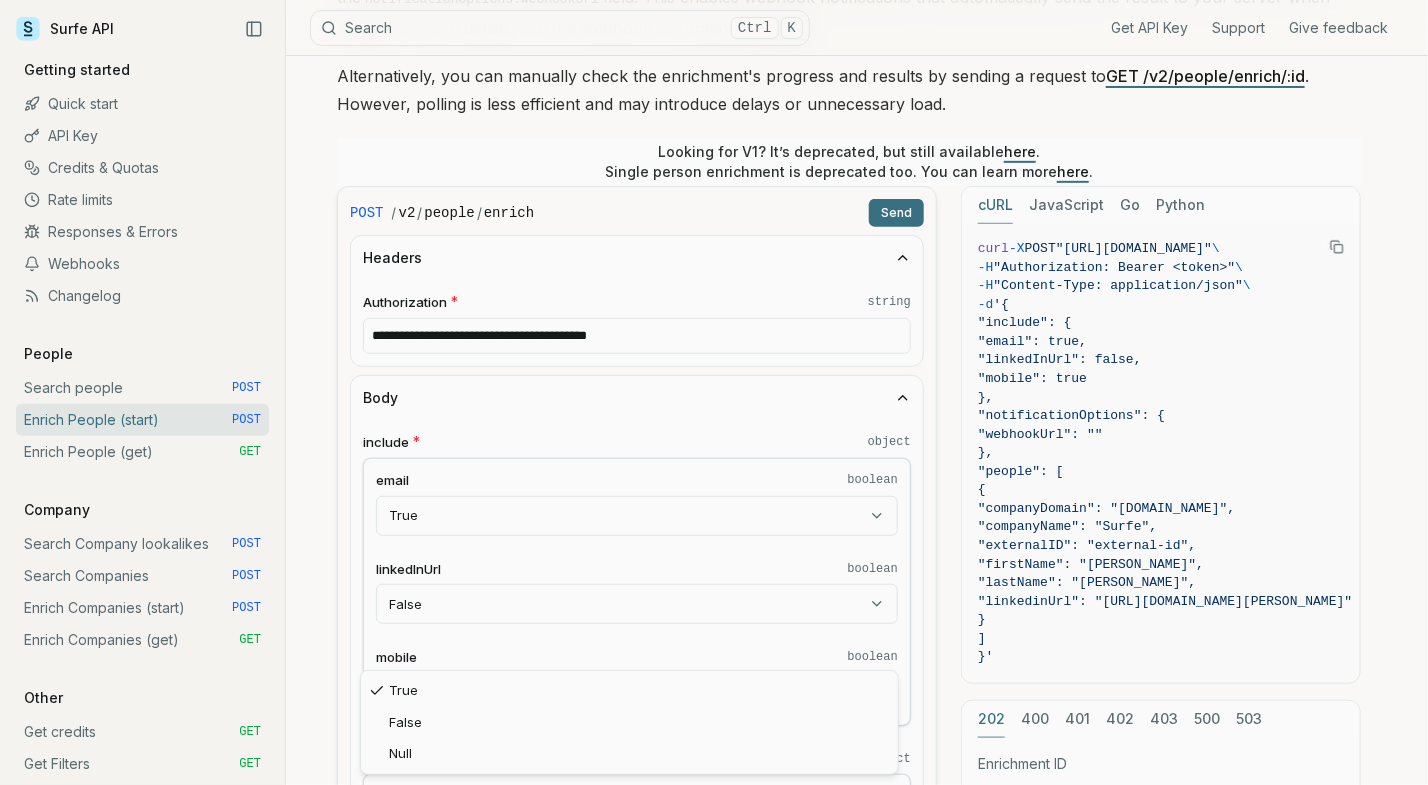 select on "*****" 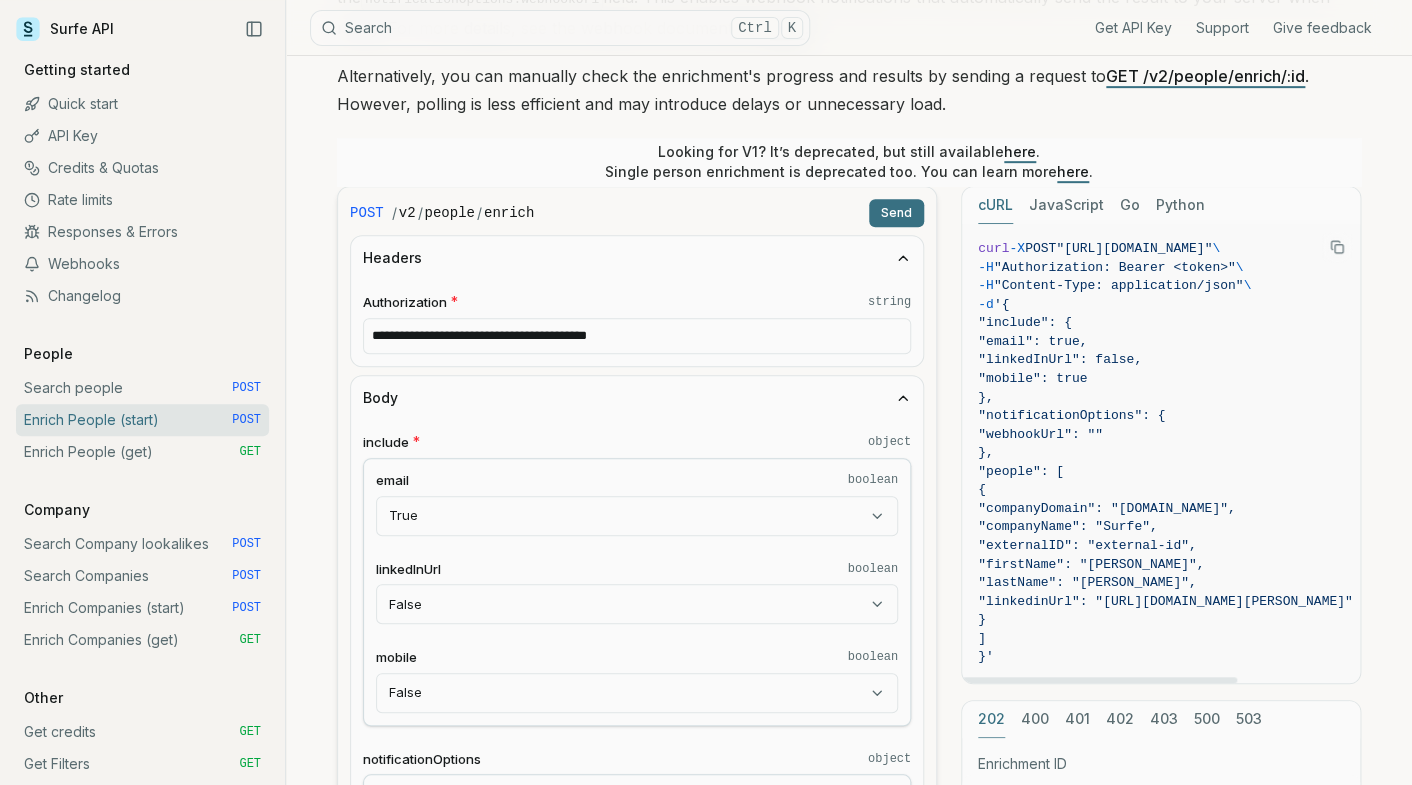 click on "**********" at bounding box center [637, 591] 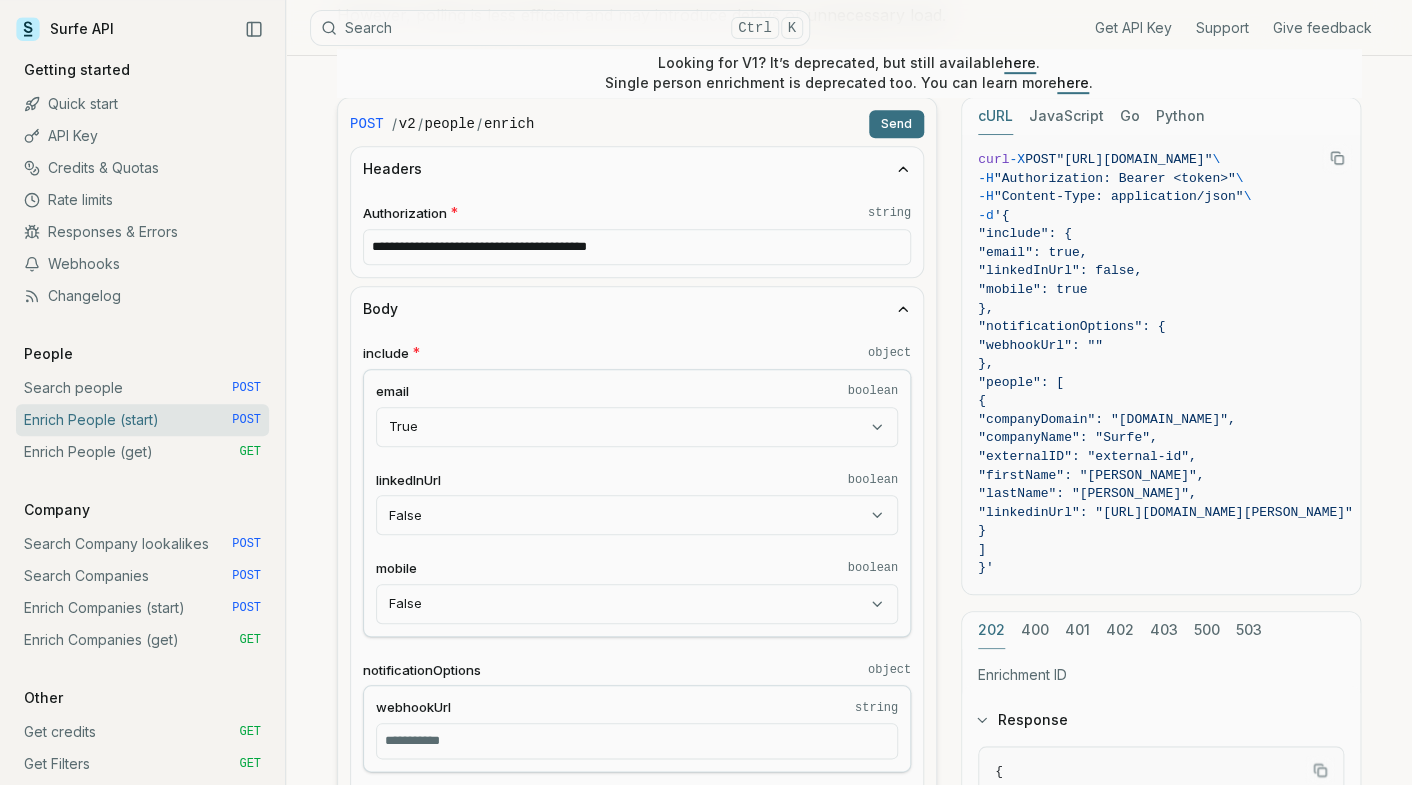 scroll, scrollTop: 622, scrollLeft: 0, axis: vertical 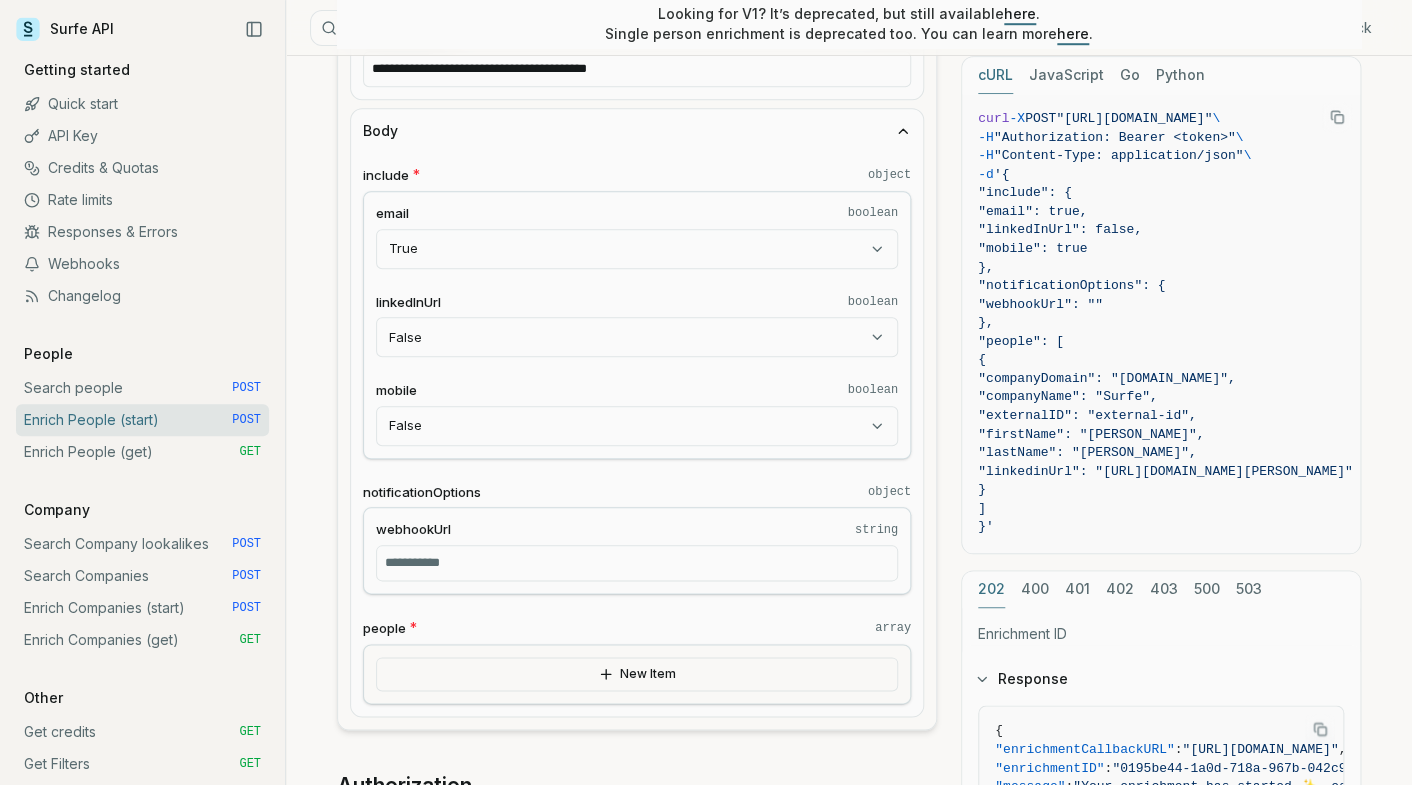 click on "New Item" at bounding box center [637, 674] 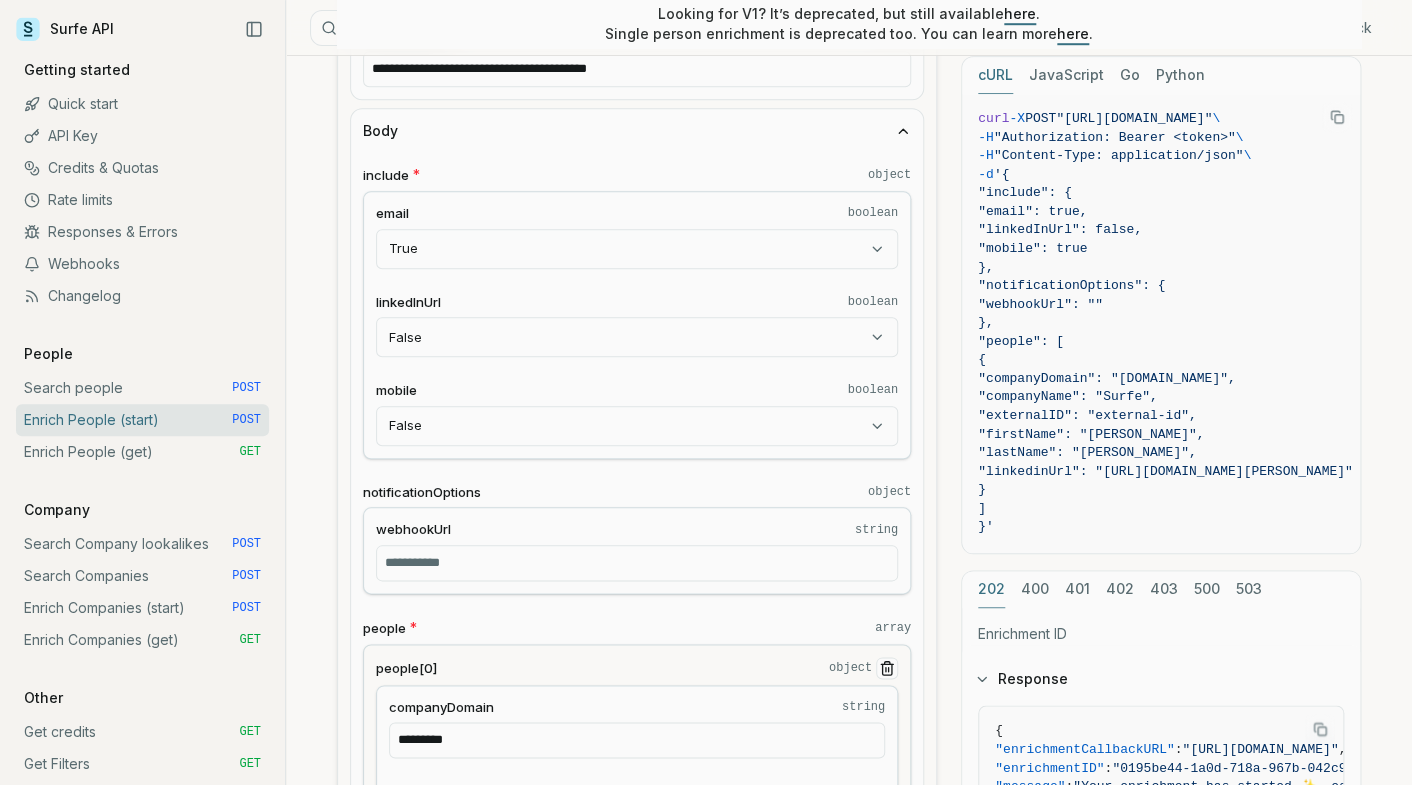 click on "**********" at bounding box center [637, 597] 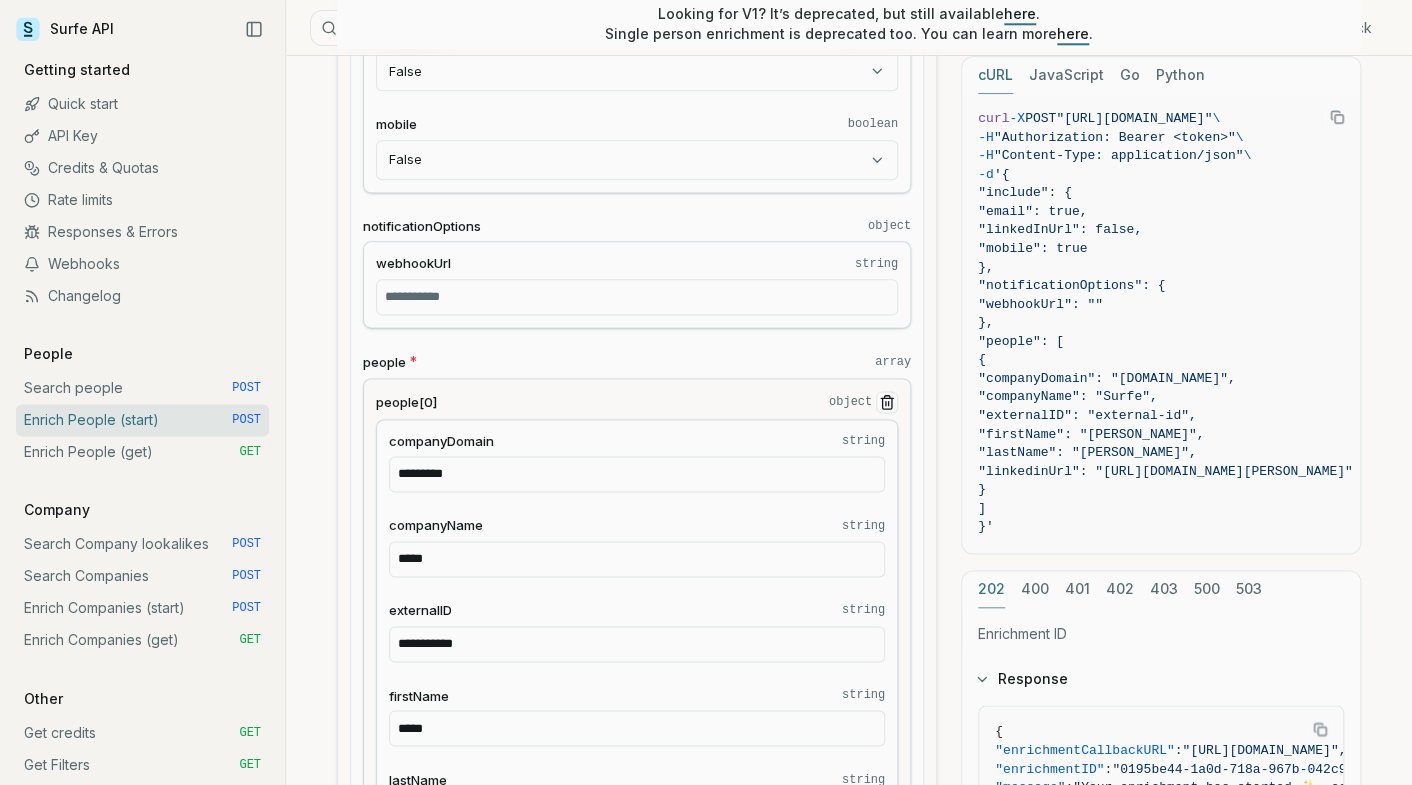 scroll, scrollTop: 933, scrollLeft: 0, axis: vertical 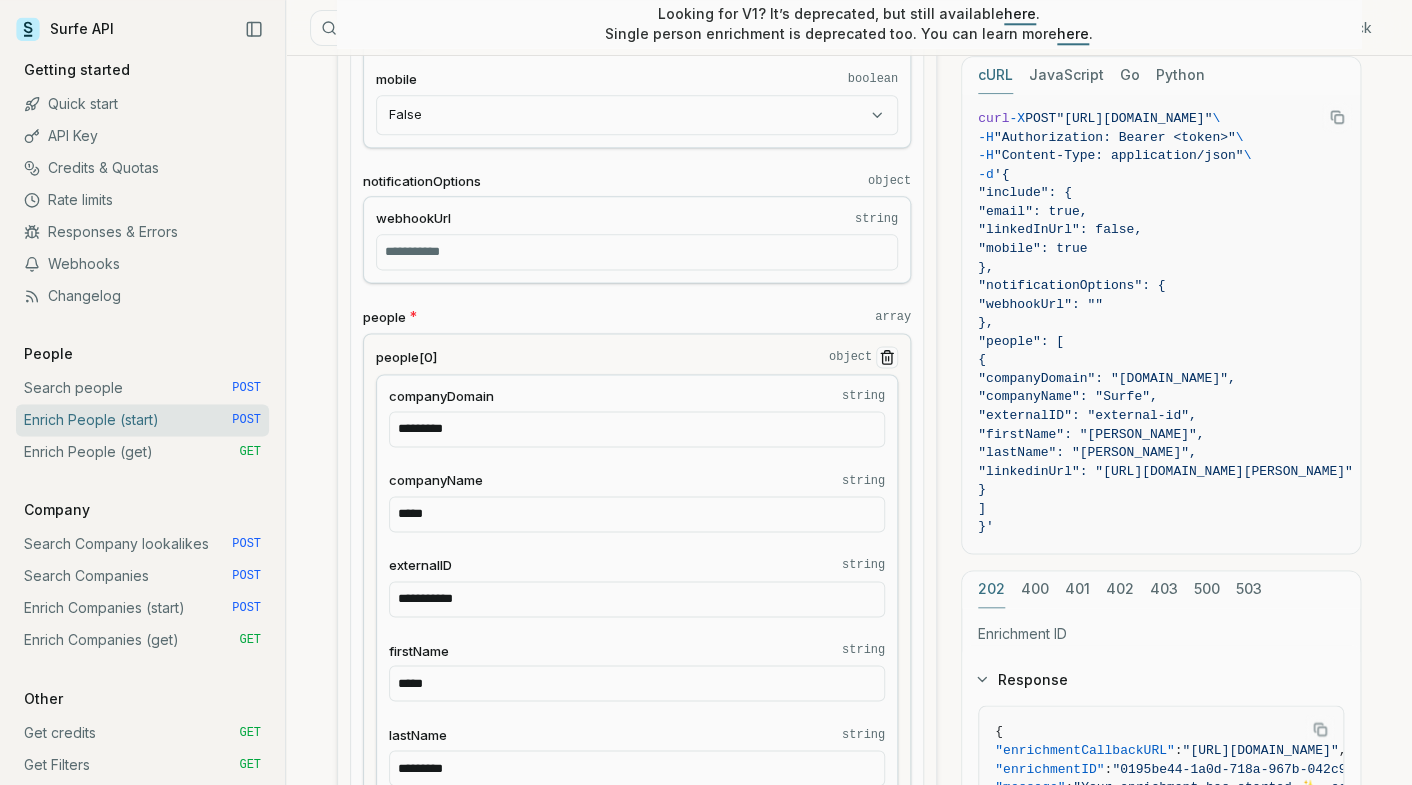 click on "**********" at bounding box center (849, 680) 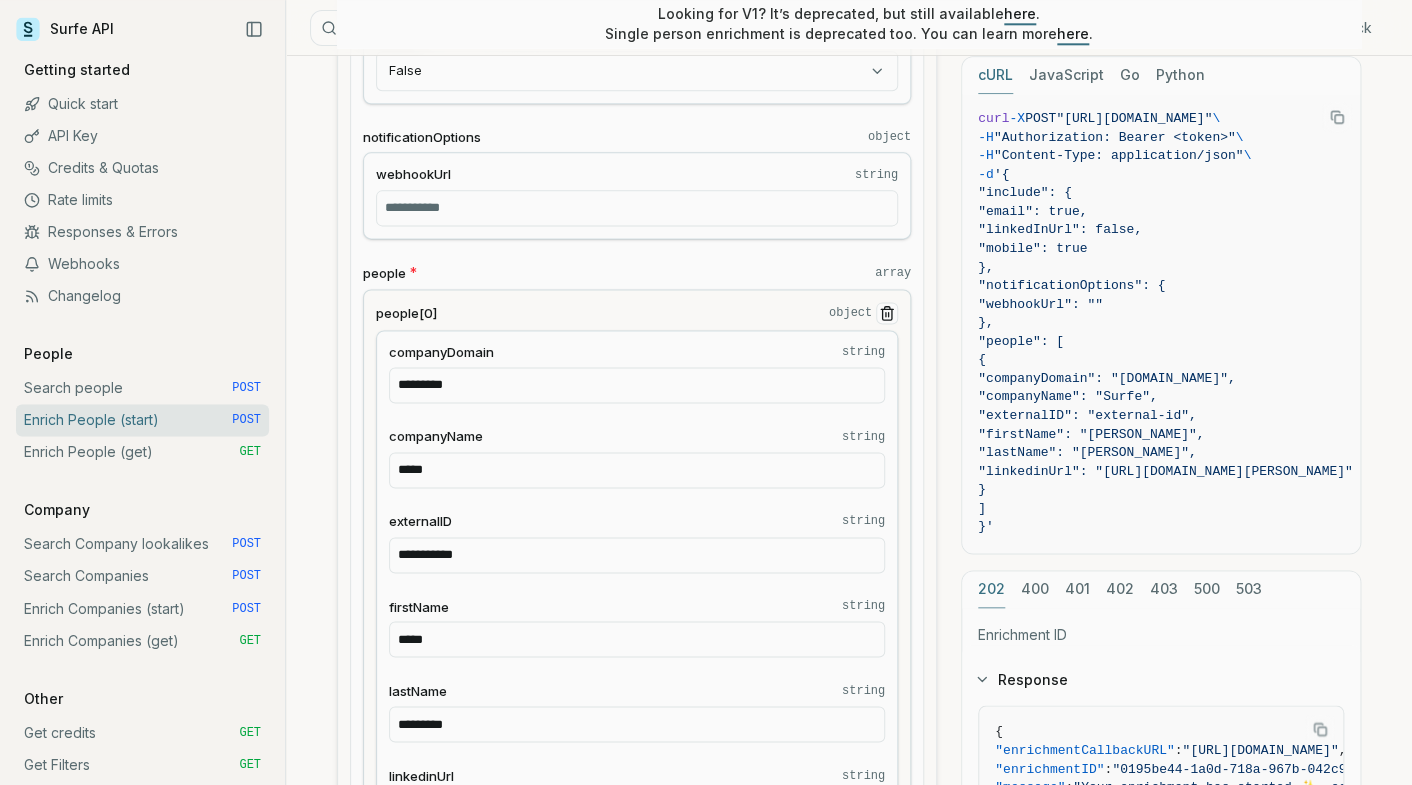 scroll, scrollTop: 1155, scrollLeft: 0, axis: vertical 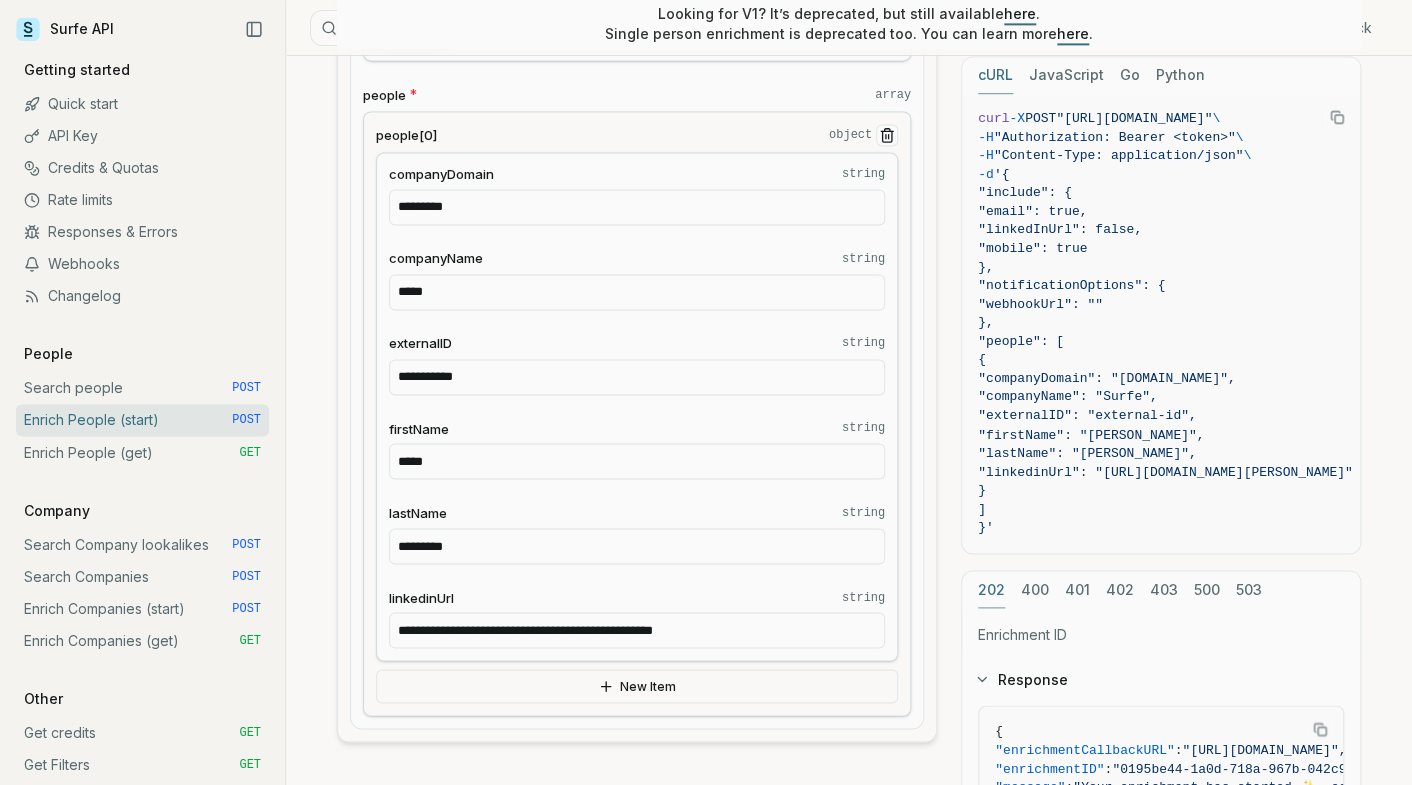 click on "New Item" at bounding box center [637, 686] 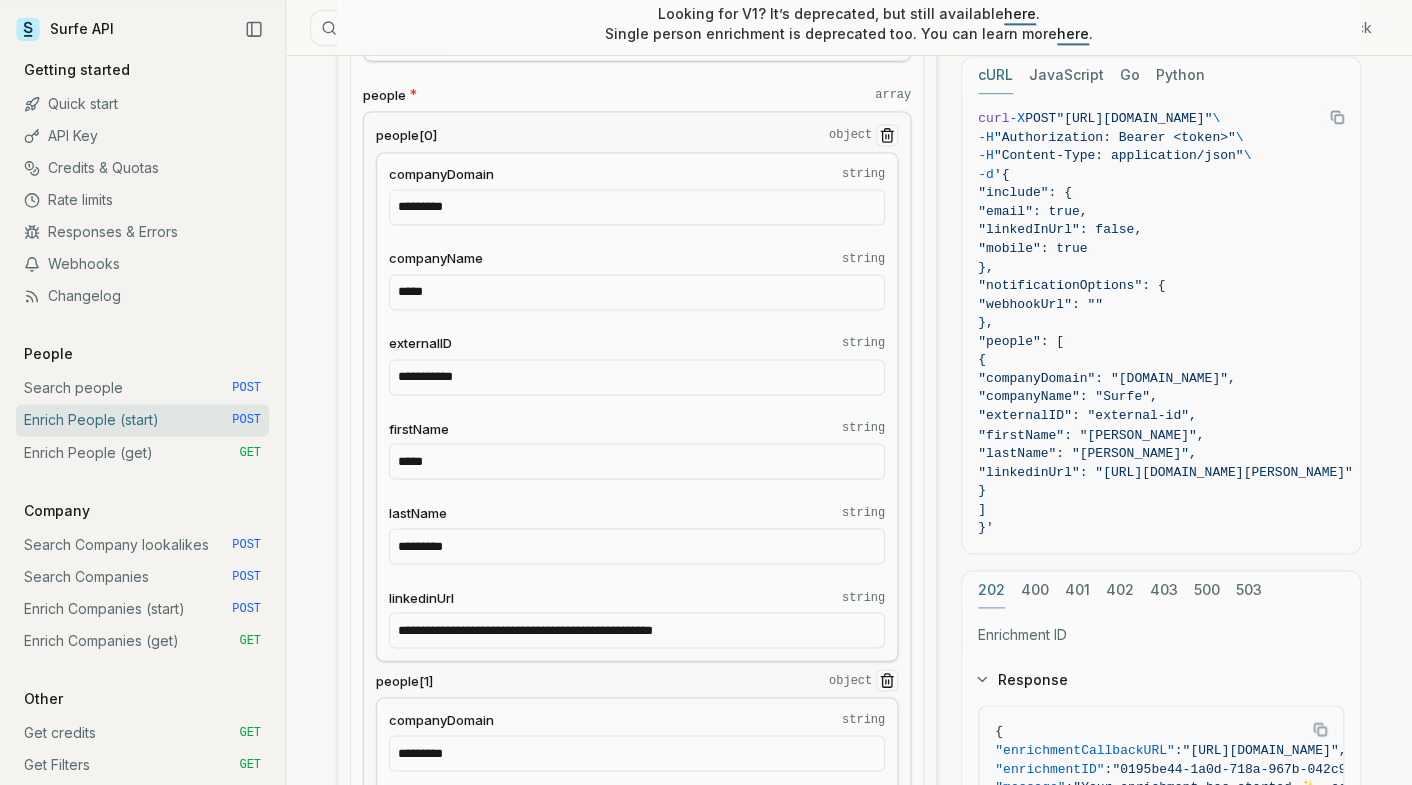 click on "**********" at bounding box center (849, 730) 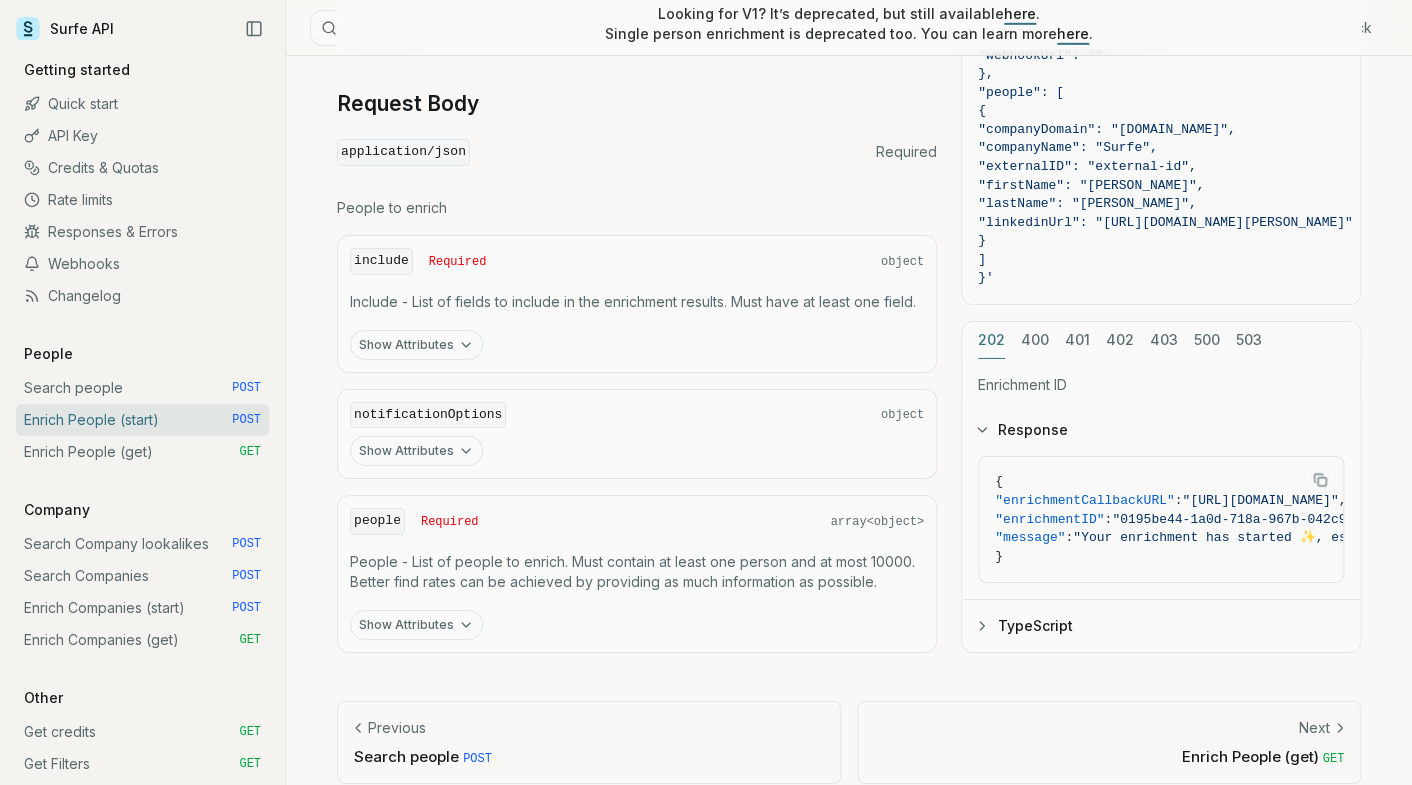 scroll, scrollTop: 2592, scrollLeft: 0, axis: vertical 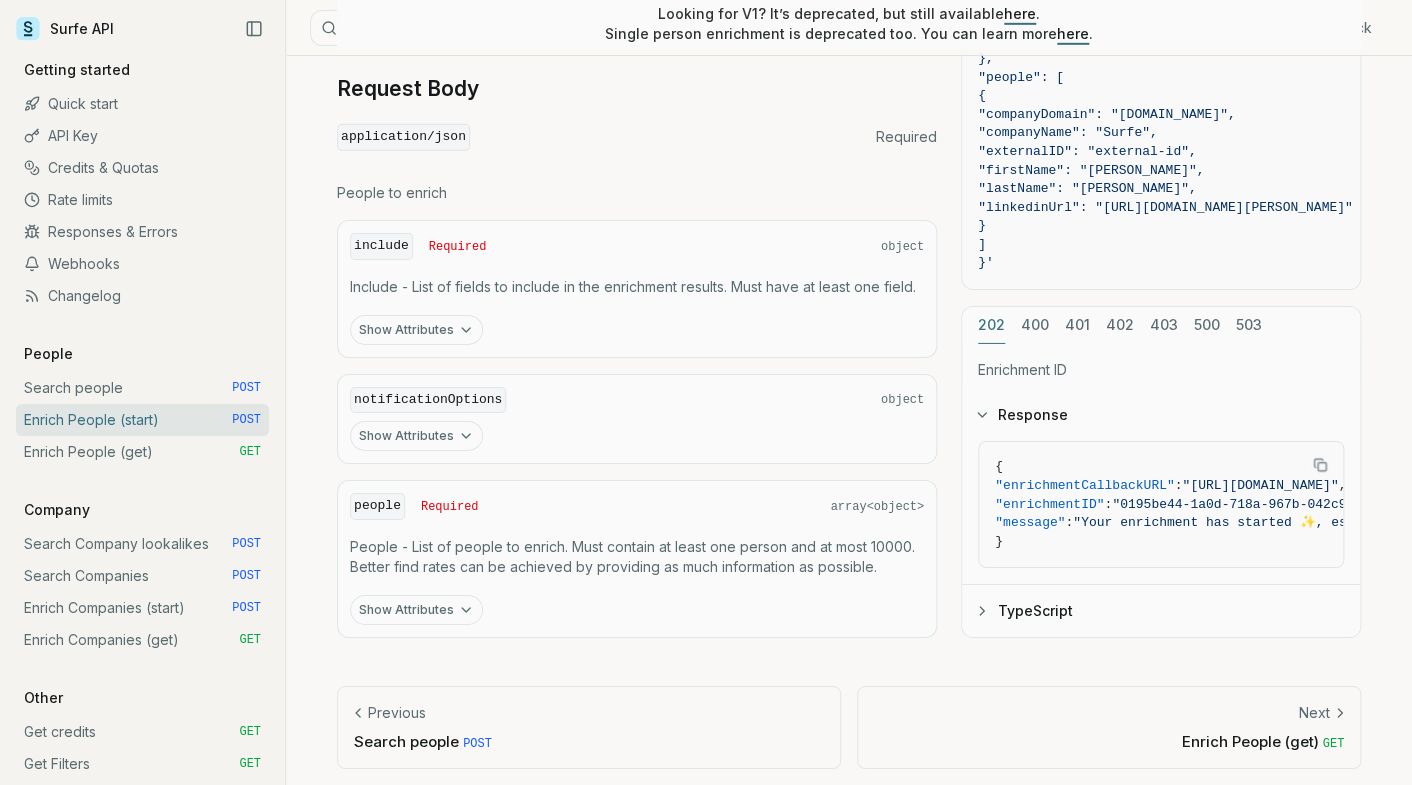 click on "Enrich People (get)   GET" at bounding box center (1109, 741) 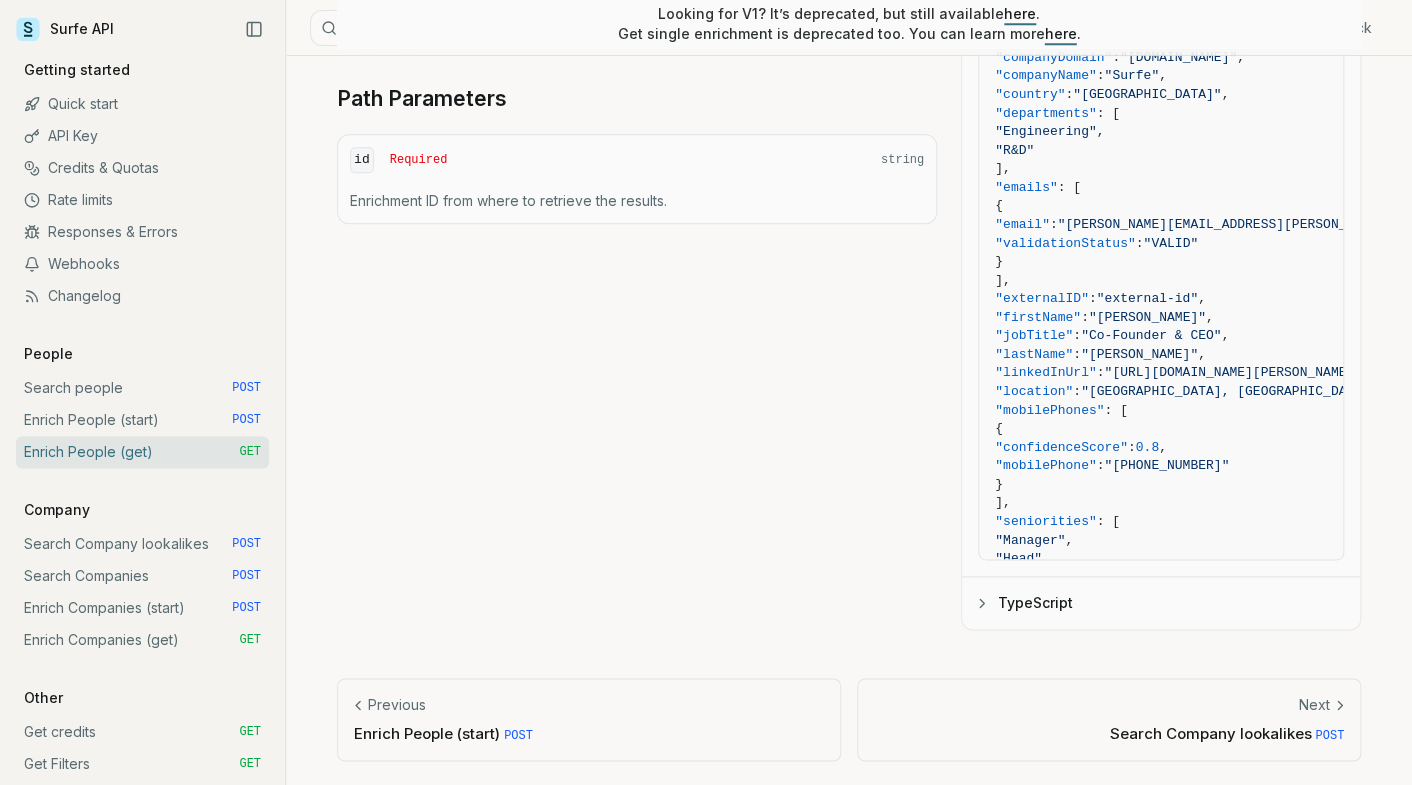 scroll, scrollTop: 0, scrollLeft: 0, axis: both 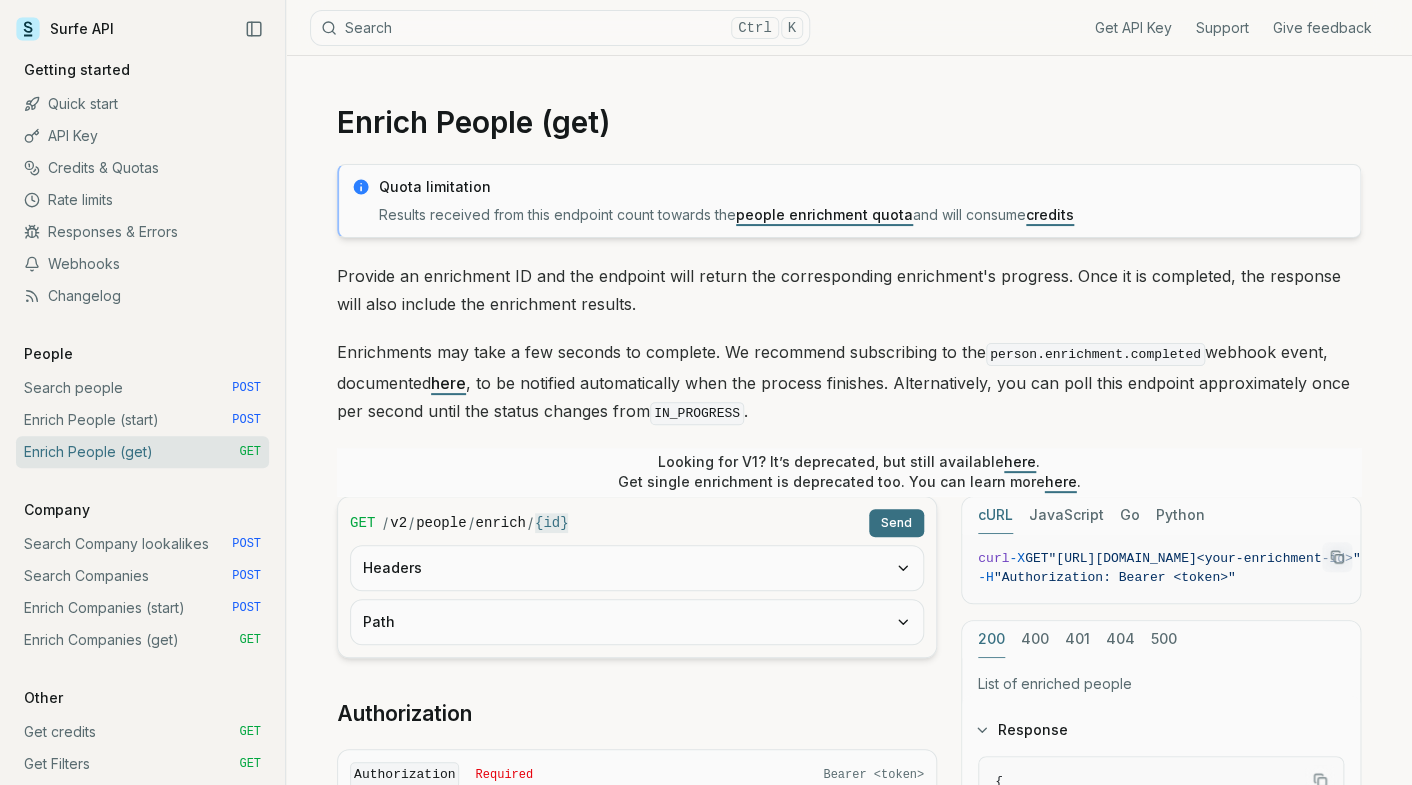 click on "Send" at bounding box center [896, 523] 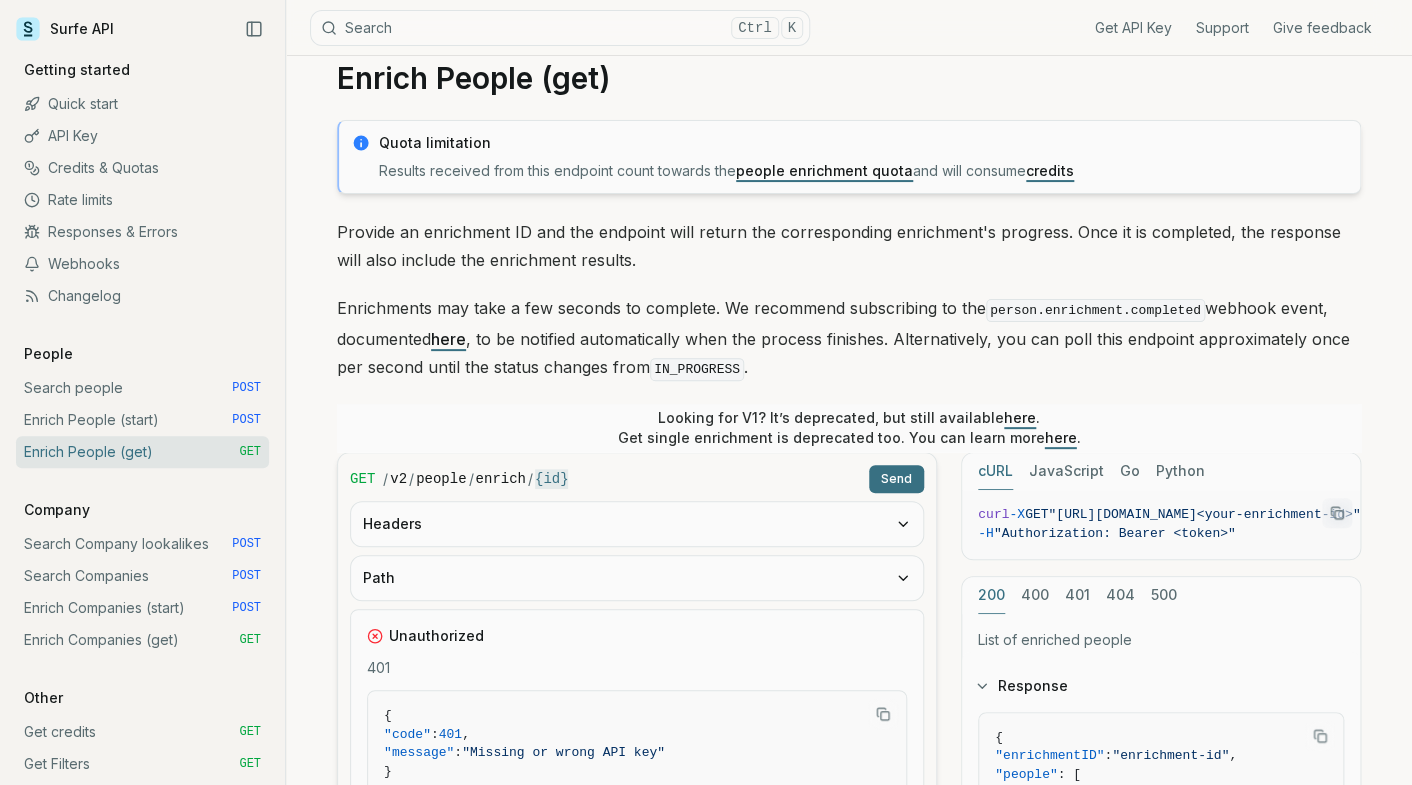 scroll, scrollTop: 222, scrollLeft: 0, axis: vertical 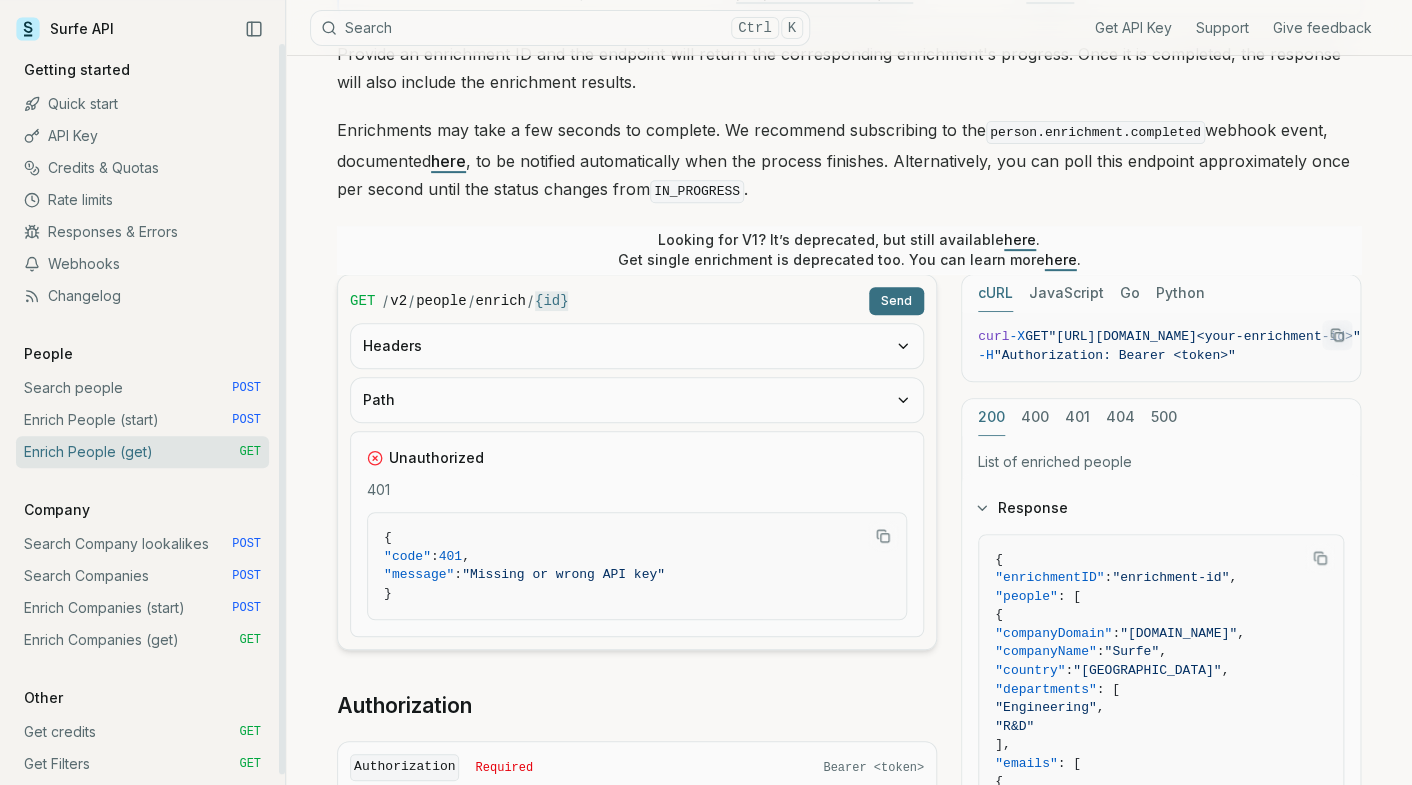 click on "API Key" at bounding box center [142, 136] 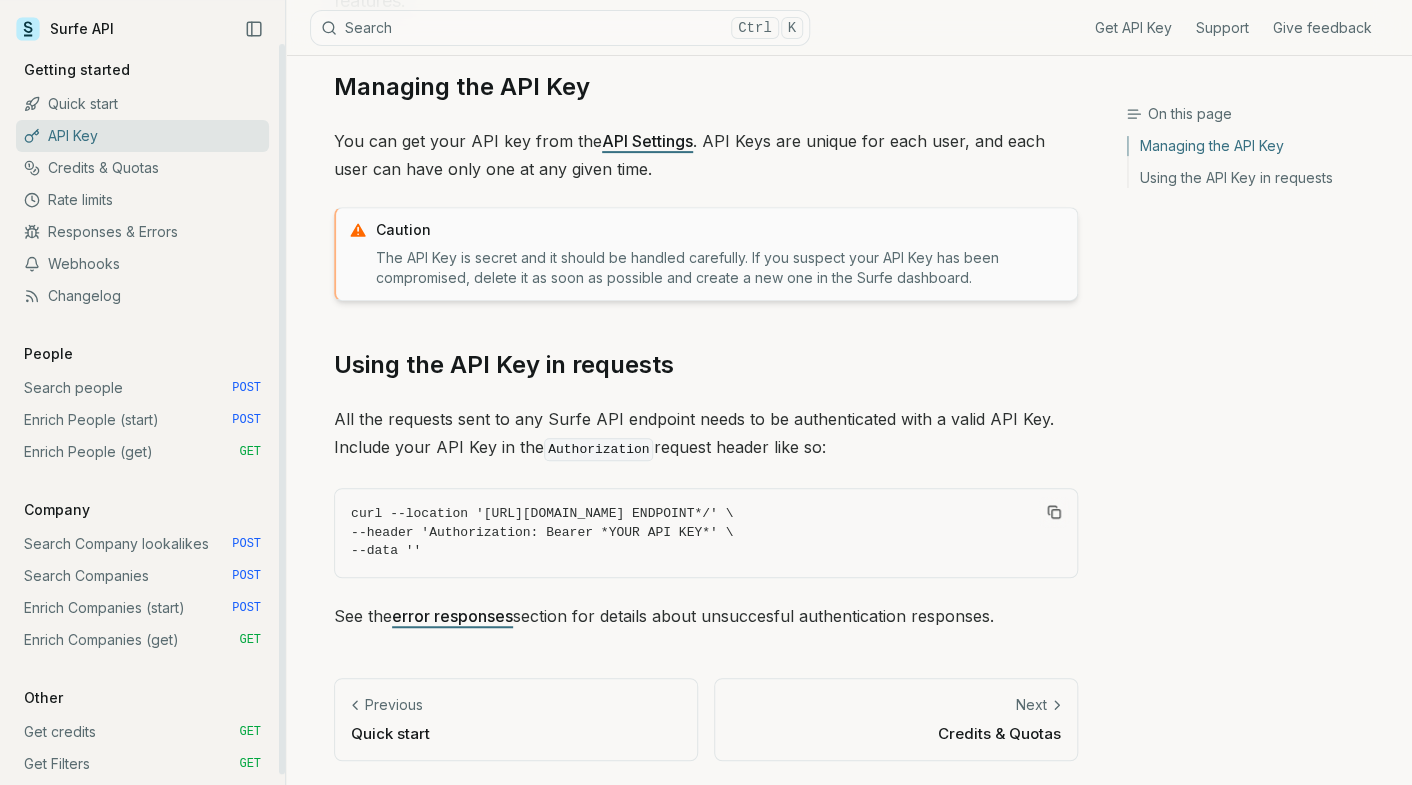 scroll, scrollTop: 0, scrollLeft: 0, axis: both 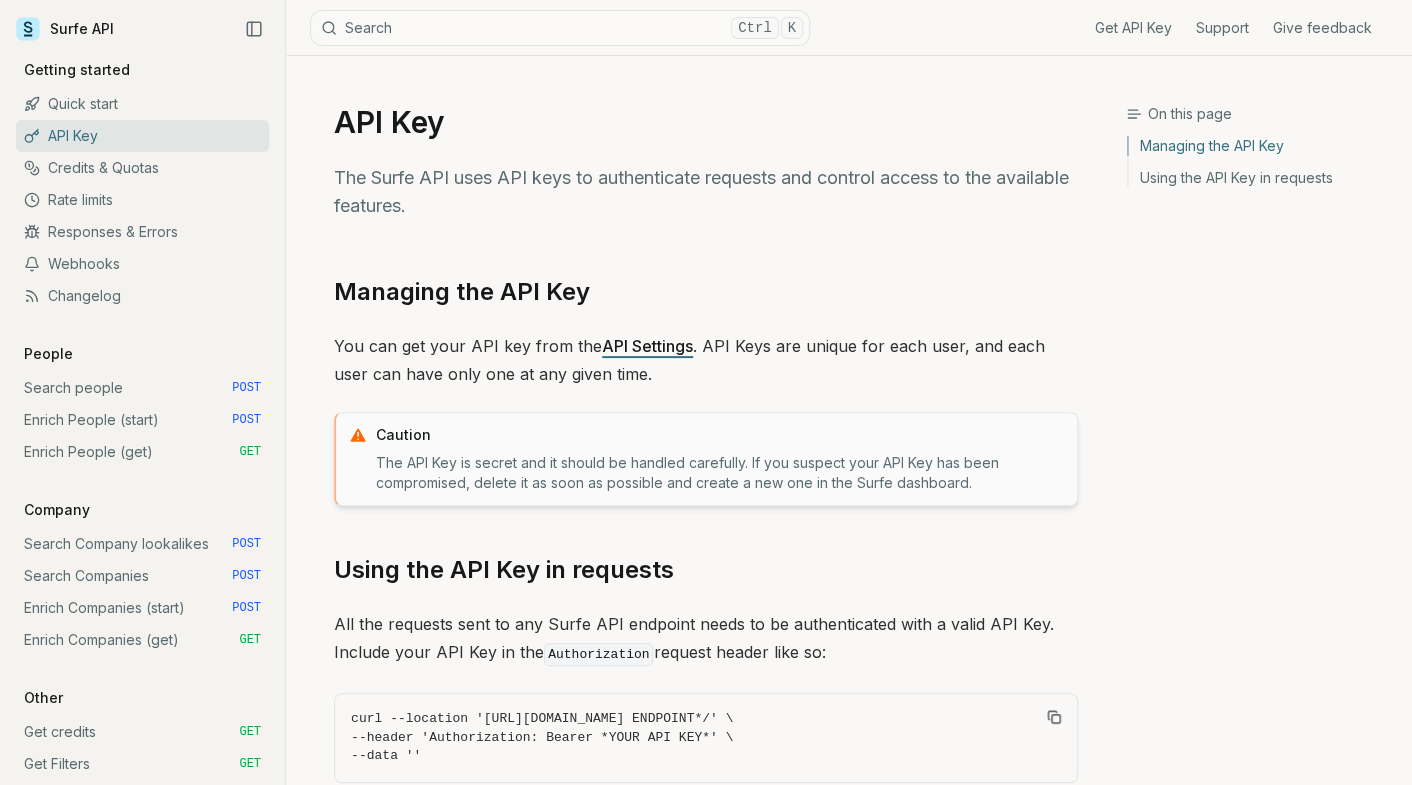 click on "The Surfe API uses API keys to authenticate requests and control access to the available features." at bounding box center (706, 192) 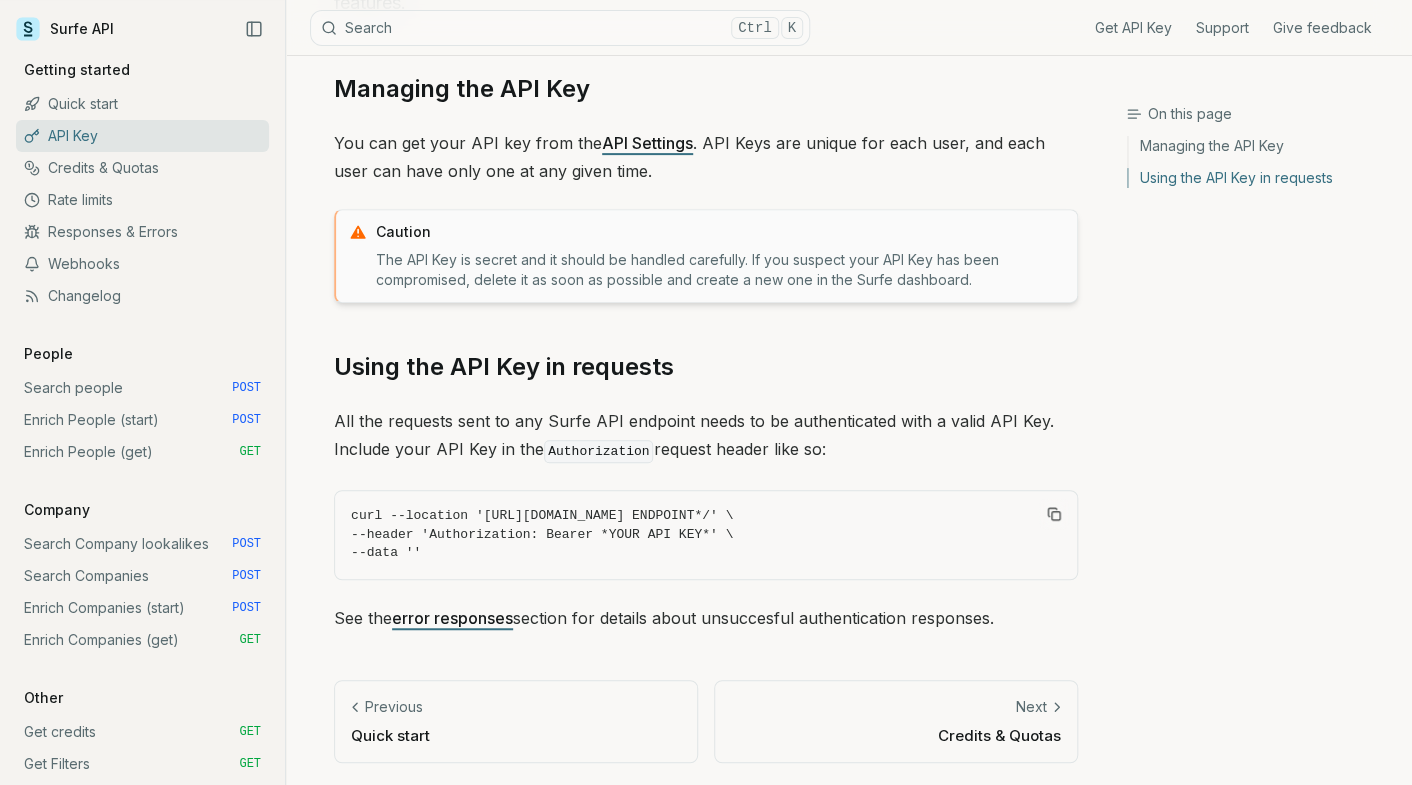 click on "Surfe API" at bounding box center (65, 29) 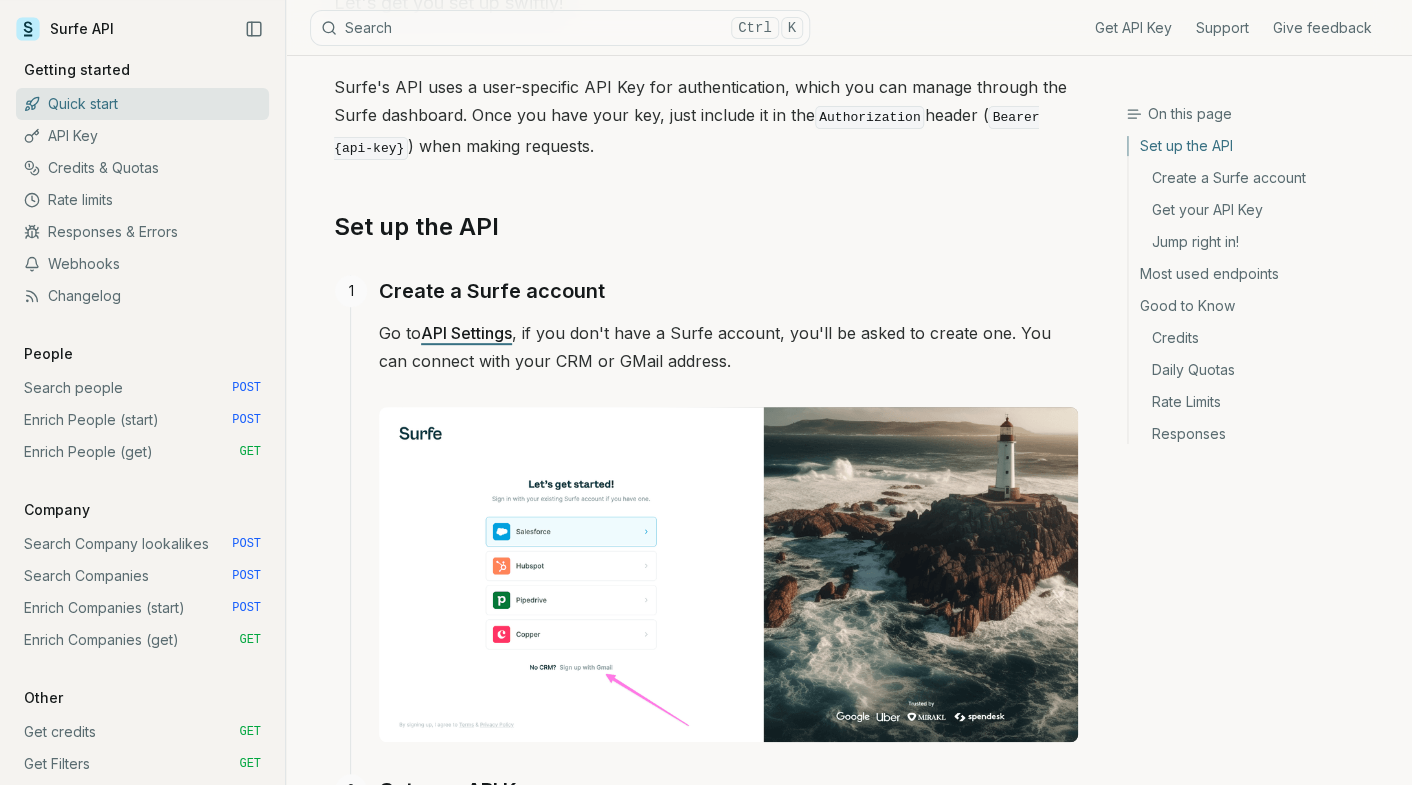 scroll, scrollTop: 0, scrollLeft: 0, axis: both 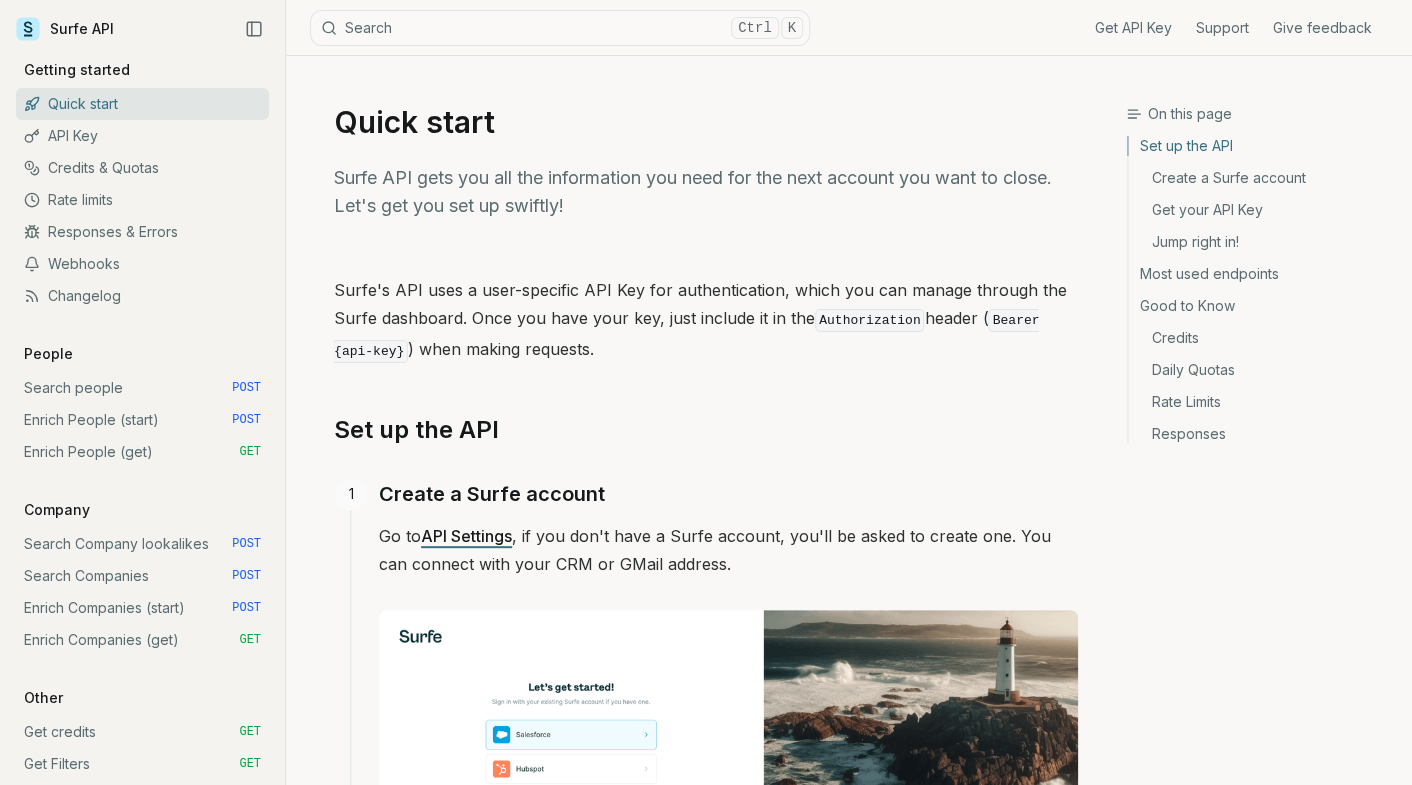 click on "Quick start Surfe API gets you all the information you need for the next account you want to close. Let's get you set up swiftly! Surfe's API uses a user-specific API Key for authentication, which you can manage through the Surfe dashboard. Once you have your key, just include it in the  Authorization  header ( Bearer {api-key} ) when making requests.
Set up the API
Create a Surfe account Go to  API Settings , if you don't have a Surfe account, you'll be asked to create one. You can connect with your CRM or GMail address. Get your API Key In the  API settings , generate the key.
Jump right in! You're good to go! You can start by querying a person's information: curl  -X  POST  "https://api.surfe.com/v2/people/enrich"  \
-H  "Authorization: Bearer <token>"  \
-H  "Content-Type: application/json"  \
-d  '{
"include": {
"email": true,
"mobile": true
},
"people": [
{
"companyDomain": "surfe.com",
"companyName": "Surfe"," at bounding box center [706, 1904] 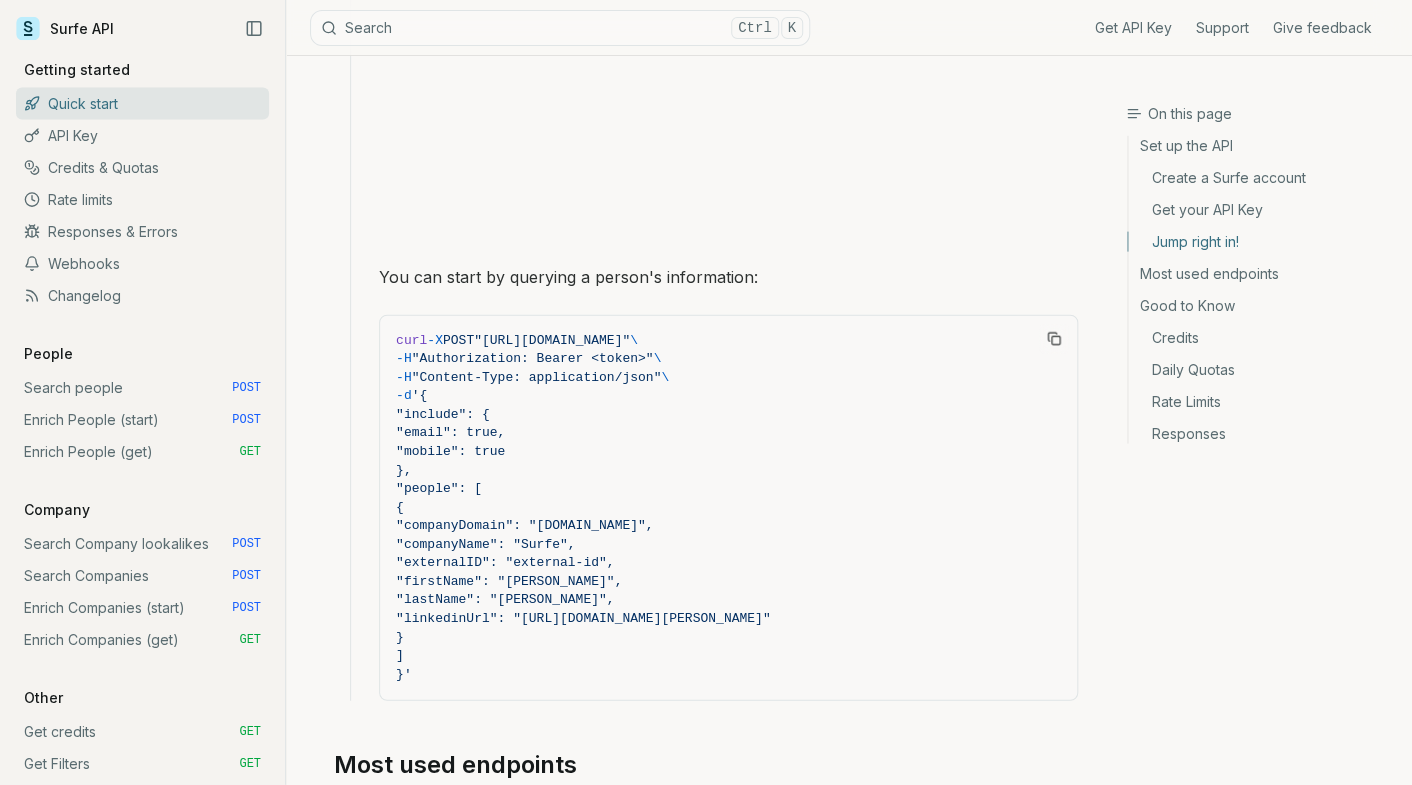 scroll, scrollTop: 1555, scrollLeft: 0, axis: vertical 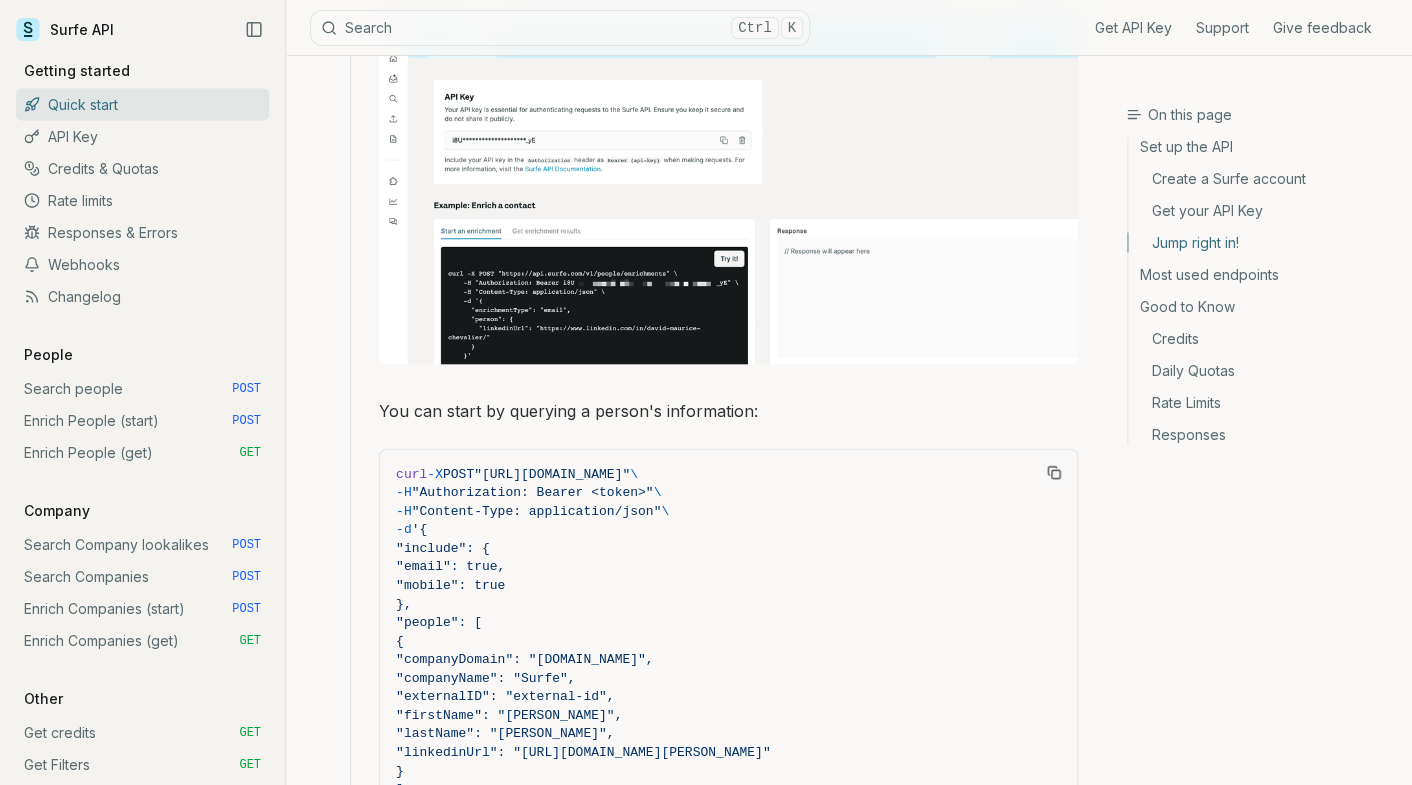 click at bounding box center (728, 188) 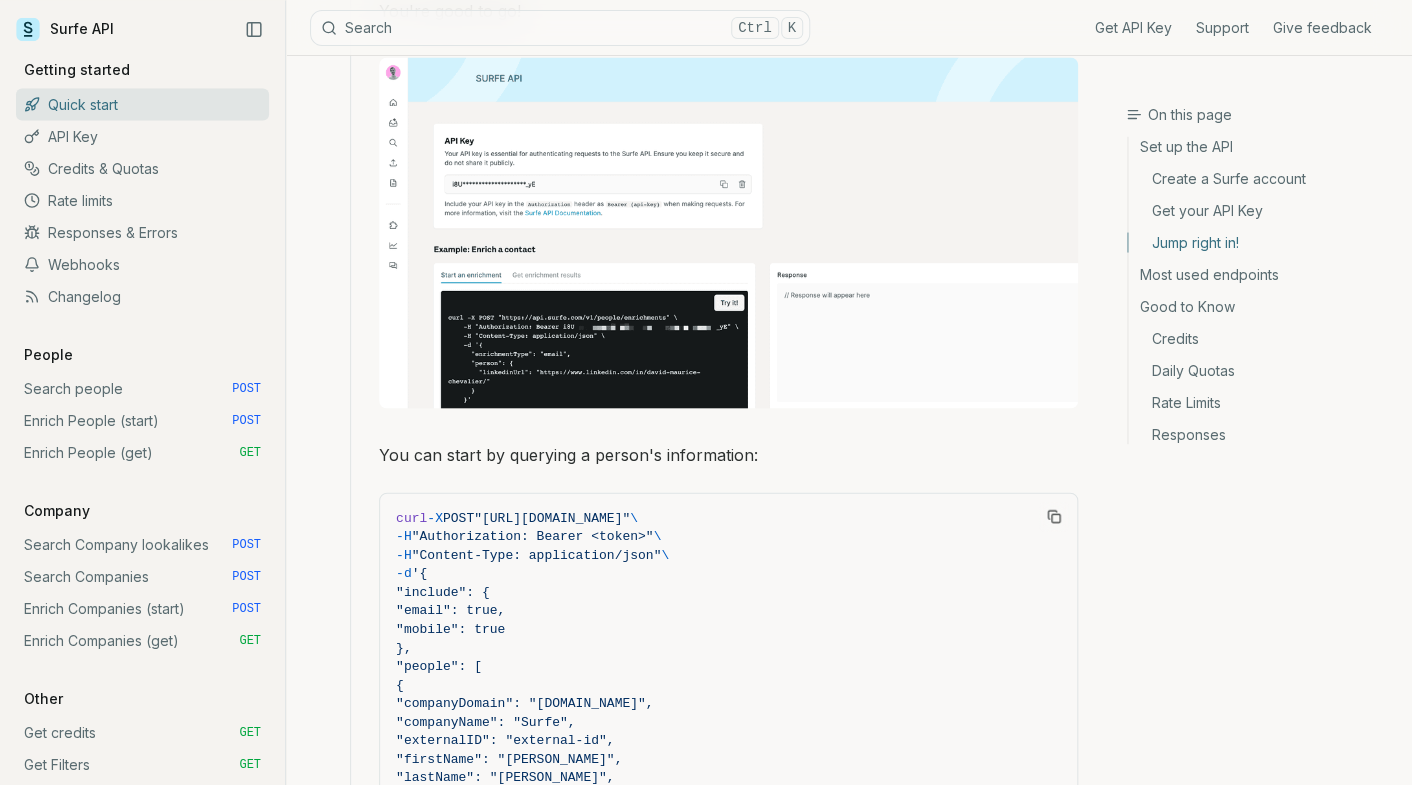 scroll, scrollTop: 1555, scrollLeft: 0, axis: vertical 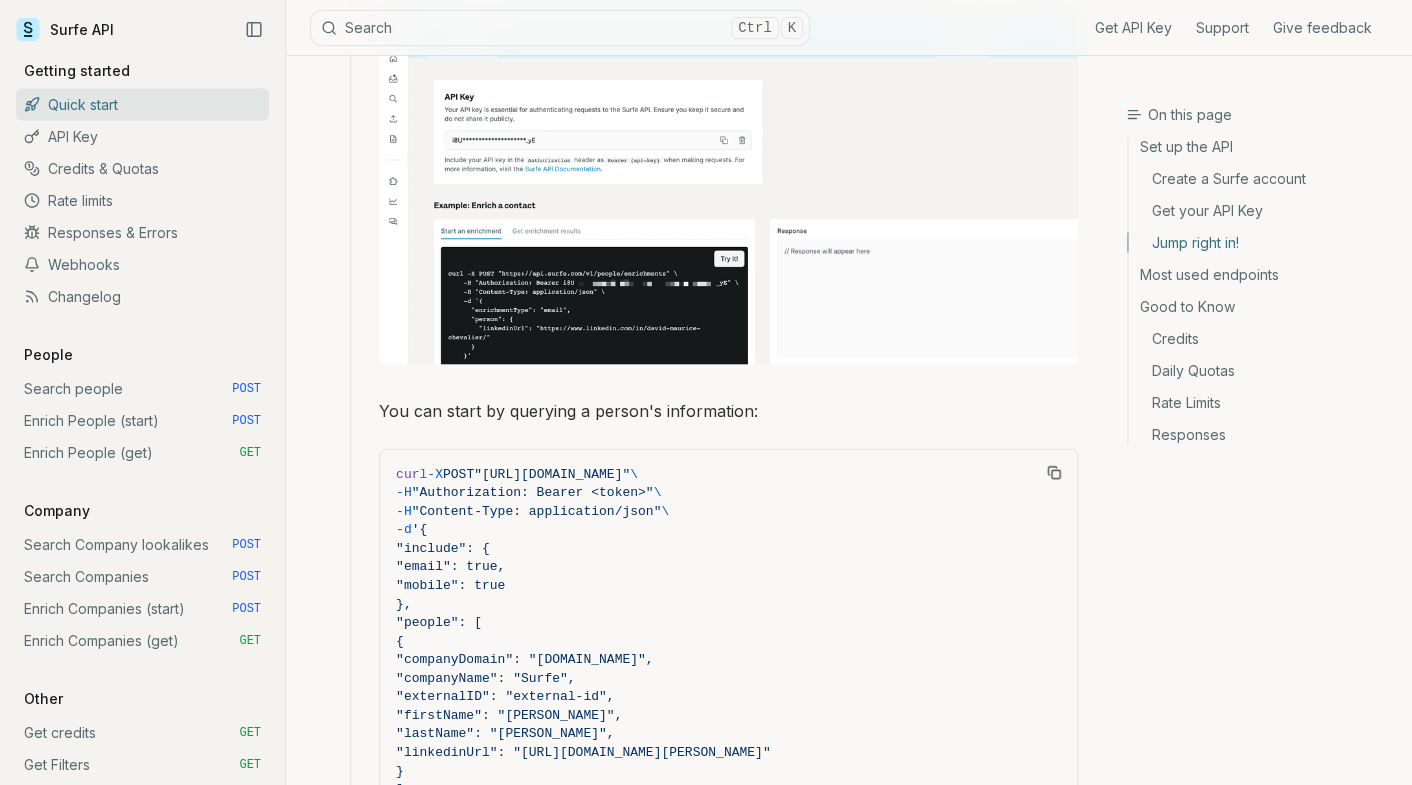 click at bounding box center [728, 188] 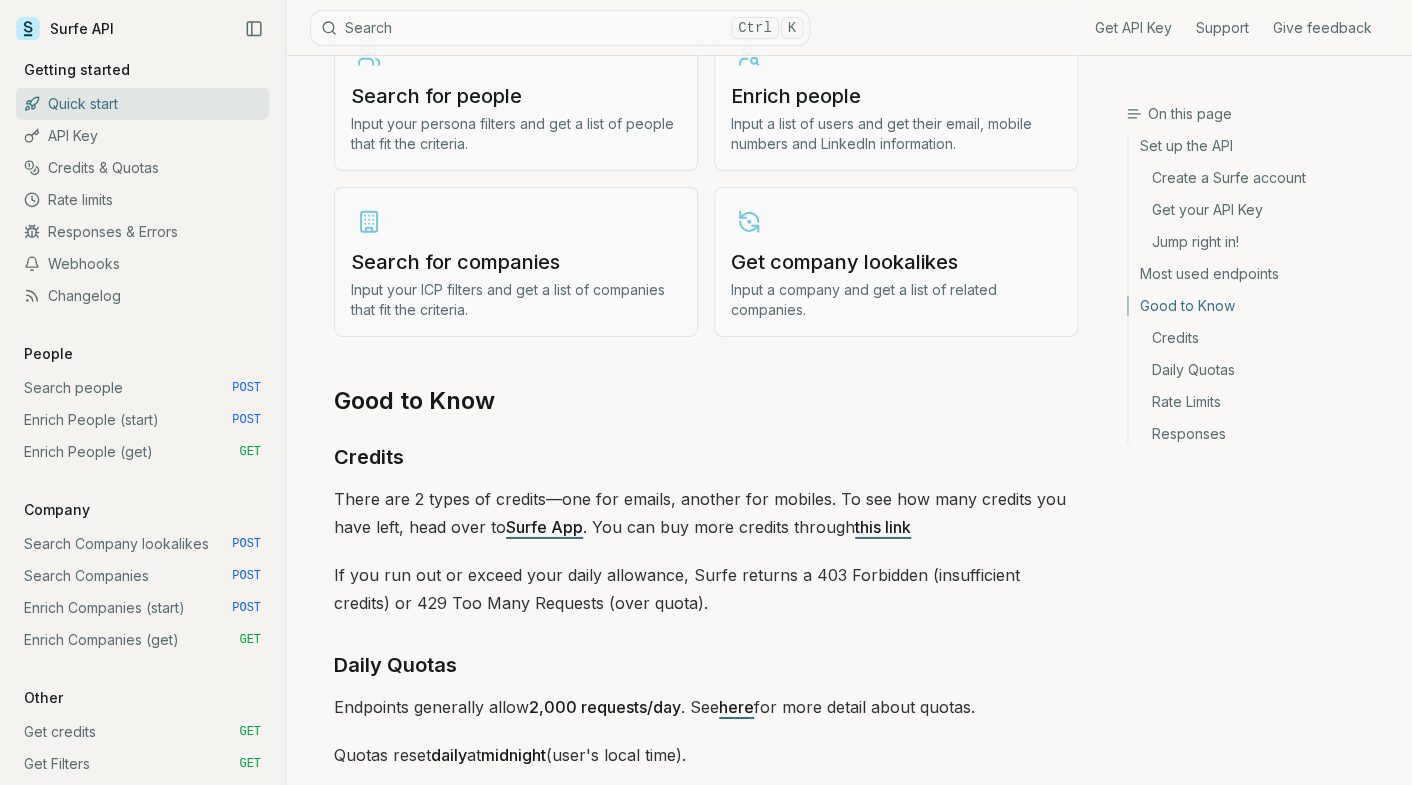 scroll, scrollTop: 2428, scrollLeft: 0, axis: vertical 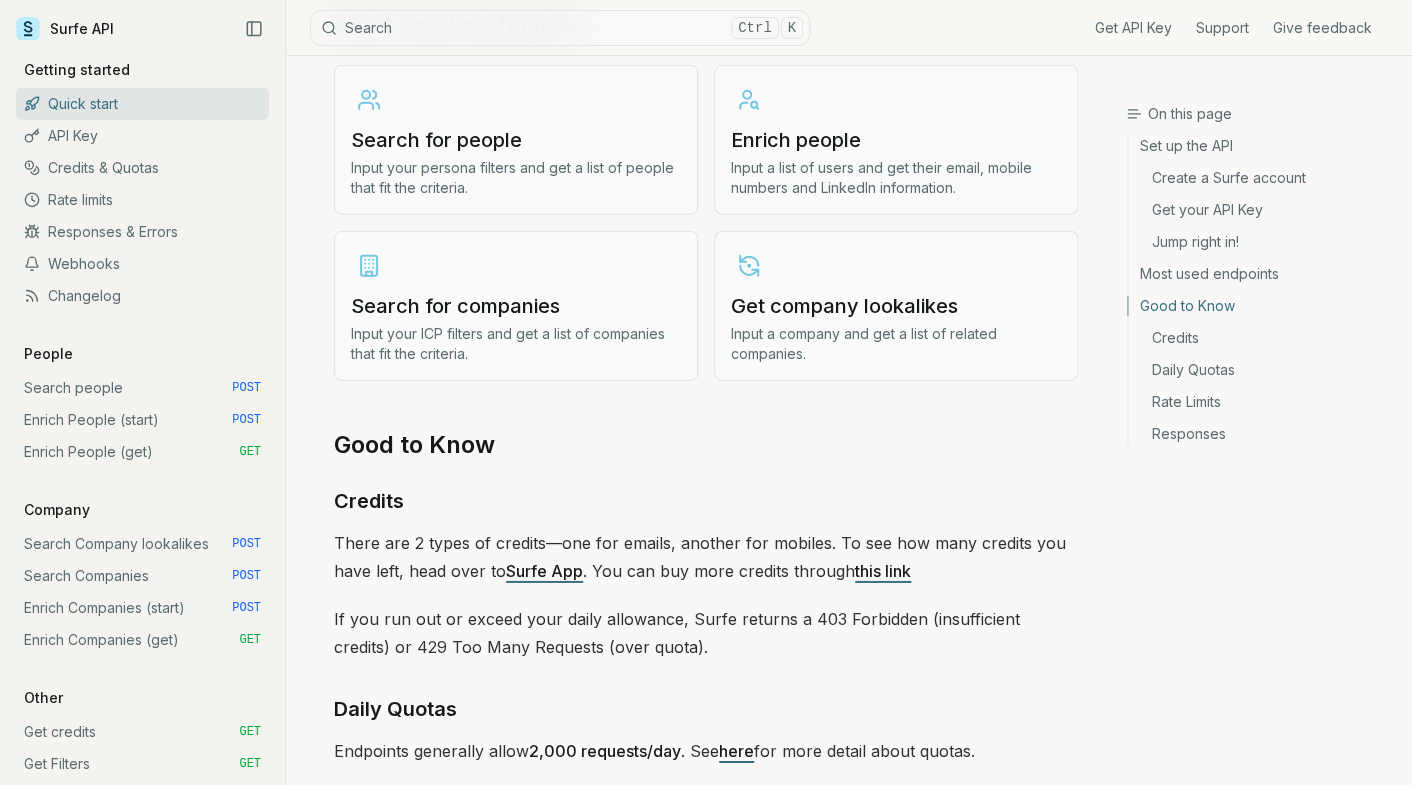 click on "Input your persona filters and get a list of people that fit the criteria." at bounding box center [516, 178] 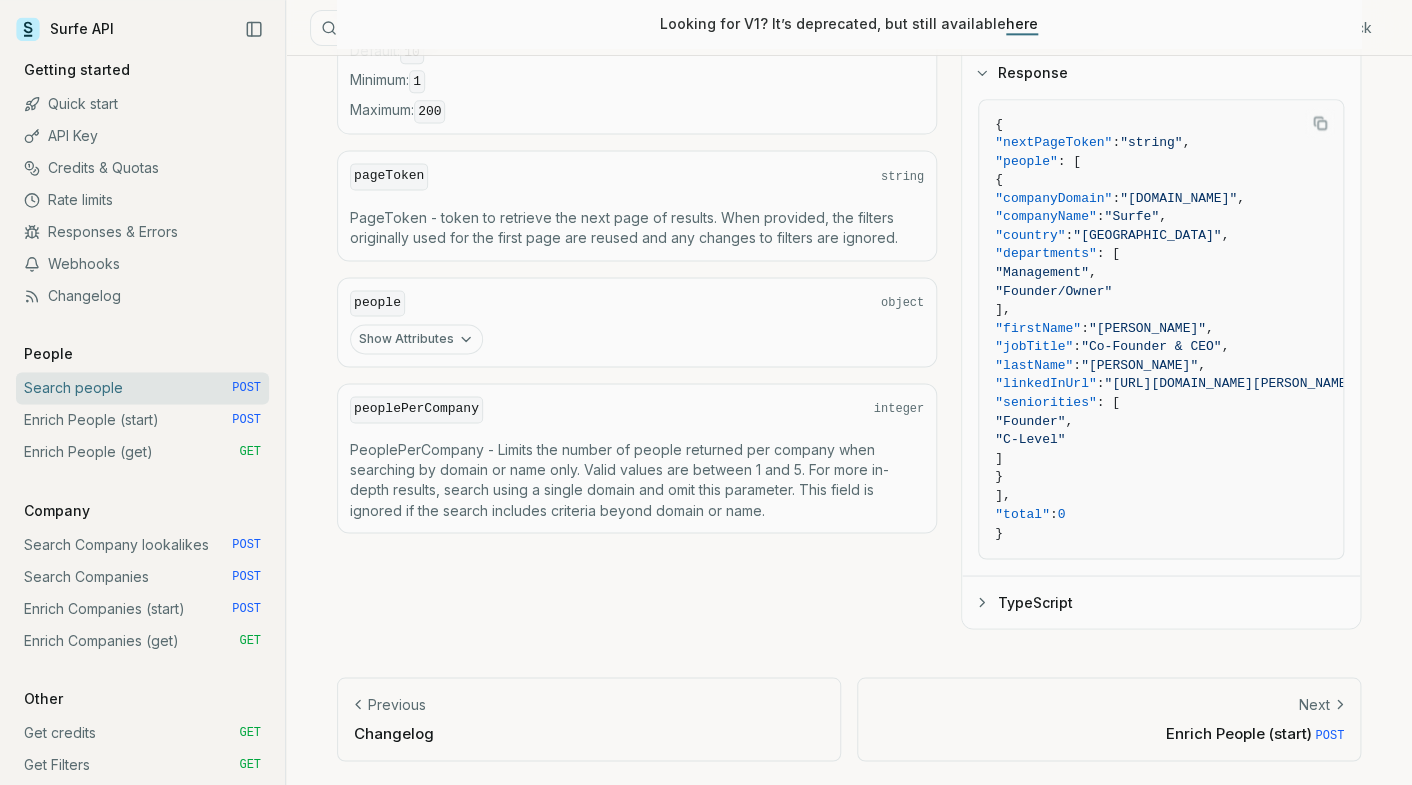 scroll, scrollTop: 0, scrollLeft: 0, axis: both 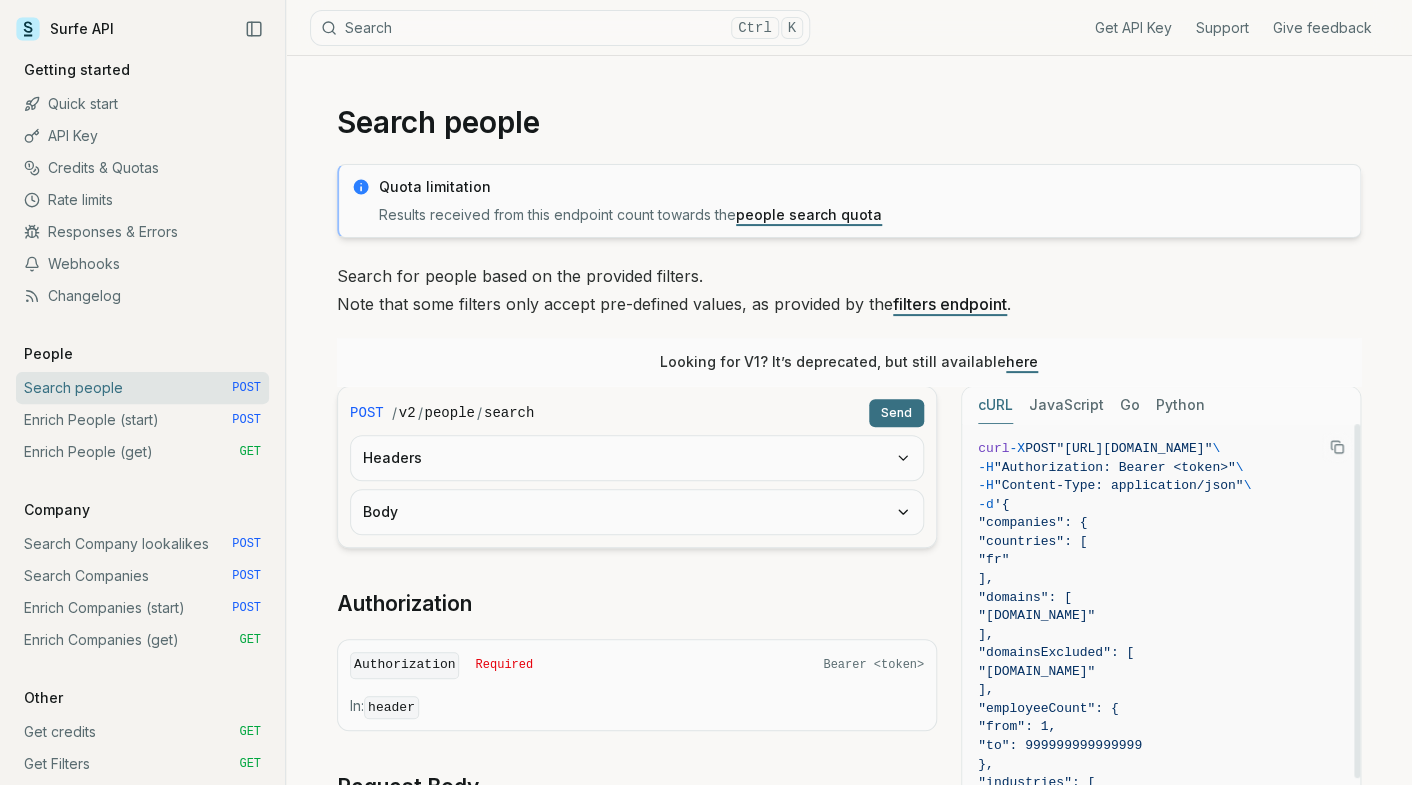 click on ""Authorization: Bearer <token>"" at bounding box center (1115, 467) 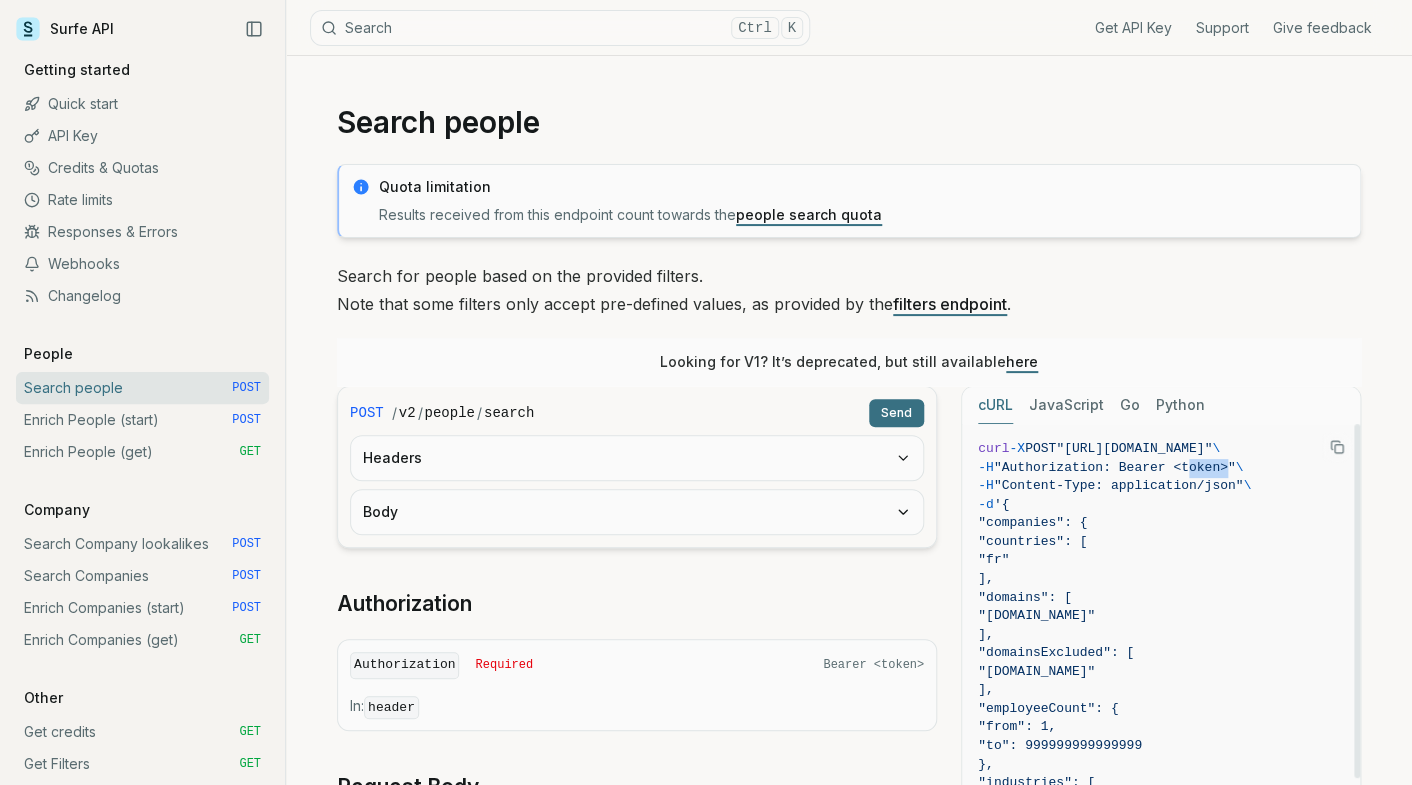 click on ""Authorization: Bearer <token>"" at bounding box center (1115, 467) 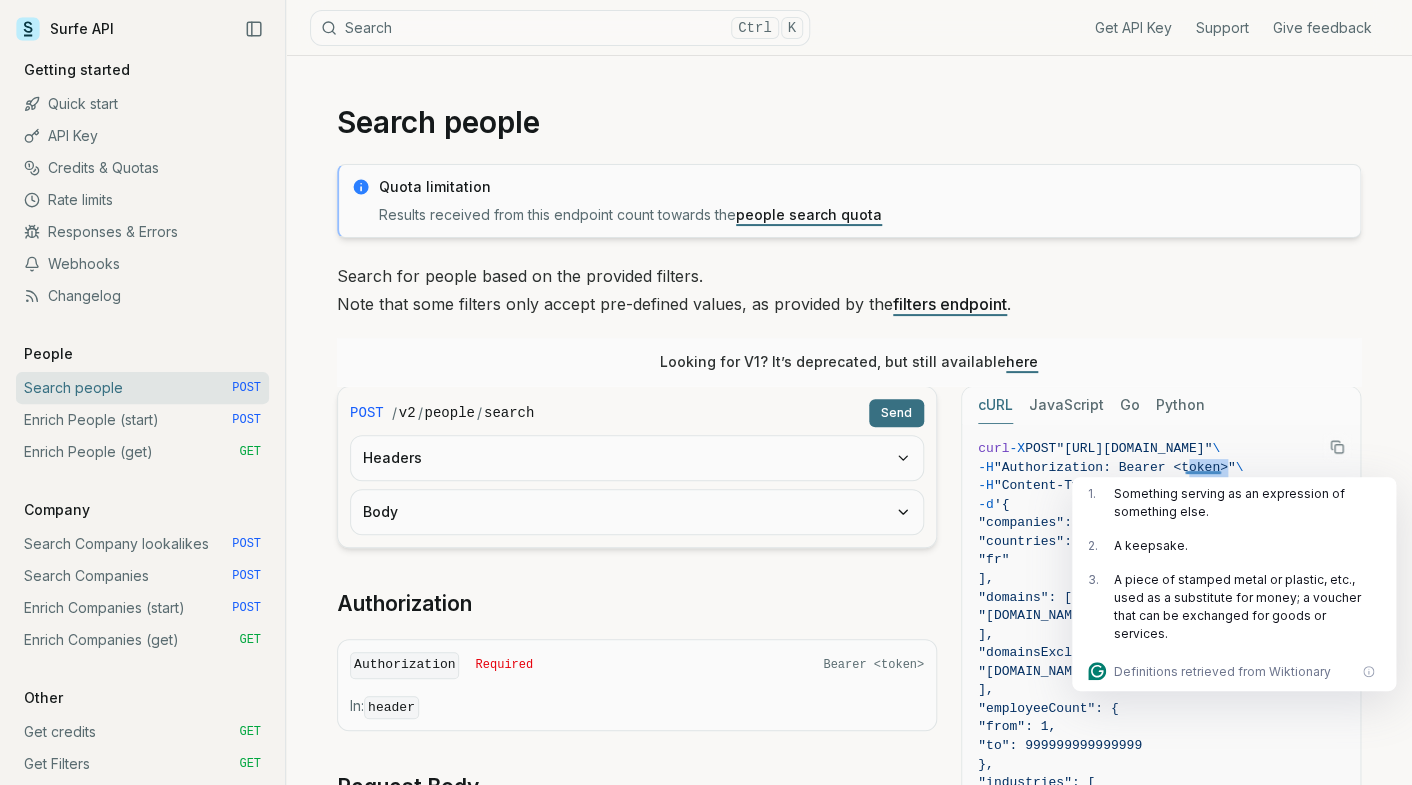click 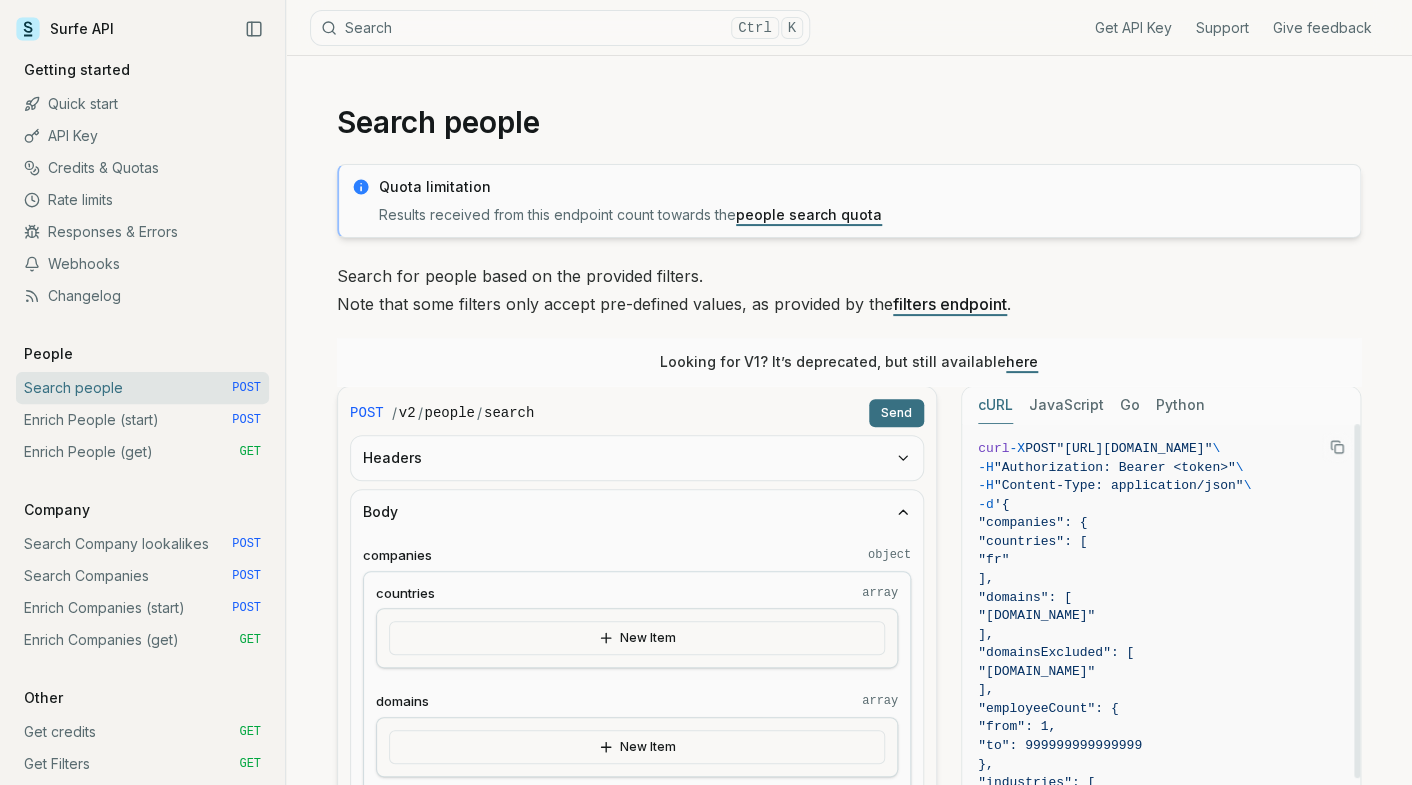 click on "curl  -X  POST  "https://api.surfe.com/v2/people/search"  \
-H  "Authorization: Bearer <token>"  \
-H  "Content-Type: application/json"  \
-d  '{
"companies": {
"countries": [
"fr"
],
"domains": [
"surfe.com"
],
"domainsExcluded": [
"surfshop.fr"
],
"employeeCount": {
"from": 1,
"to": 999999999999999
},
"industries": [
"CRM",
"Software",
"SaaS",
"Internet"
],
"names": [
"Surfe",
"Leadjet"
],
"revenue": {
"from": 1,
"to": 999999999999999
}
},
"limit": 10,
"pageToken": "",
"people": {
"countries": [
"fr"
],
"departments": [
"Management"
],
"jobTitles": [
"CEO",
"CTO"
],
"seniorities": [
"Founder",
"C-Level"
]" at bounding box center [1161, 932] 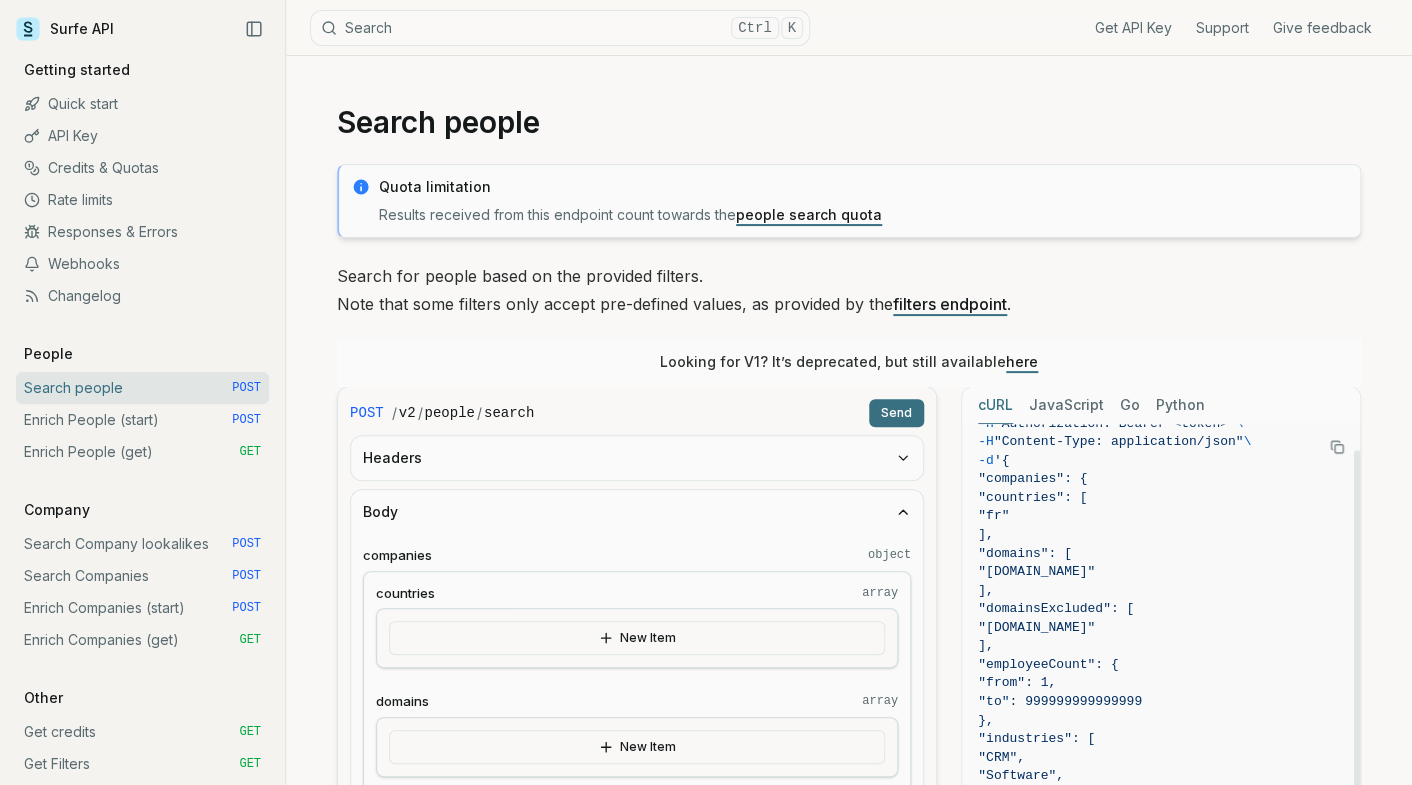 scroll, scrollTop: 88, scrollLeft: 0, axis: vertical 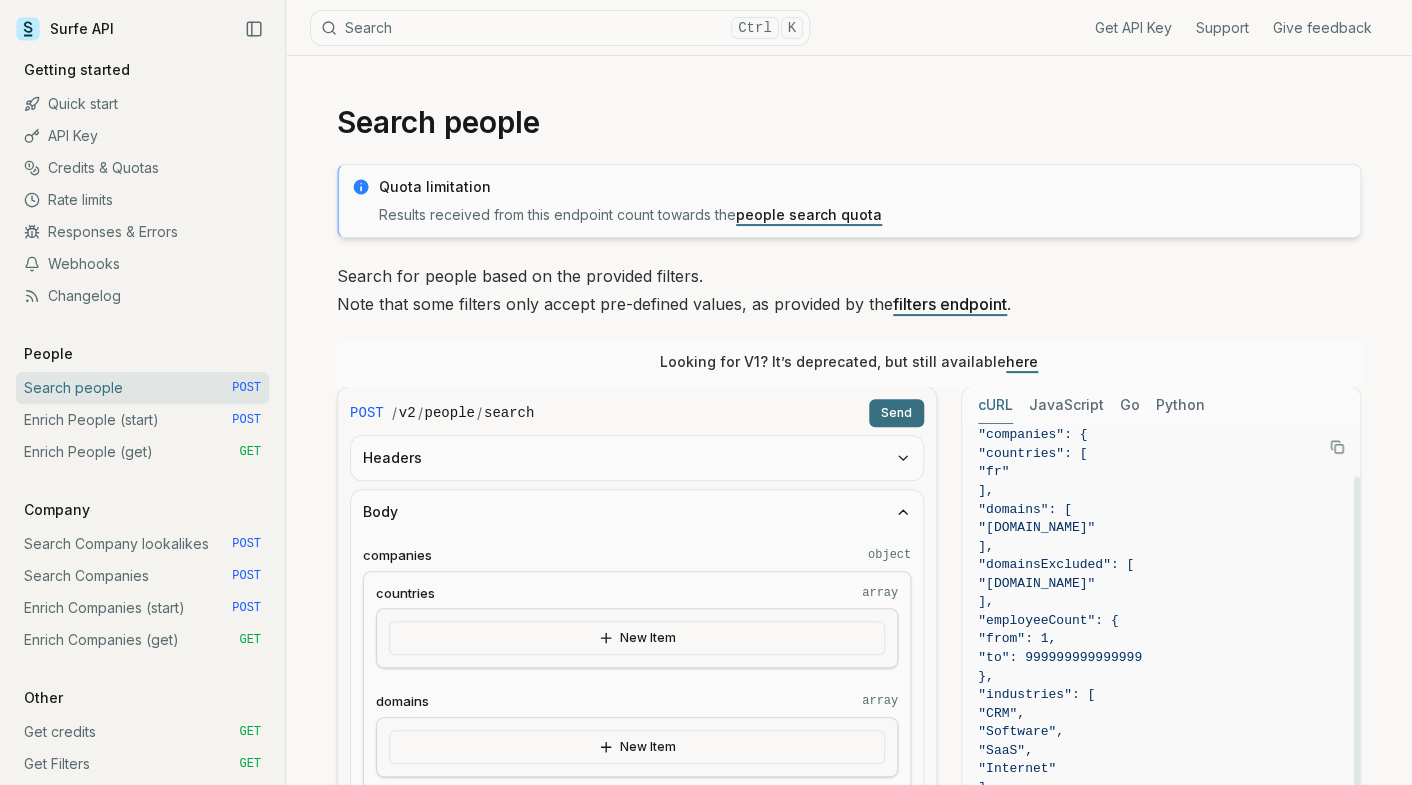 click on "**********" at bounding box center (849, 1884) 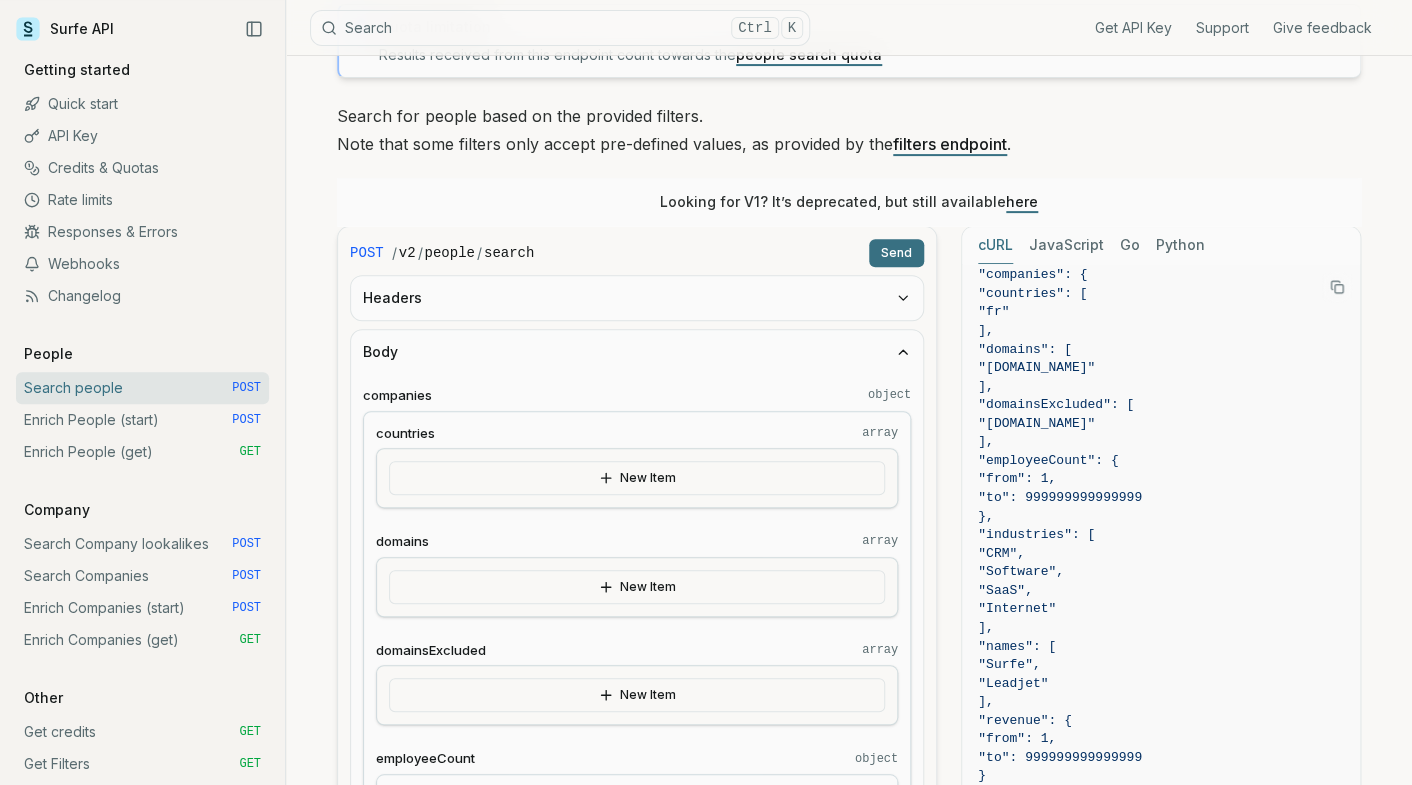 scroll, scrollTop: 0, scrollLeft: 0, axis: both 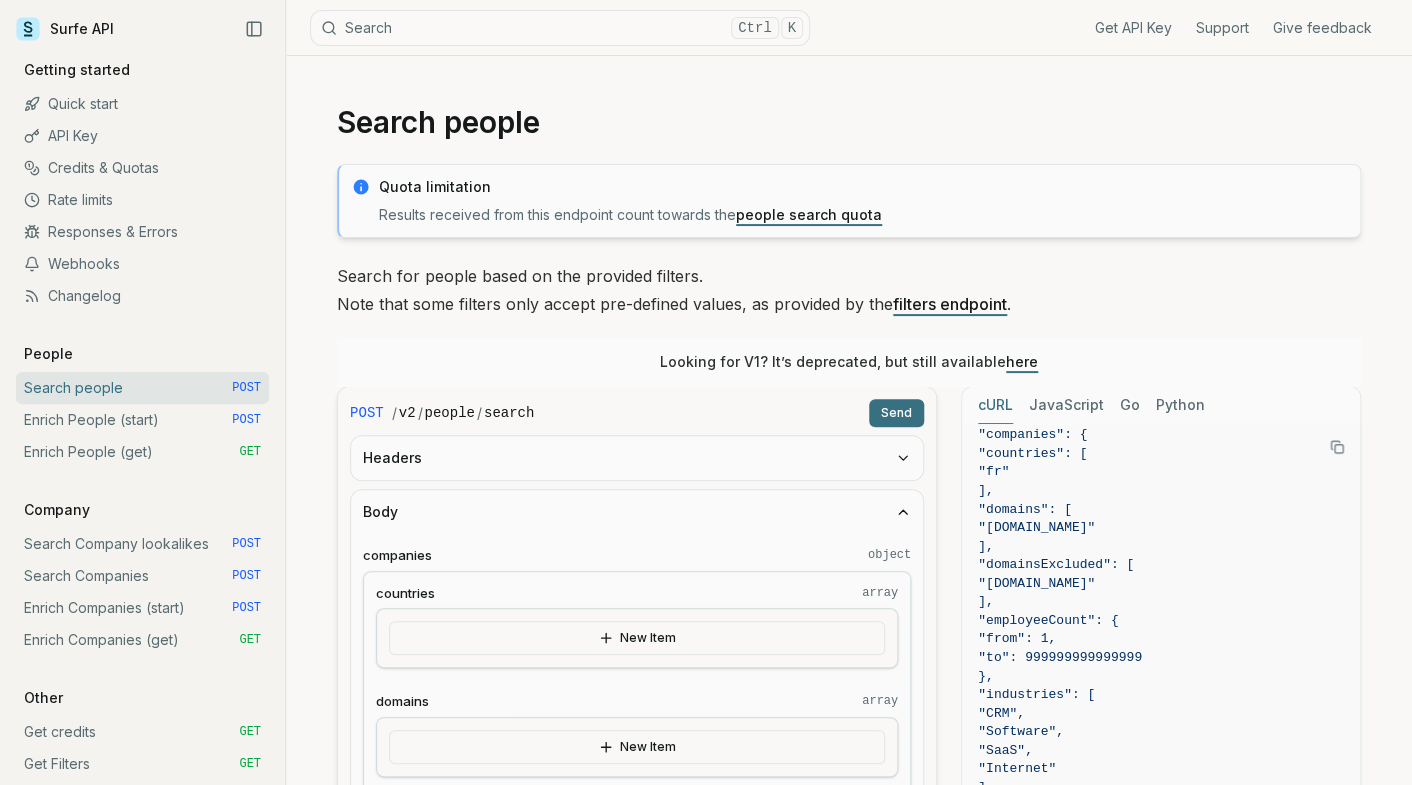 click on "Send" at bounding box center (896, 413) 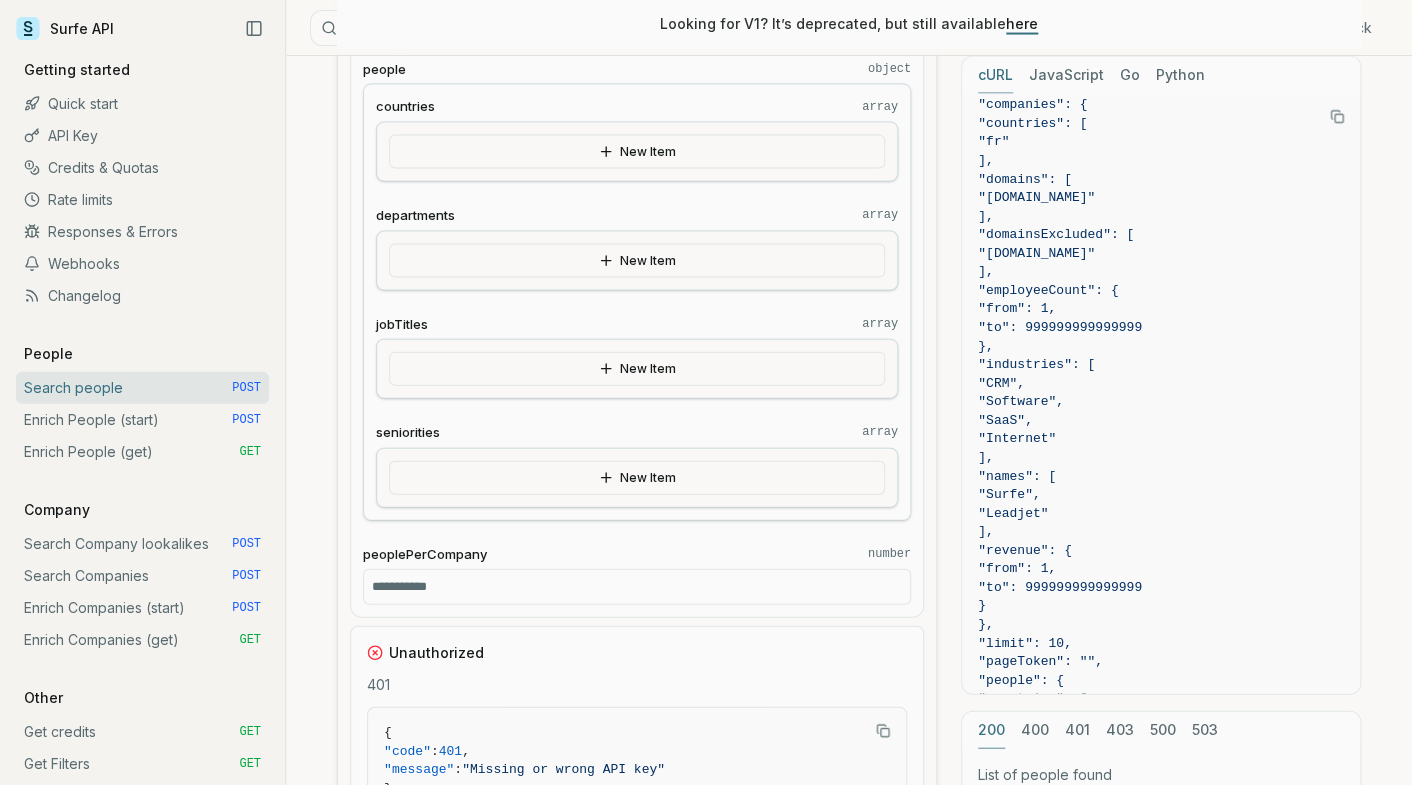 scroll, scrollTop: 2044, scrollLeft: 0, axis: vertical 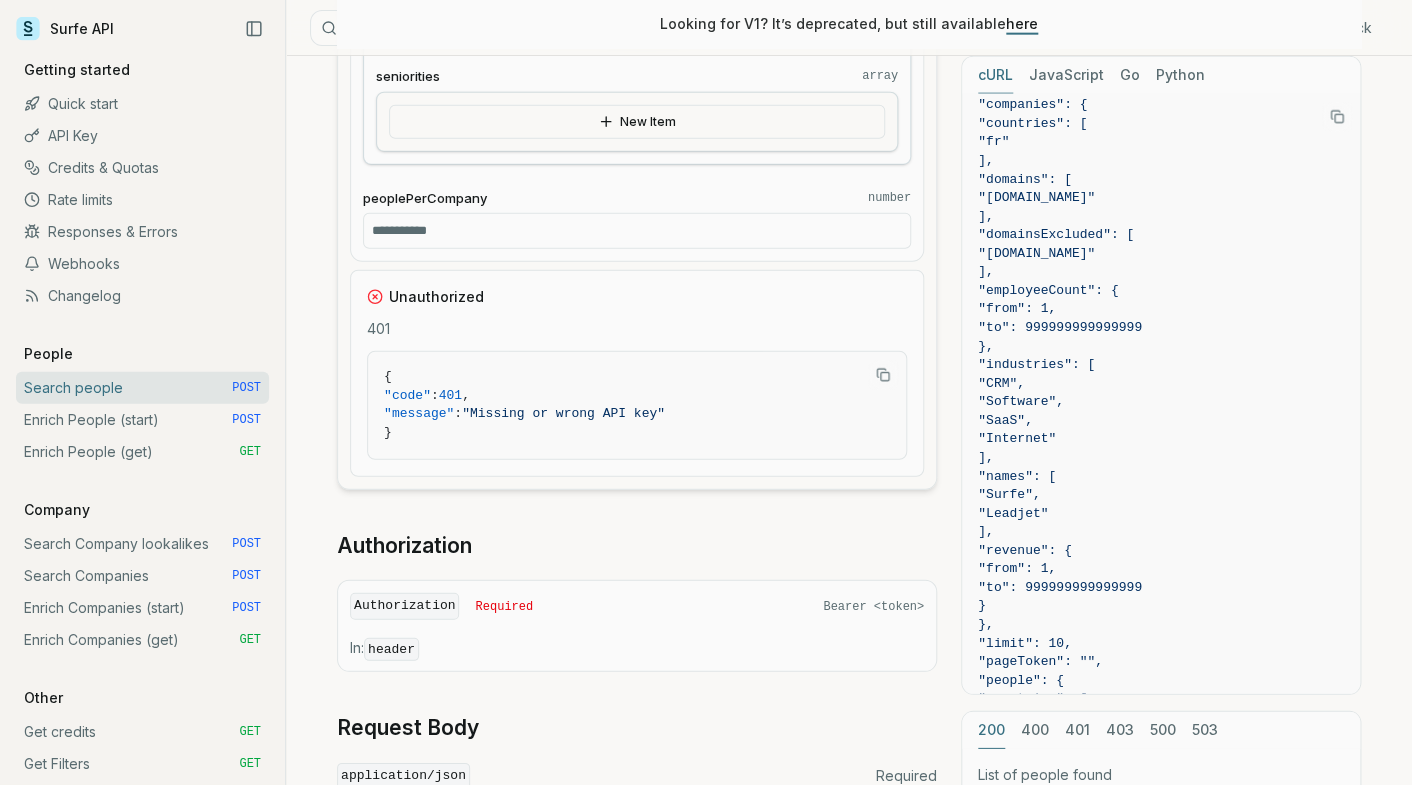 click on "Bearer <token>" at bounding box center [873, 607] 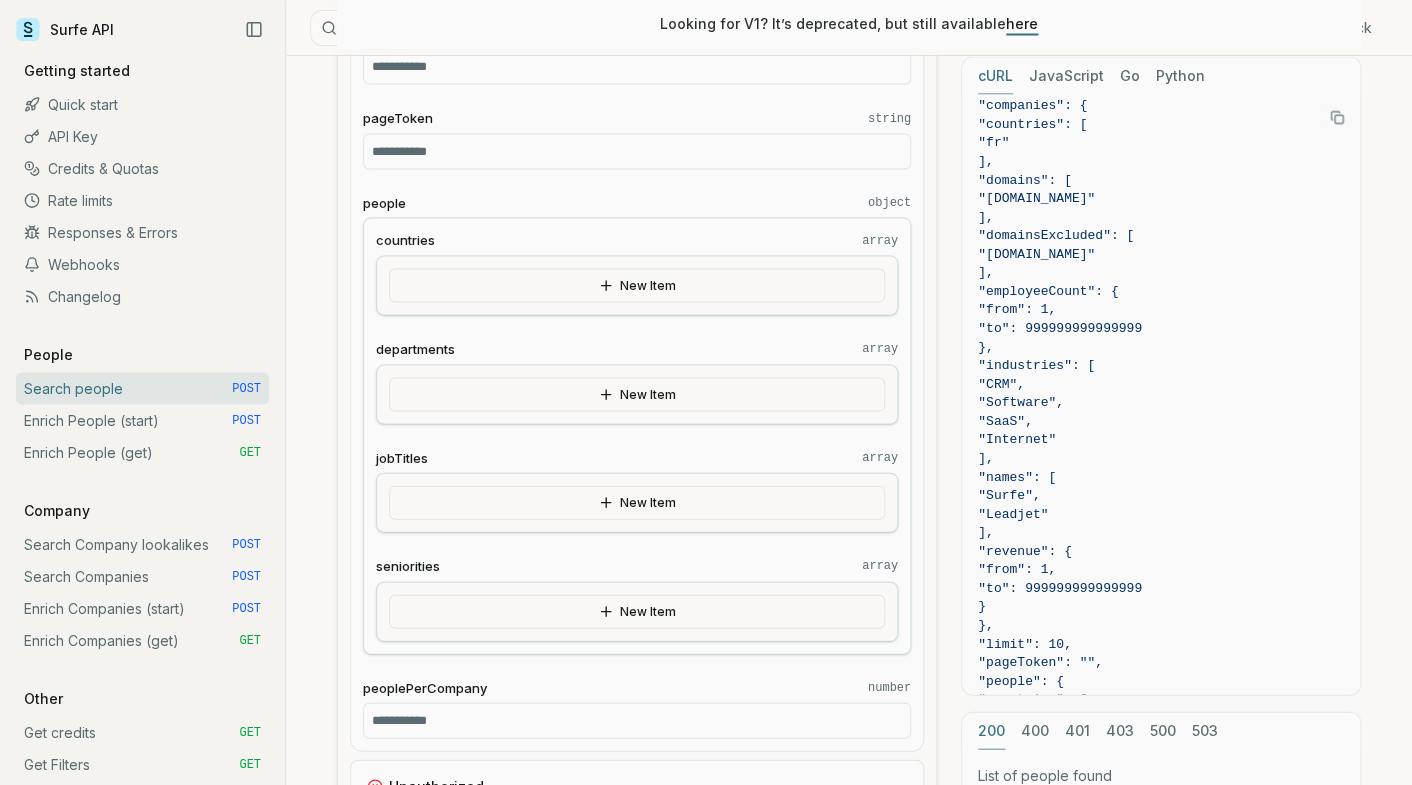 scroll, scrollTop: 1288, scrollLeft: 0, axis: vertical 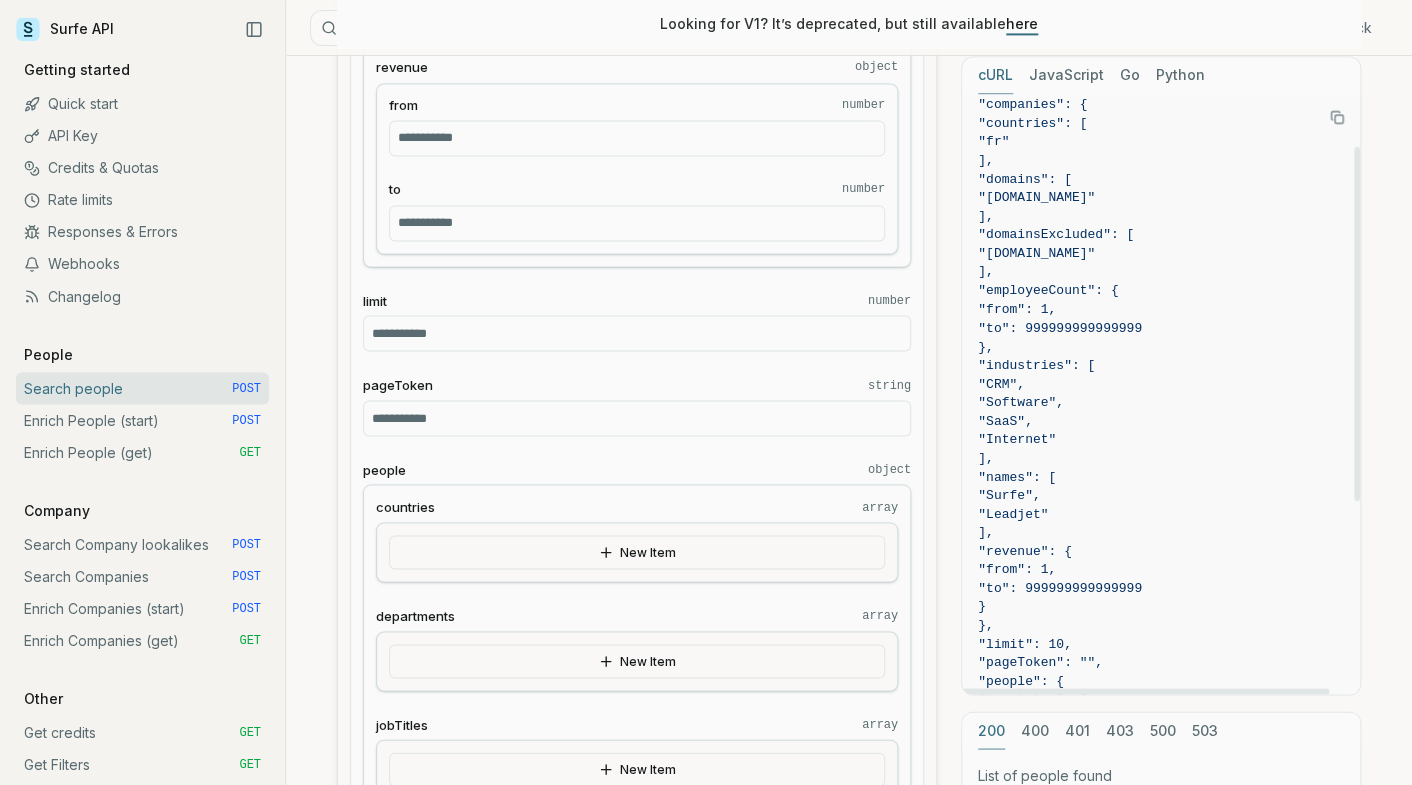 click on ""Leadjet"" at bounding box center (1161, 514) 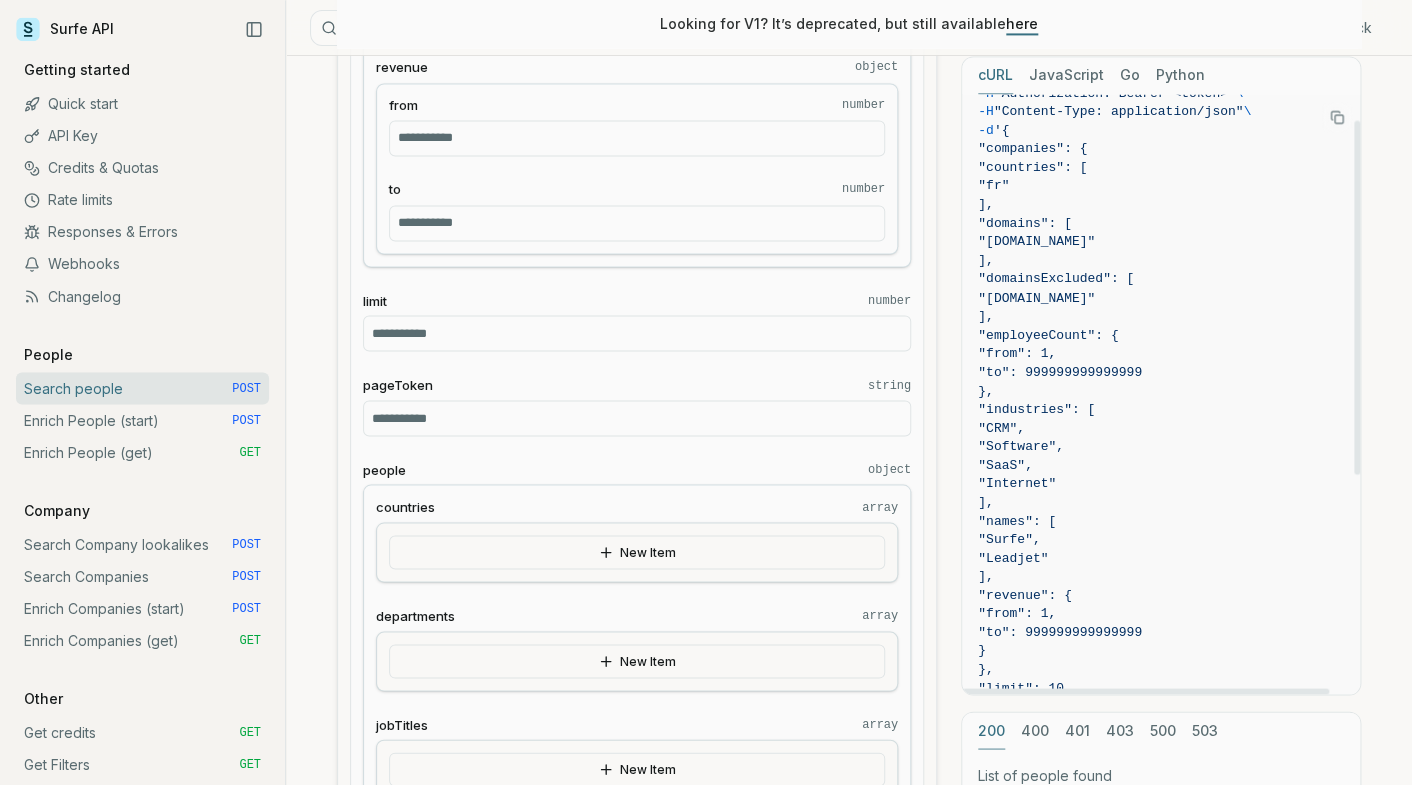 scroll, scrollTop: 0, scrollLeft: 0, axis: both 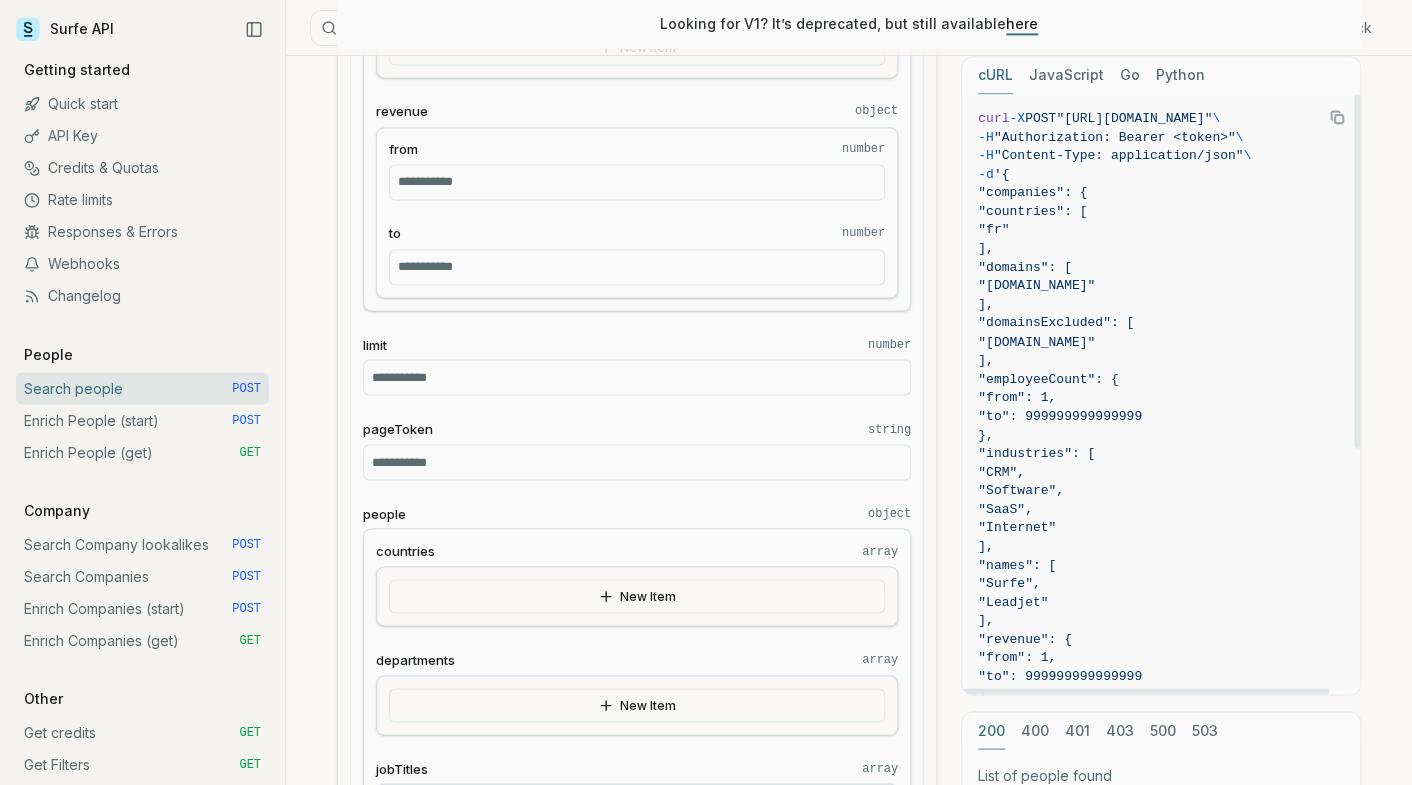 click on ""Authorization: Bearer <token>"" at bounding box center [1115, 137] 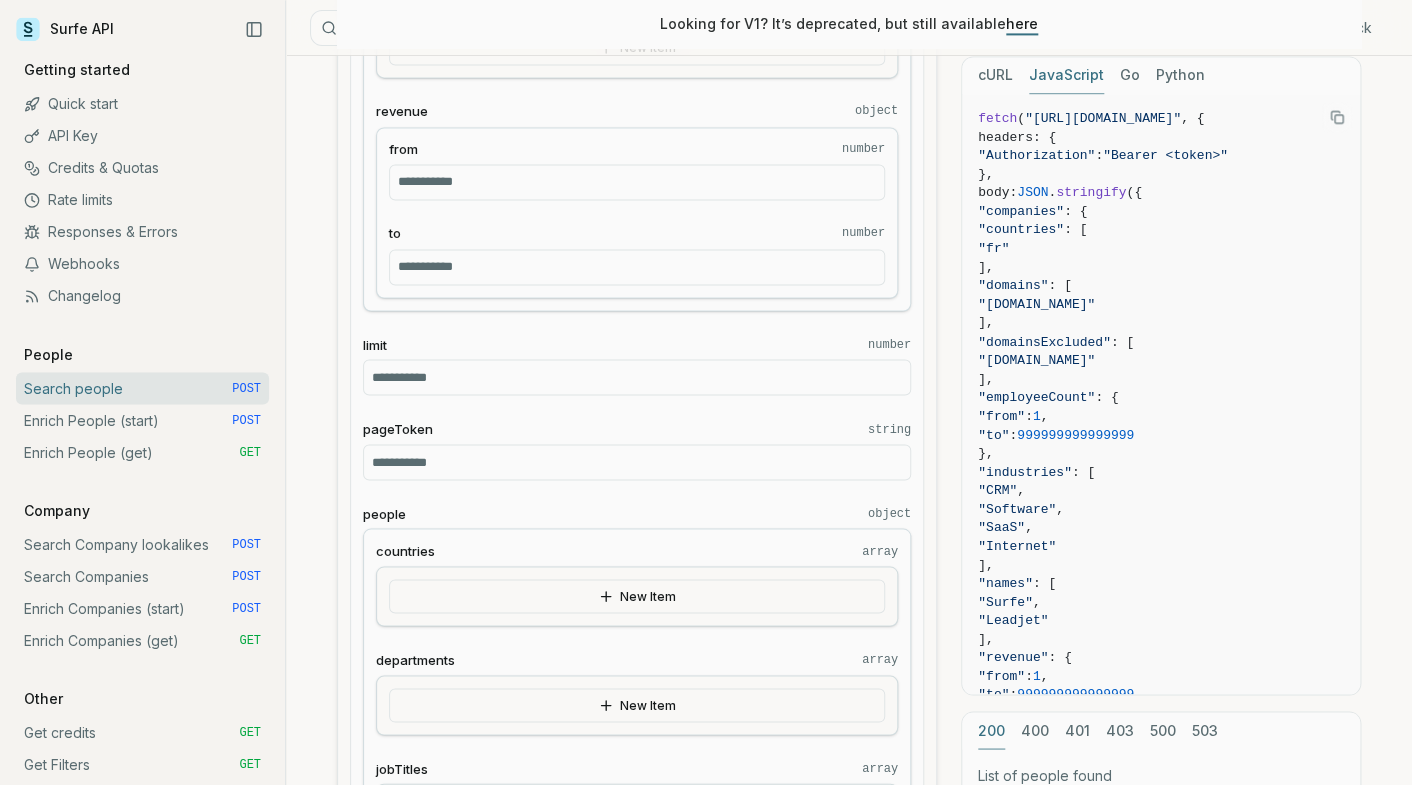 click on "JavaScript" at bounding box center (1066, 75) 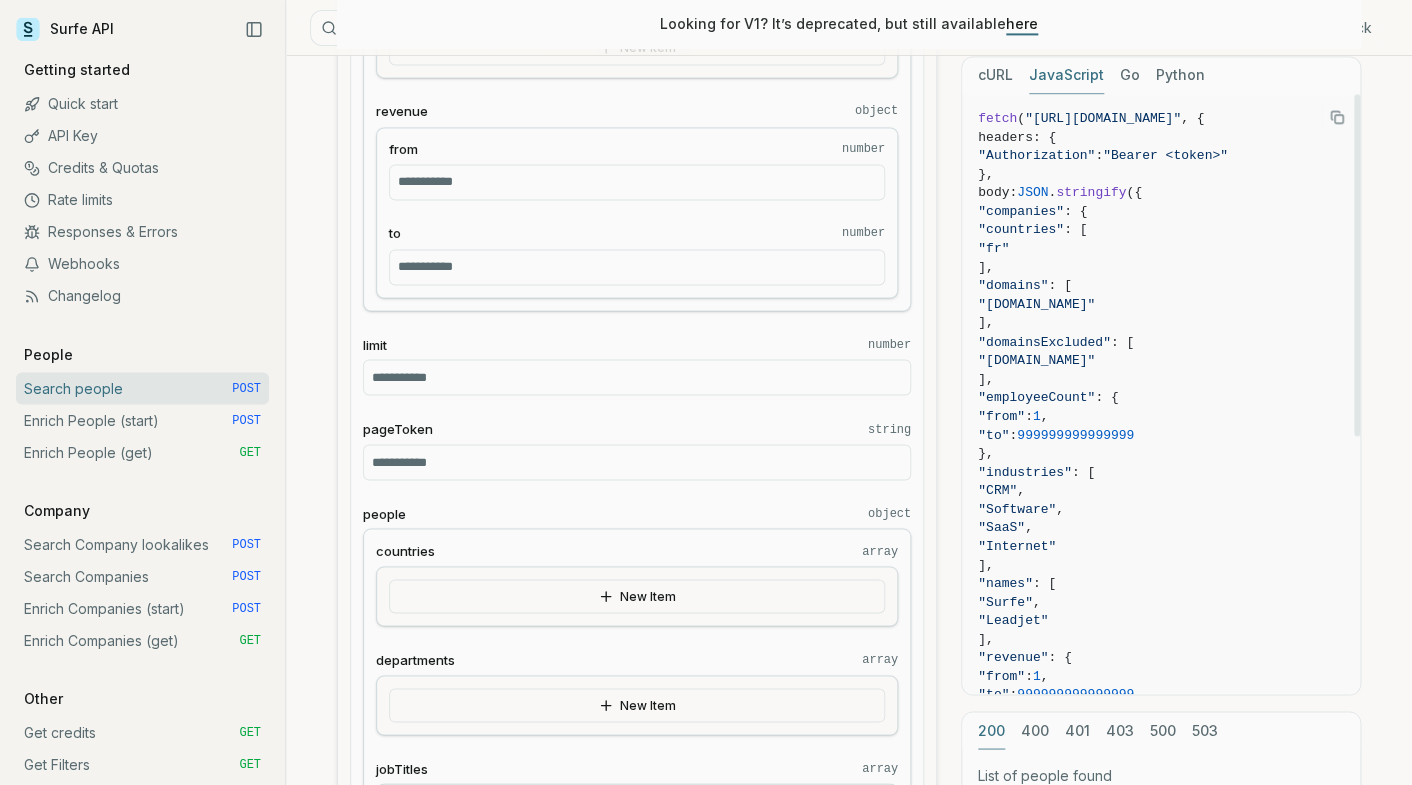 click on ""Bearer <token>"" at bounding box center (1165, 155) 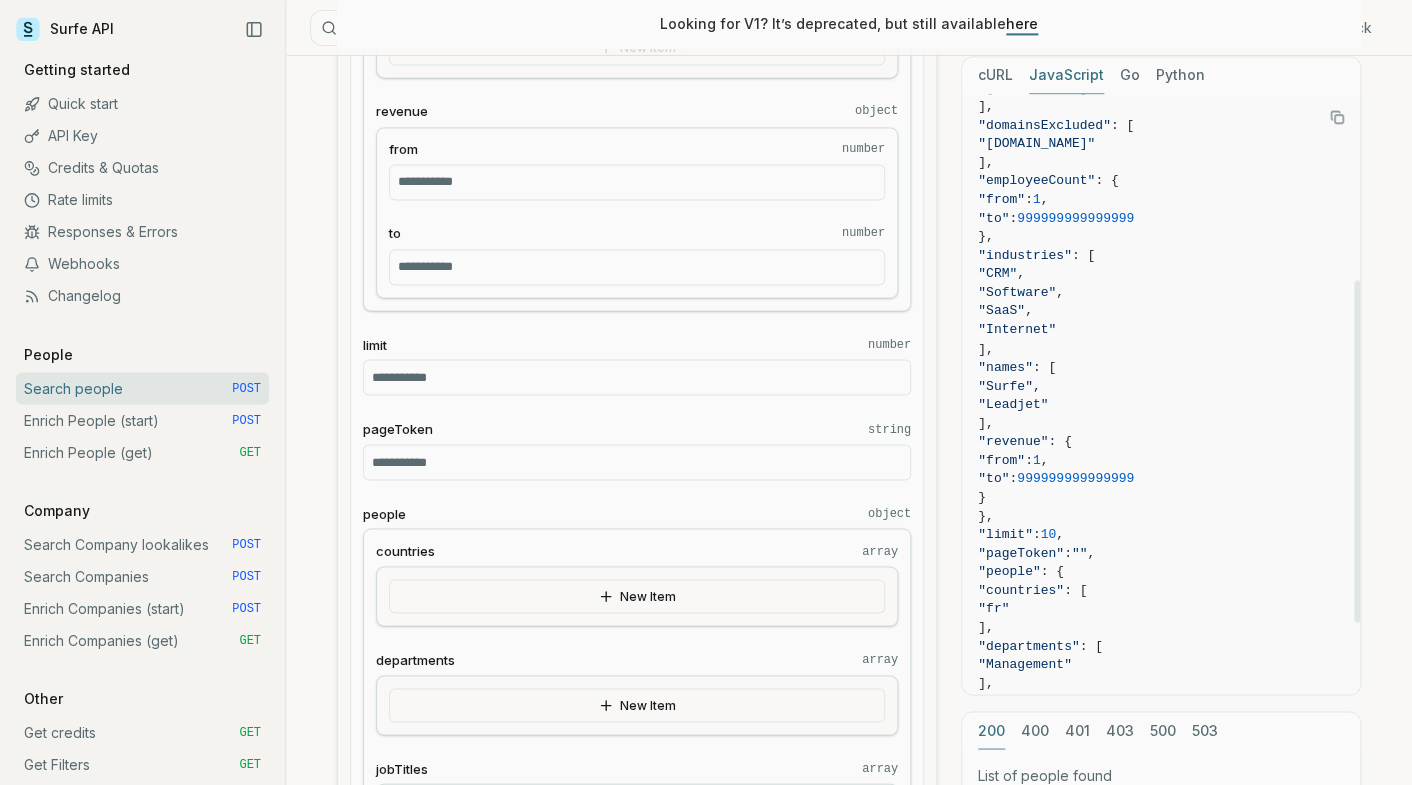 scroll, scrollTop: 453, scrollLeft: 0, axis: vertical 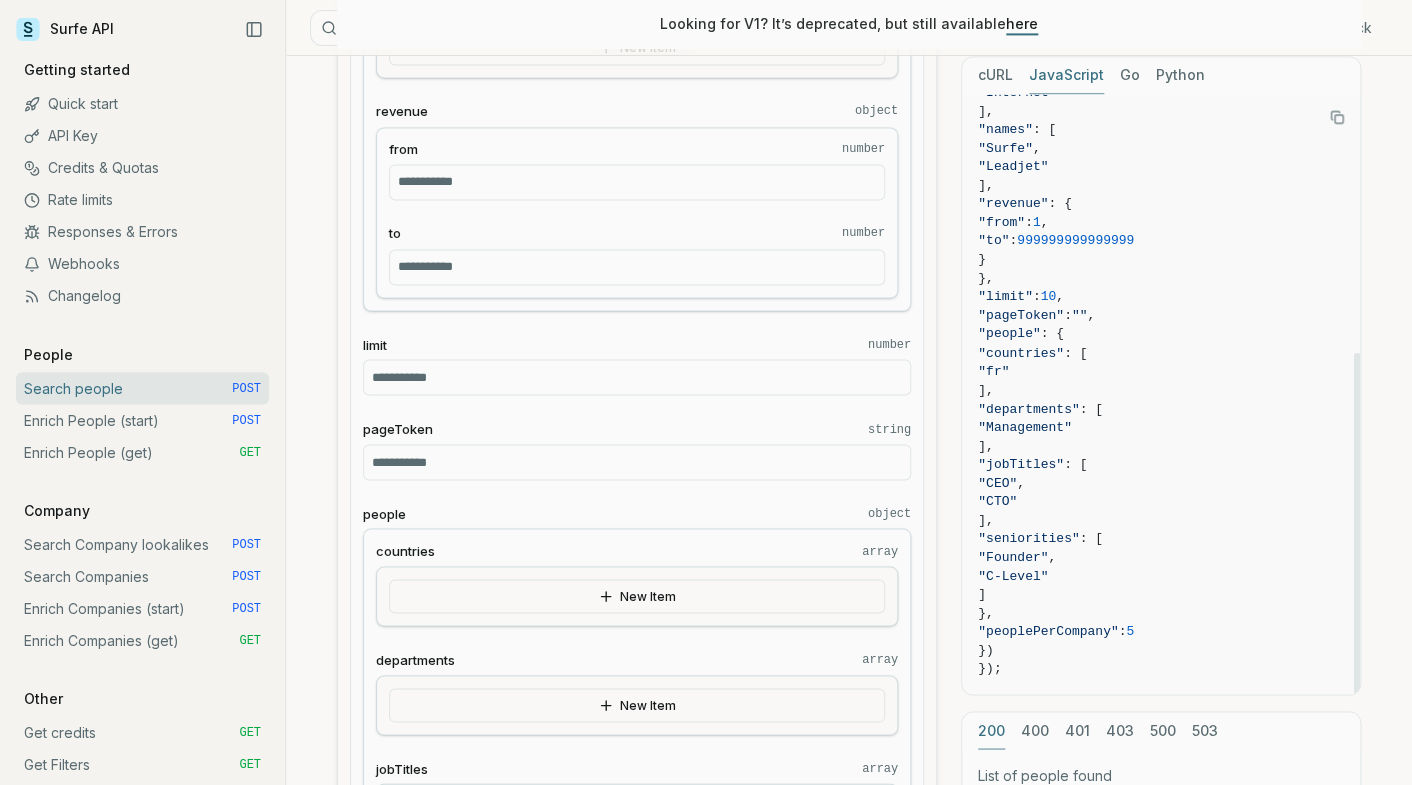 drag, startPoint x: 1356, startPoint y: 307, endPoint x: 1448, endPoint y: 808, distance: 509.37708 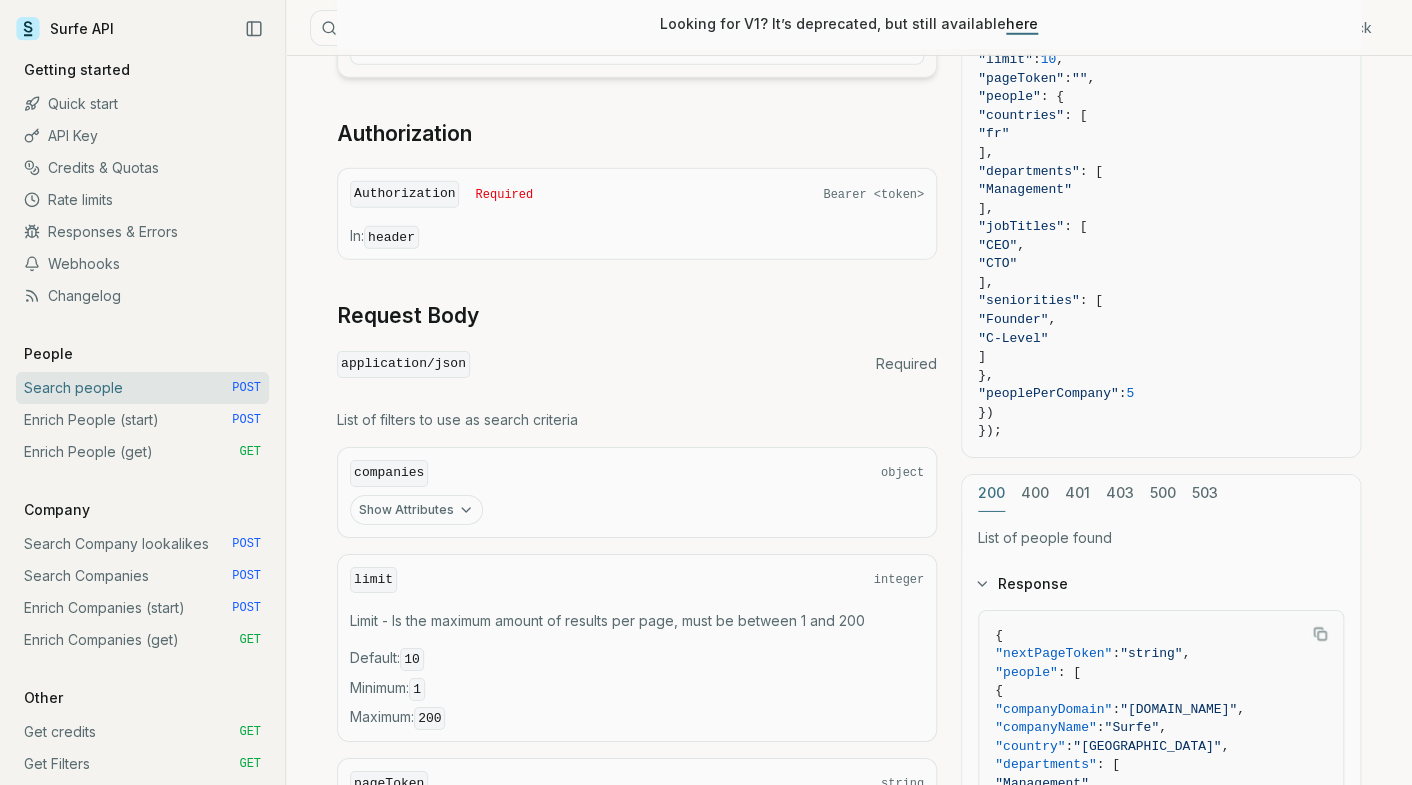 scroll, scrollTop: 2952, scrollLeft: 0, axis: vertical 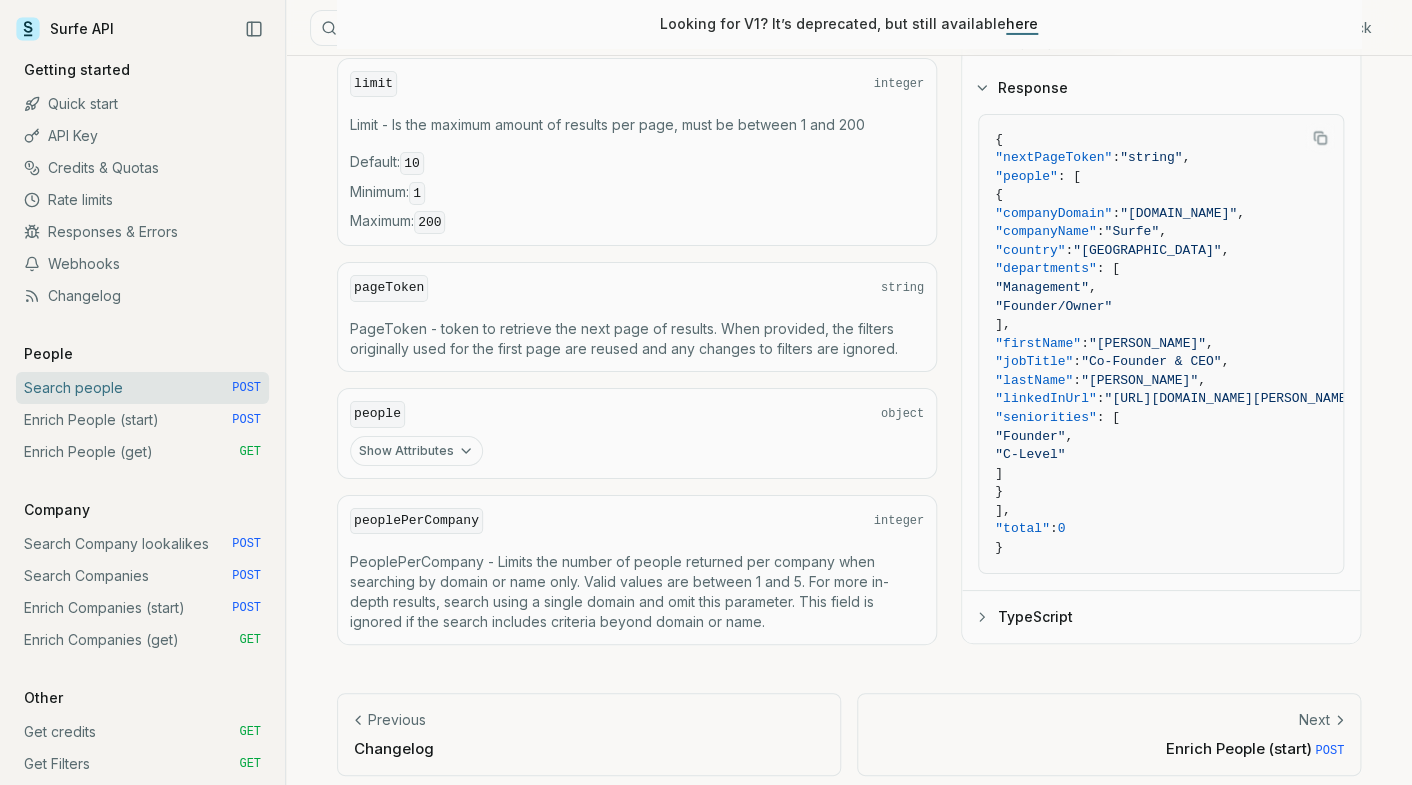 click on "TypeScript" at bounding box center (1161, 618) 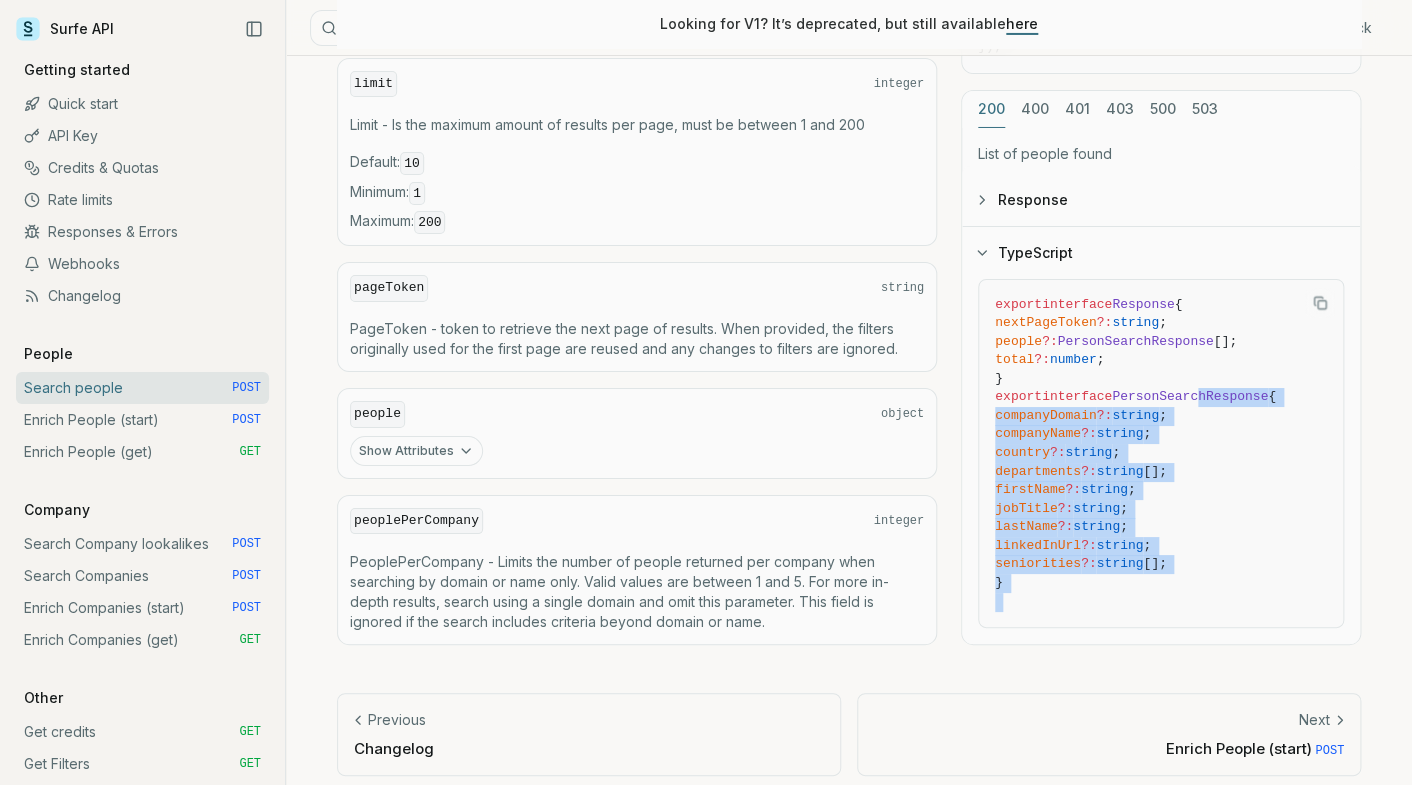 drag, startPoint x: 1049, startPoint y: 605, endPoint x: 1210, endPoint y: 363, distance: 290.66302 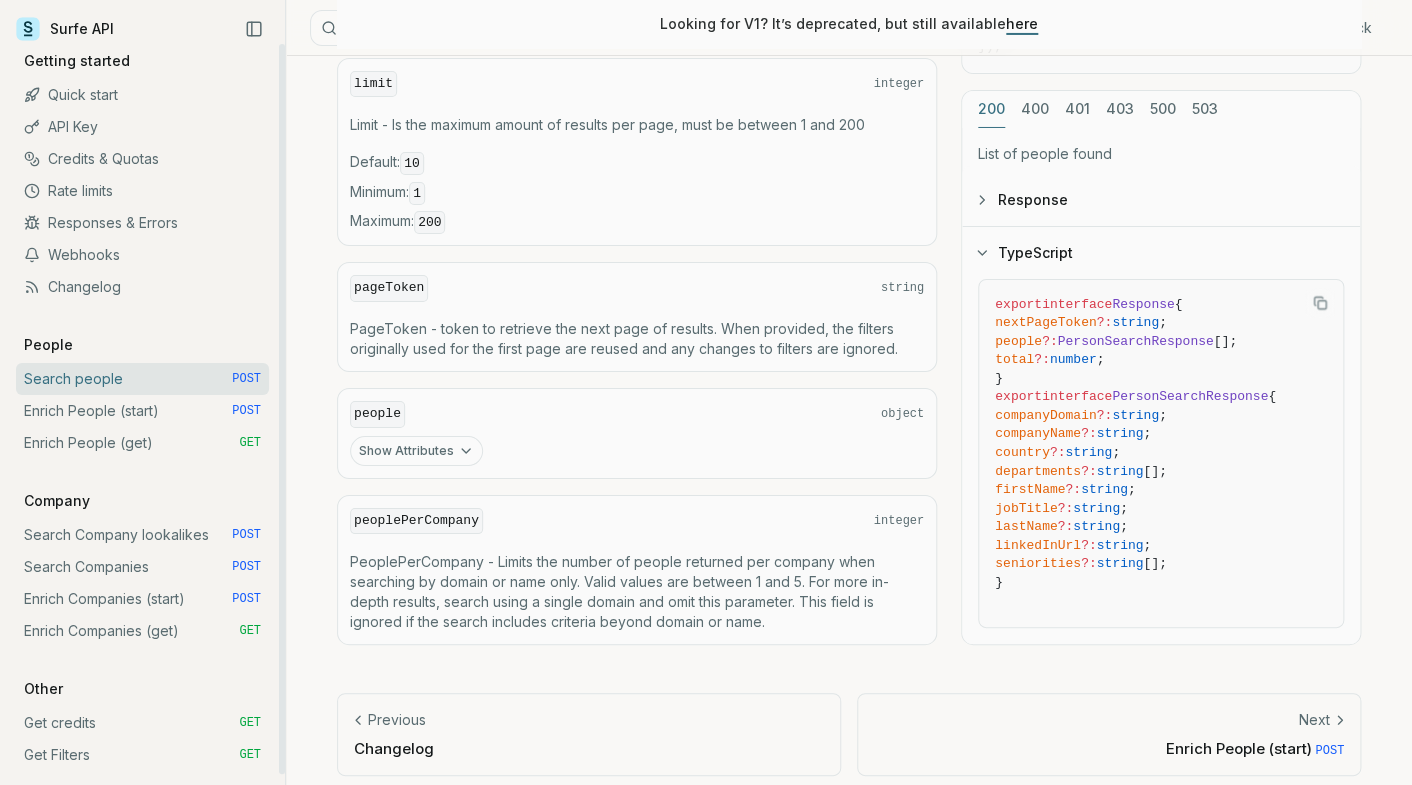 scroll, scrollTop: 10, scrollLeft: 0, axis: vertical 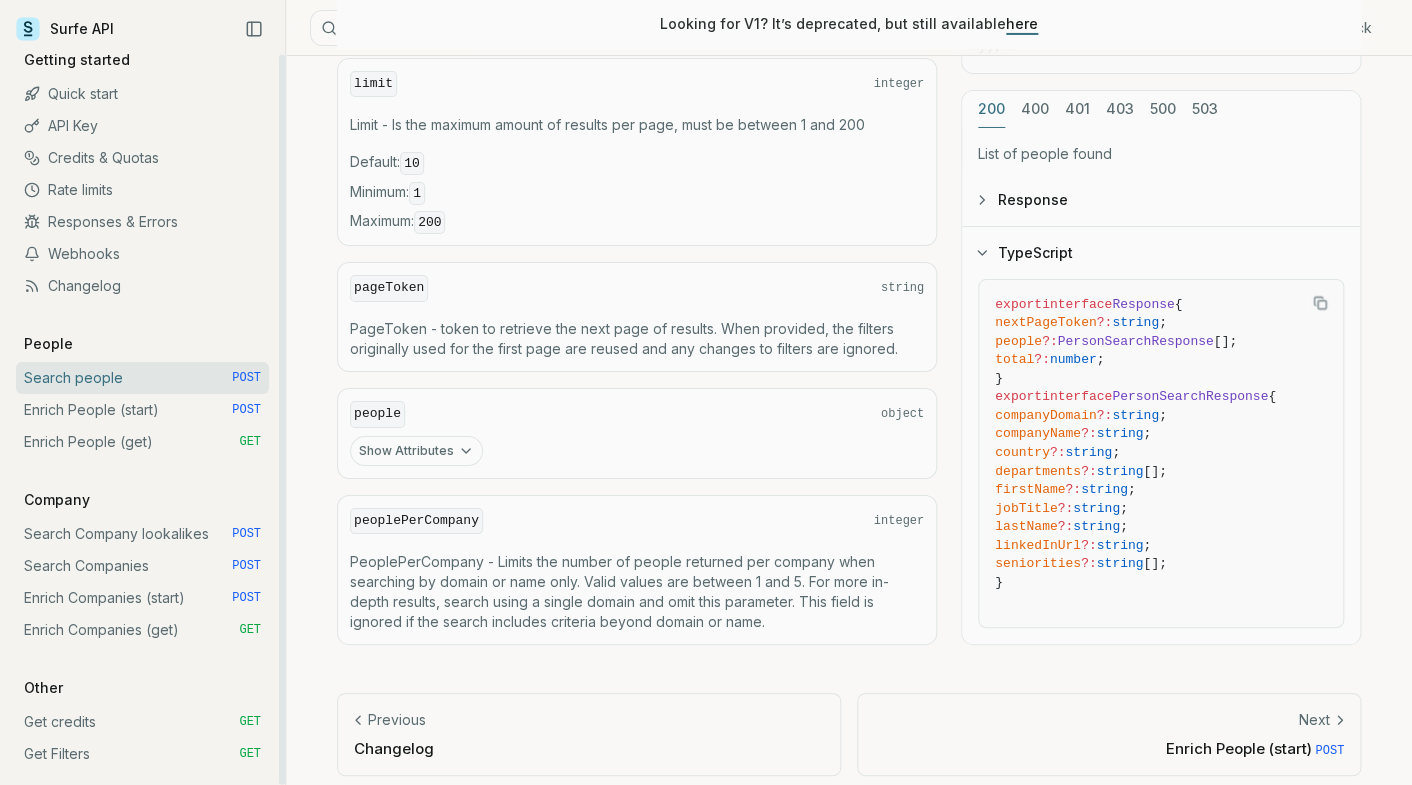 drag, startPoint x: 283, startPoint y: 512, endPoint x: 283, endPoint y: 659, distance: 147 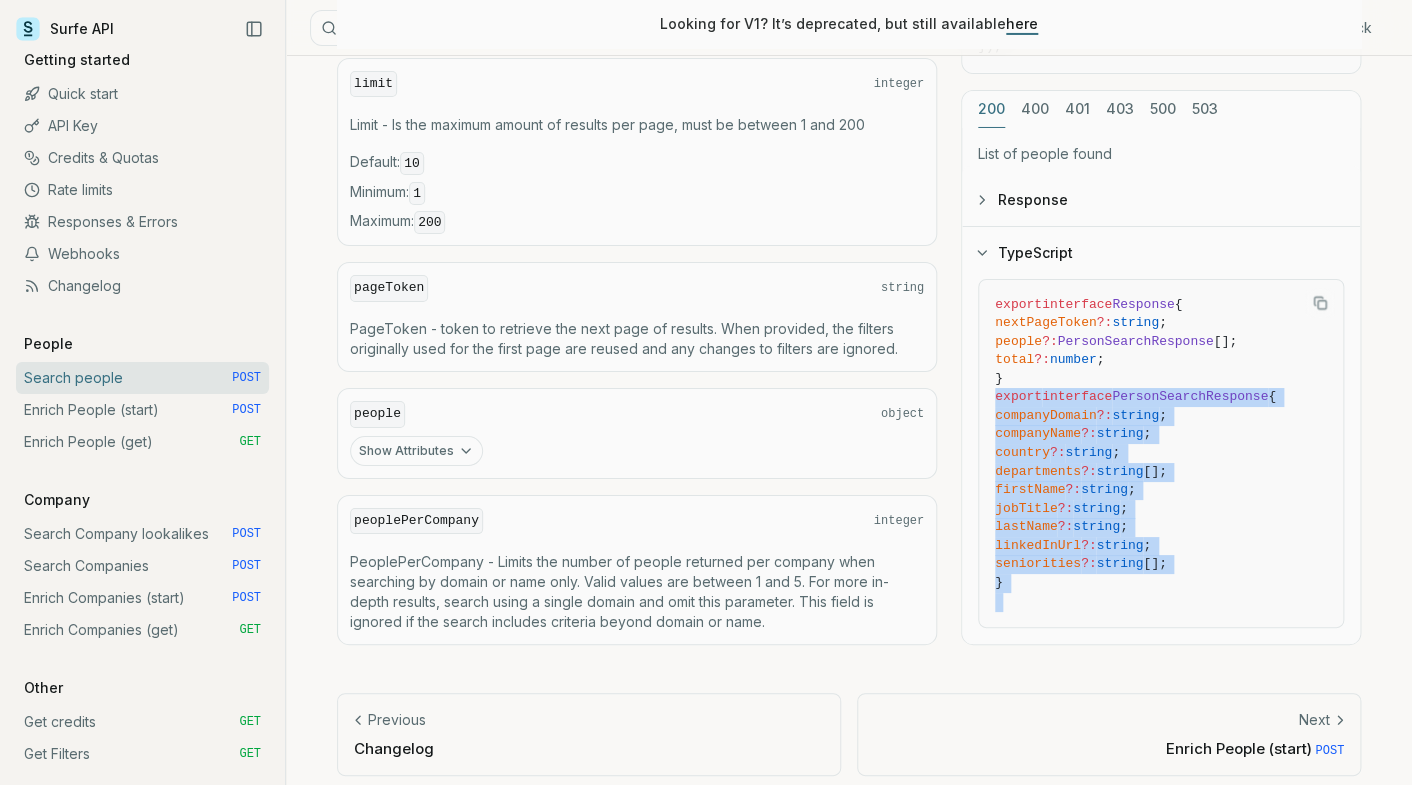 click on "here" at bounding box center [1022, 23] 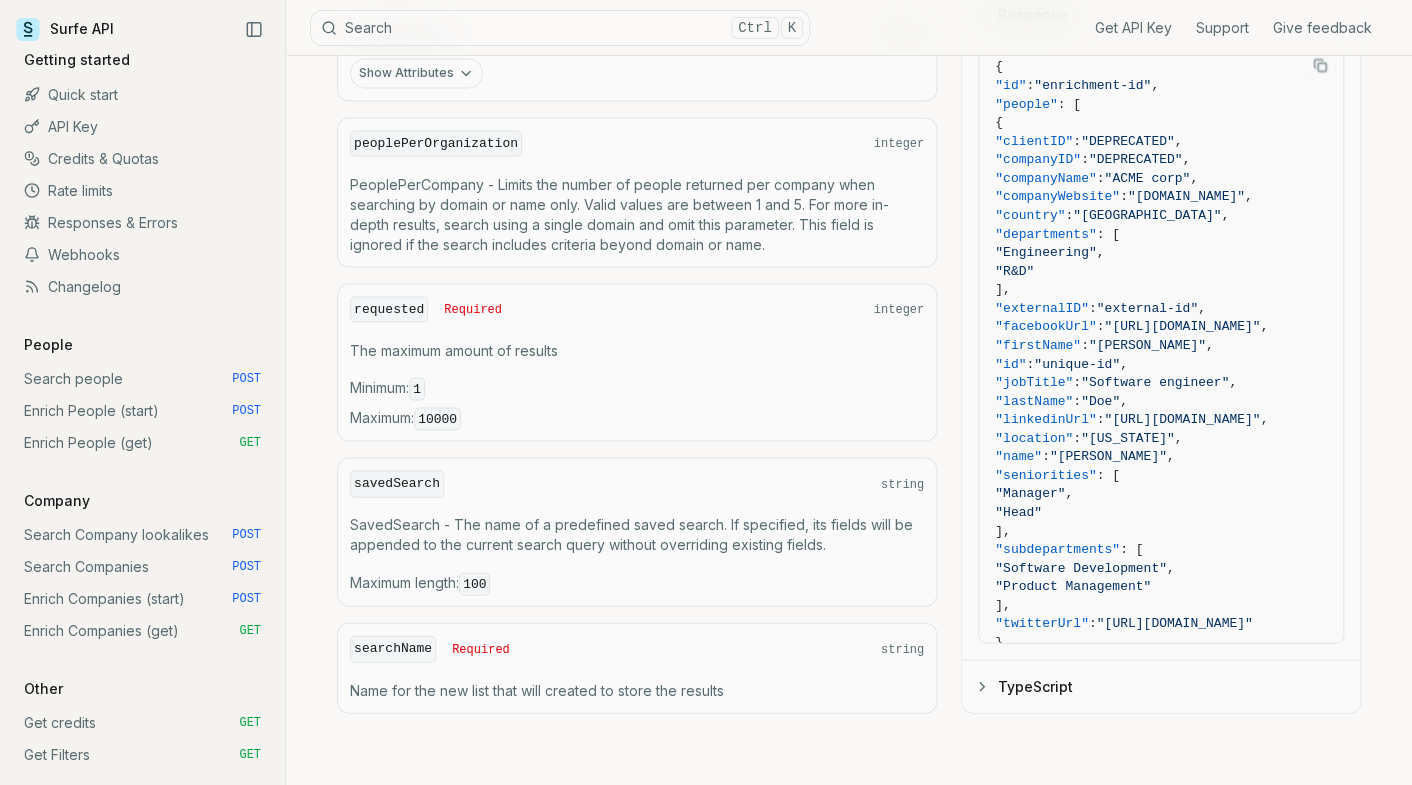 scroll, scrollTop: 0, scrollLeft: 0, axis: both 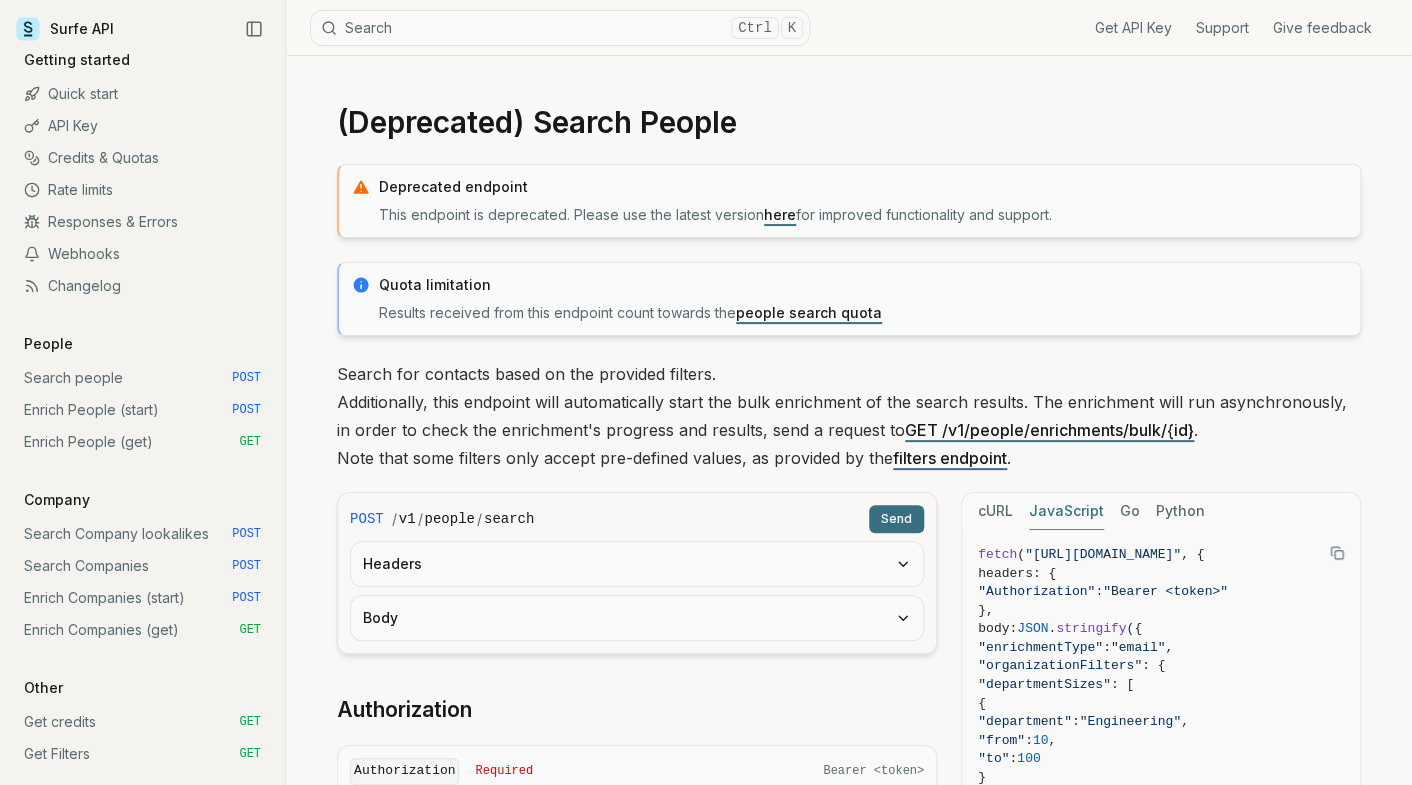 click on "Get API Key Support Give feedback" at bounding box center (1099, 27) 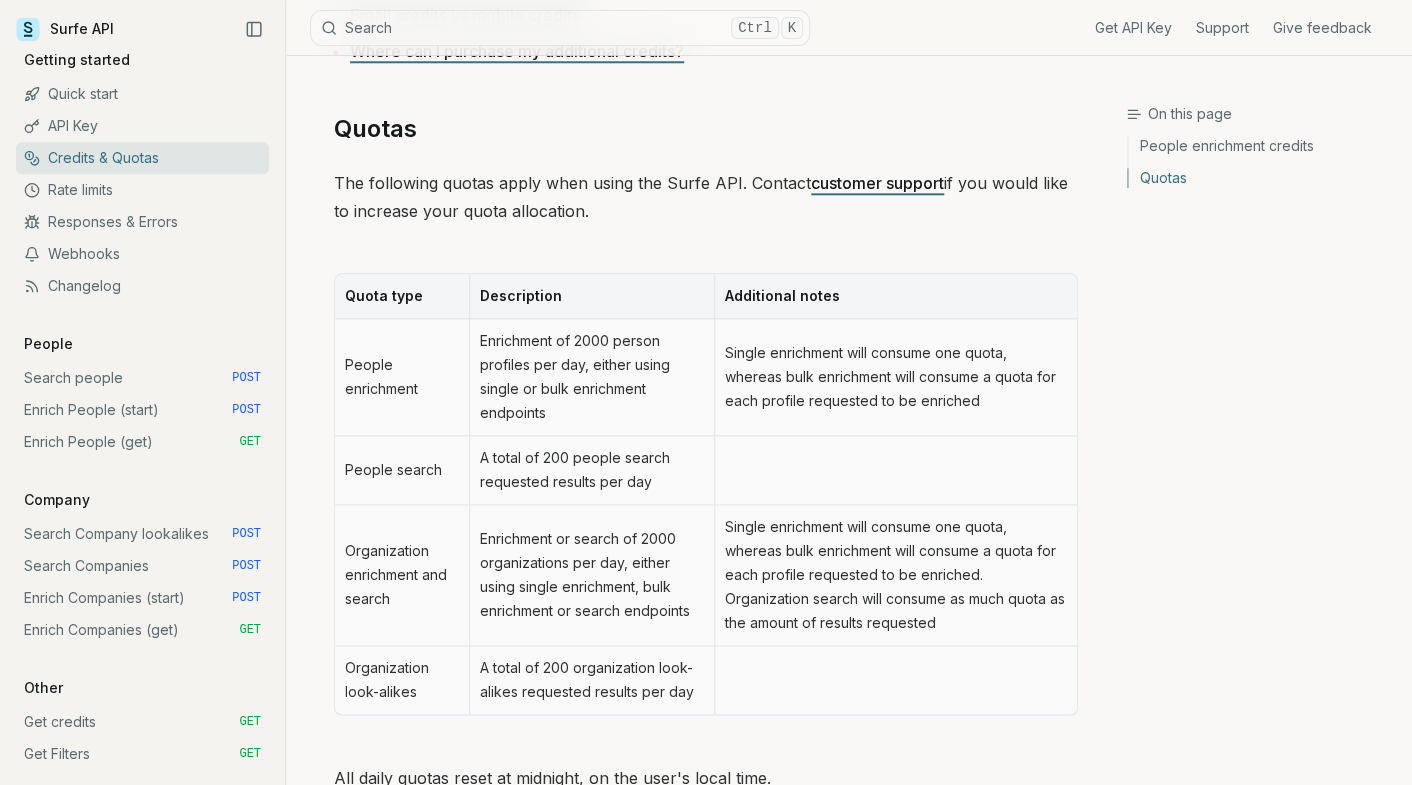 click on "Additional notes" at bounding box center (895, 296) 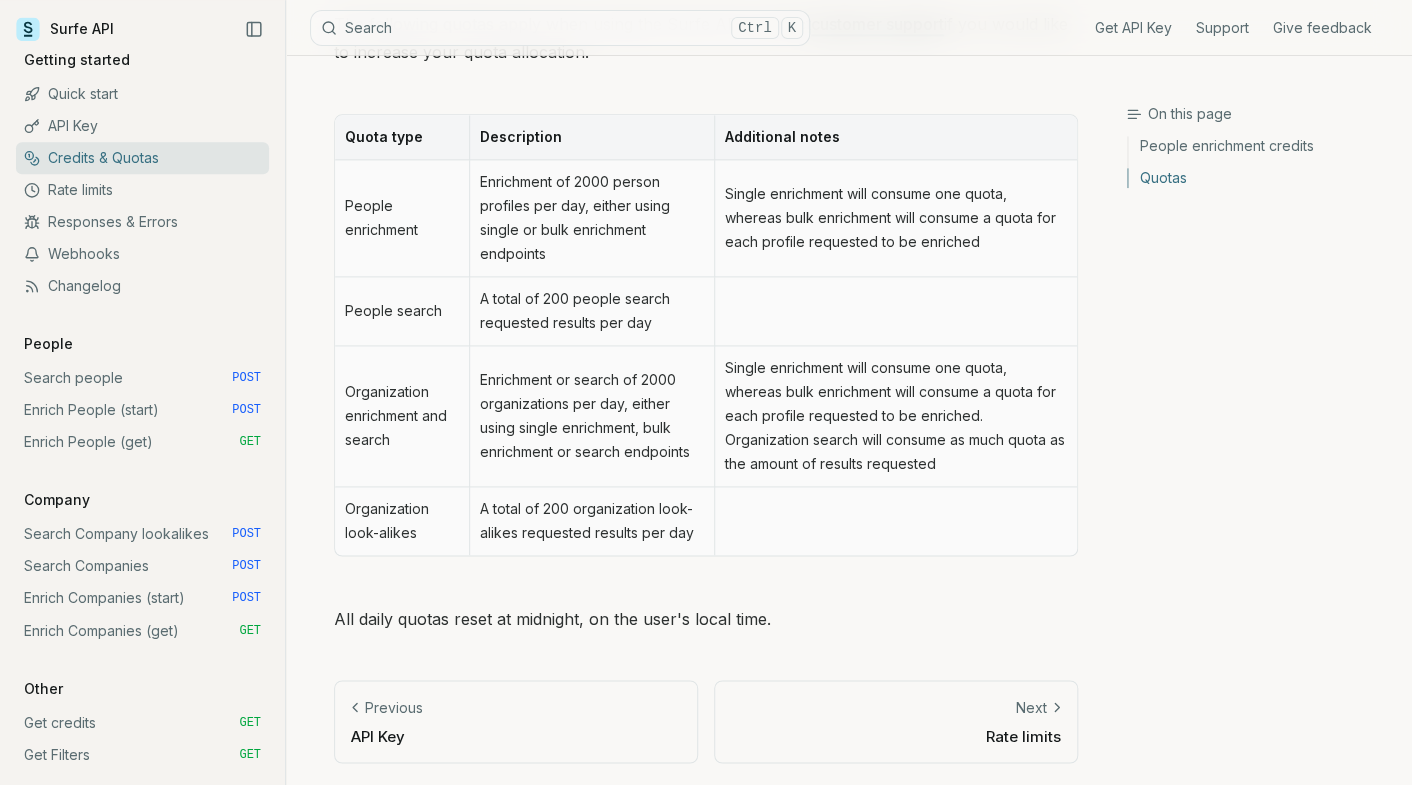 scroll, scrollTop: 968, scrollLeft: 0, axis: vertical 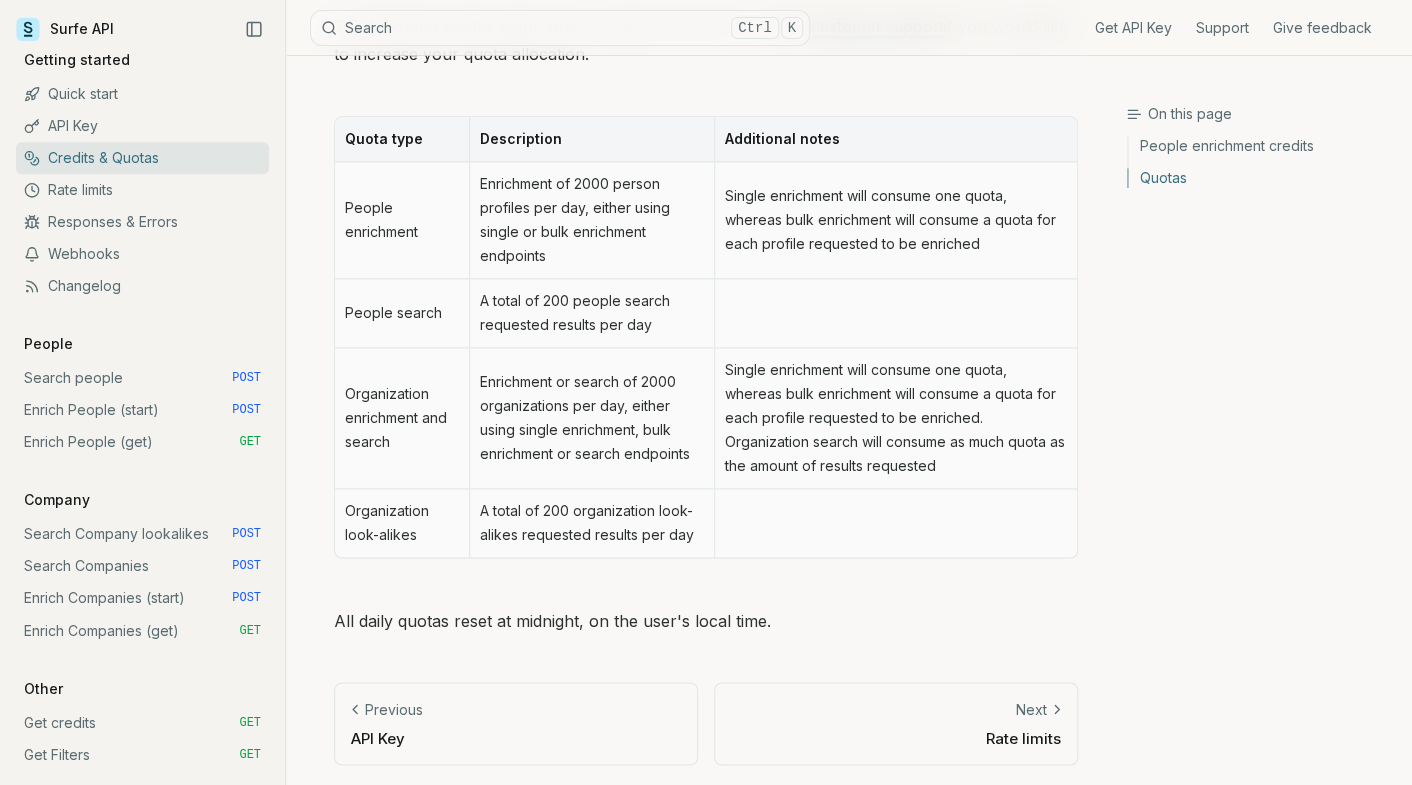 drag, startPoint x: 728, startPoint y: 326, endPoint x: 739, endPoint y: 329, distance: 11.401754 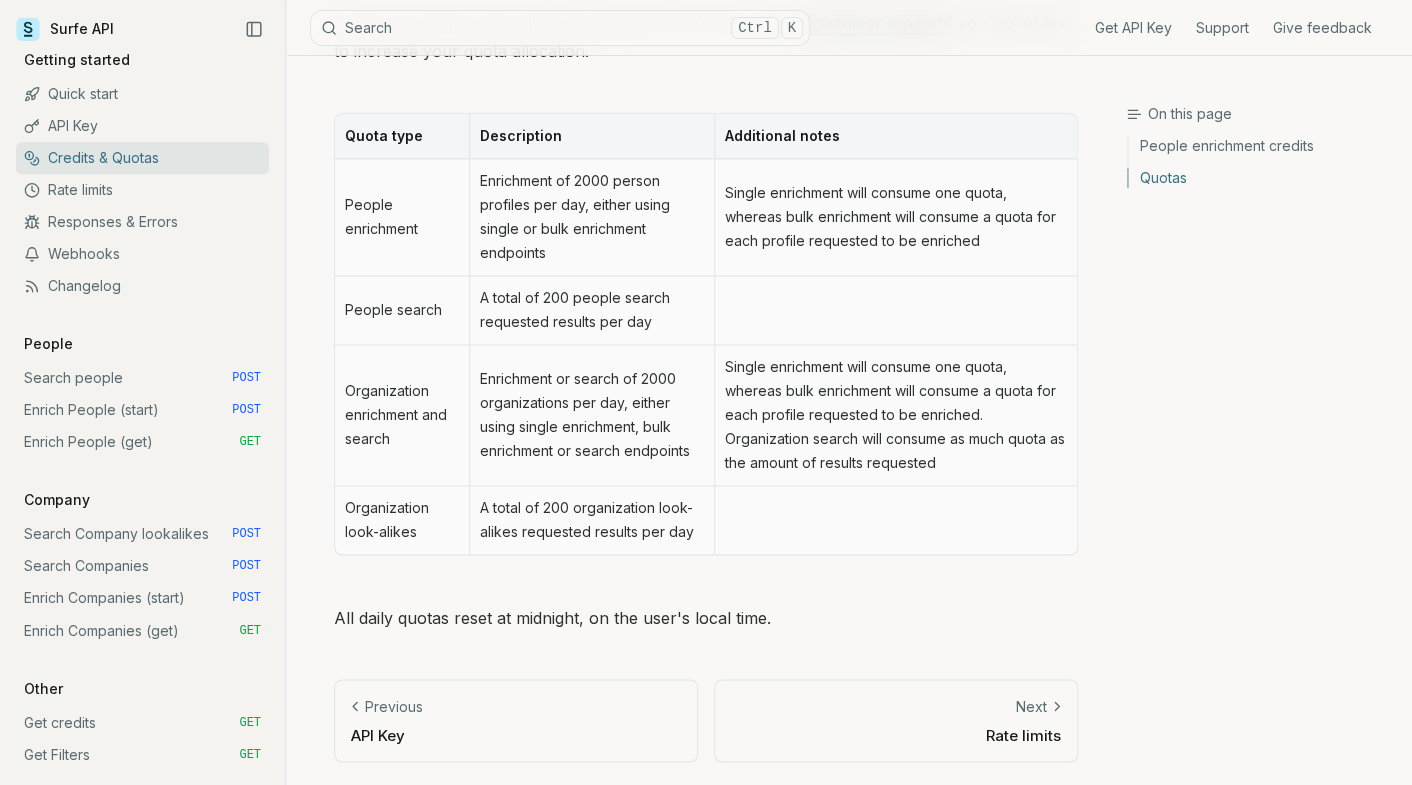 click on "Single enrichment will consume one quota, whereas bulk enrichment will consume a quota for each profile requested to be enriched. Organization search will consume as much quota as the amount of results requested" at bounding box center (895, 415) 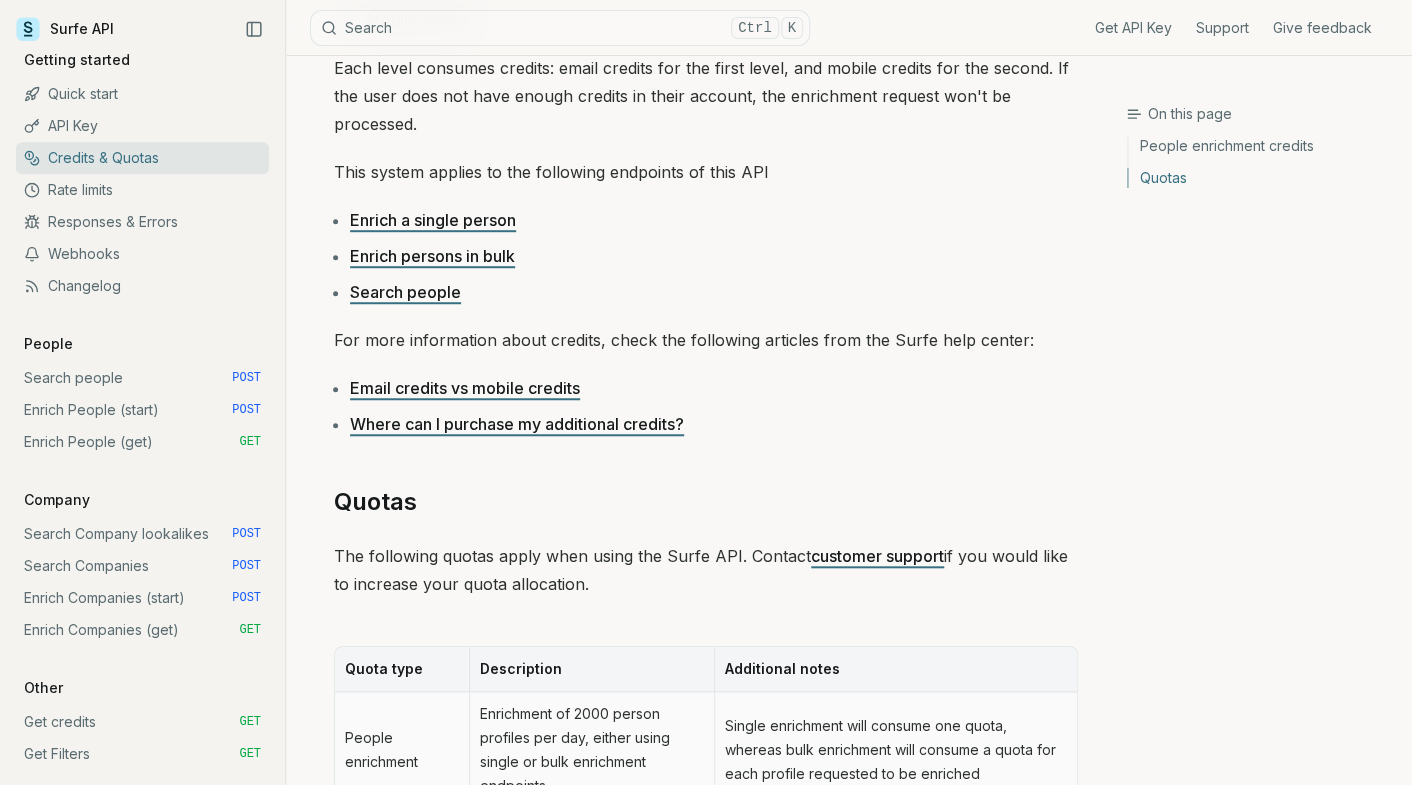 scroll, scrollTop: 393, scrollLeft: 0, axis: vertical 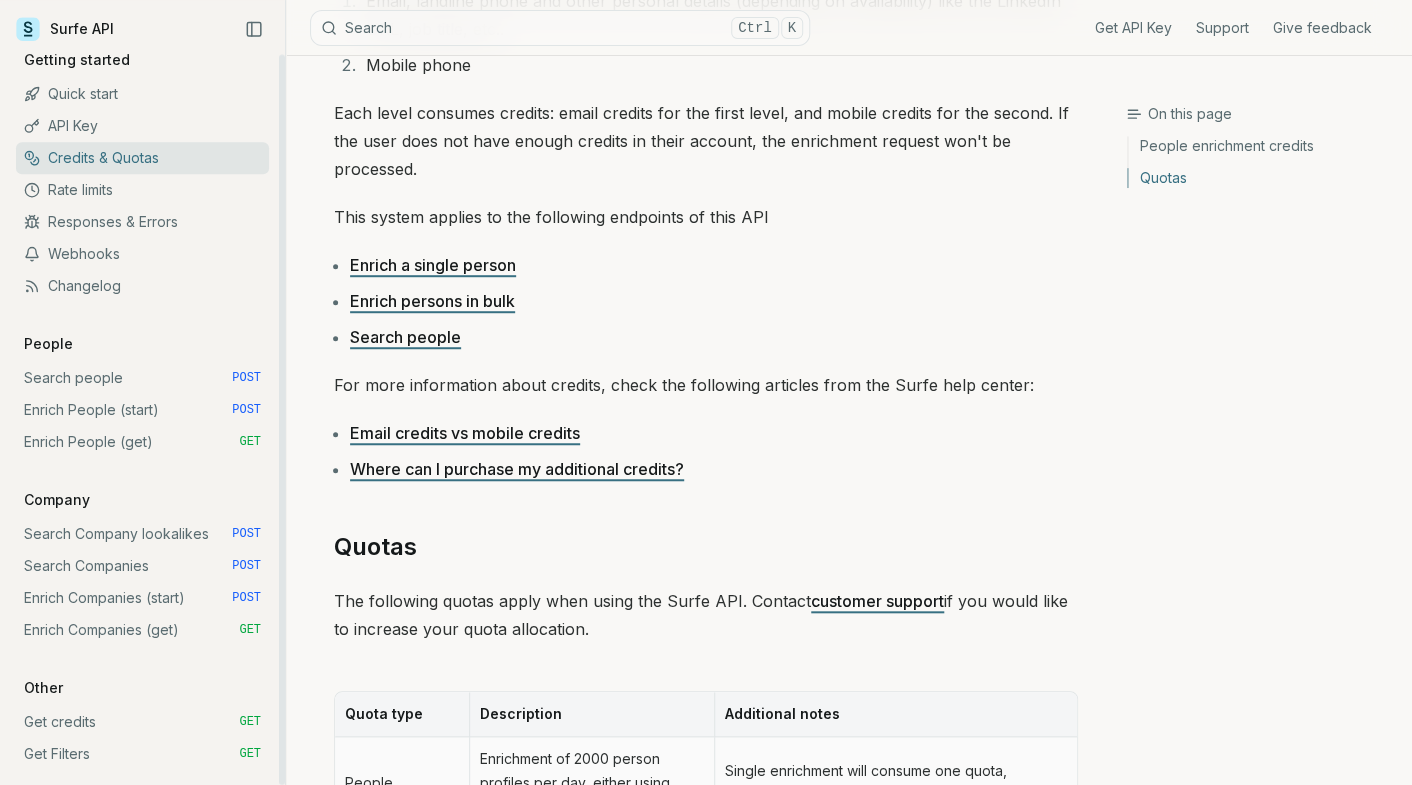 click on "Quick start" at bounding box center [142, 94] 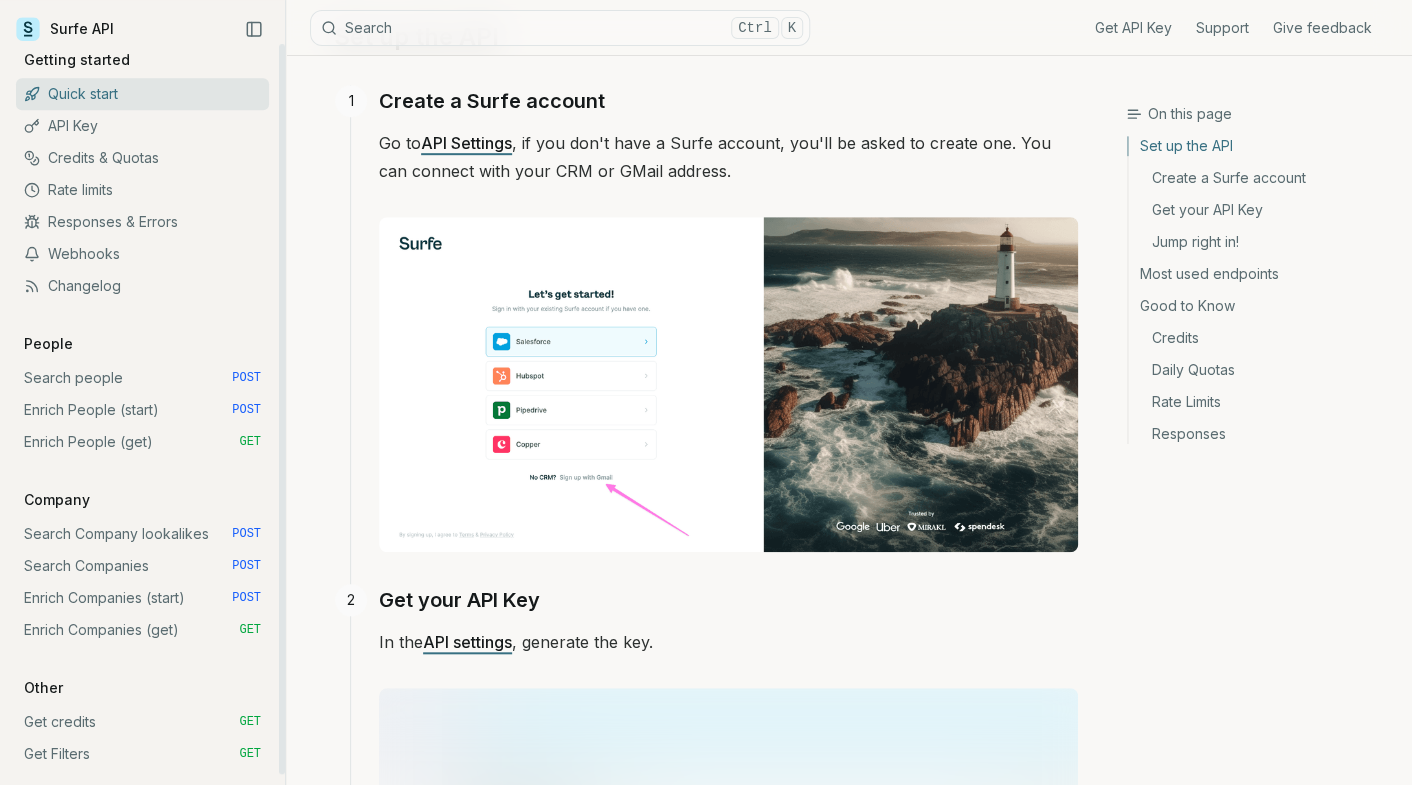 scroll, scrollTop: 0, scrollLeft: 0, axis: both 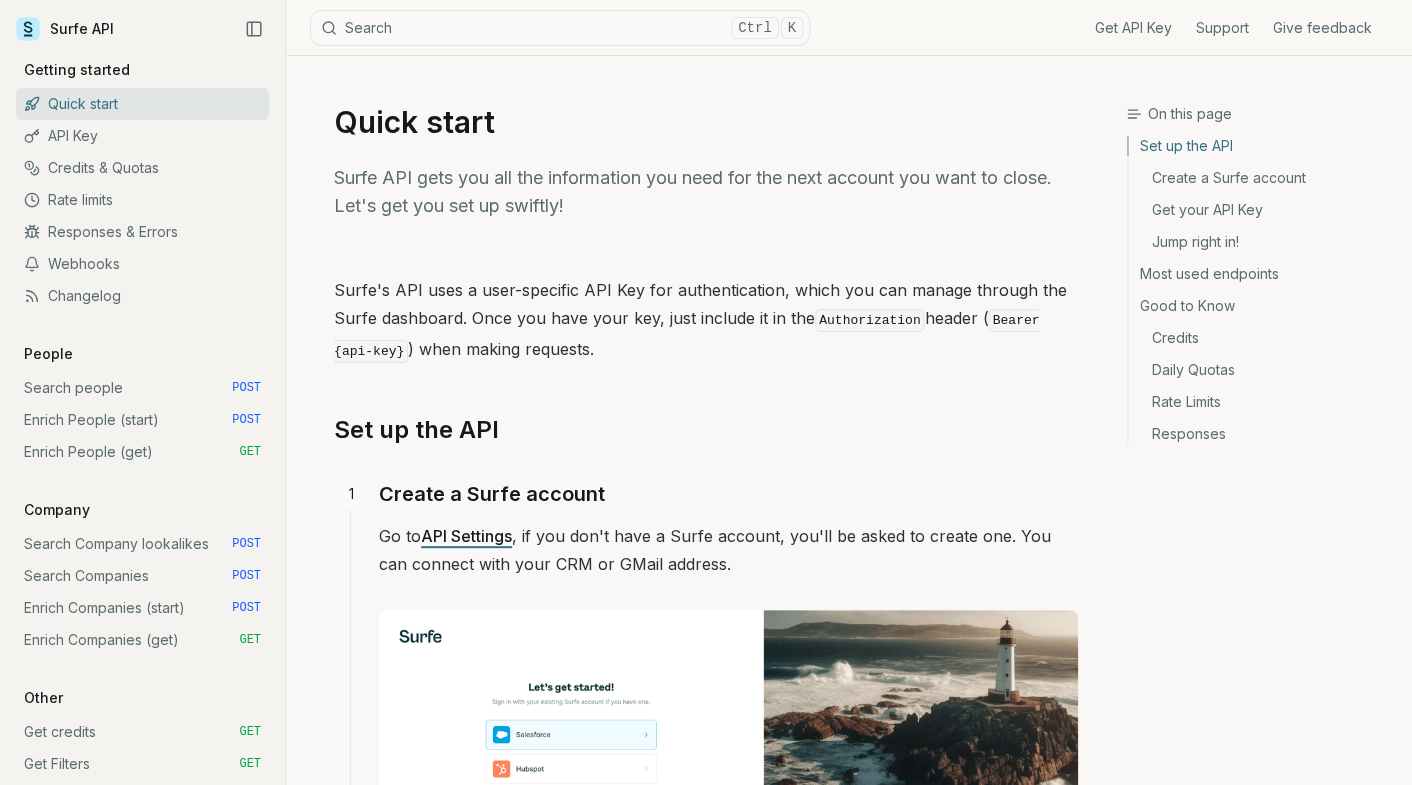 click at bounding box center [728, 777] 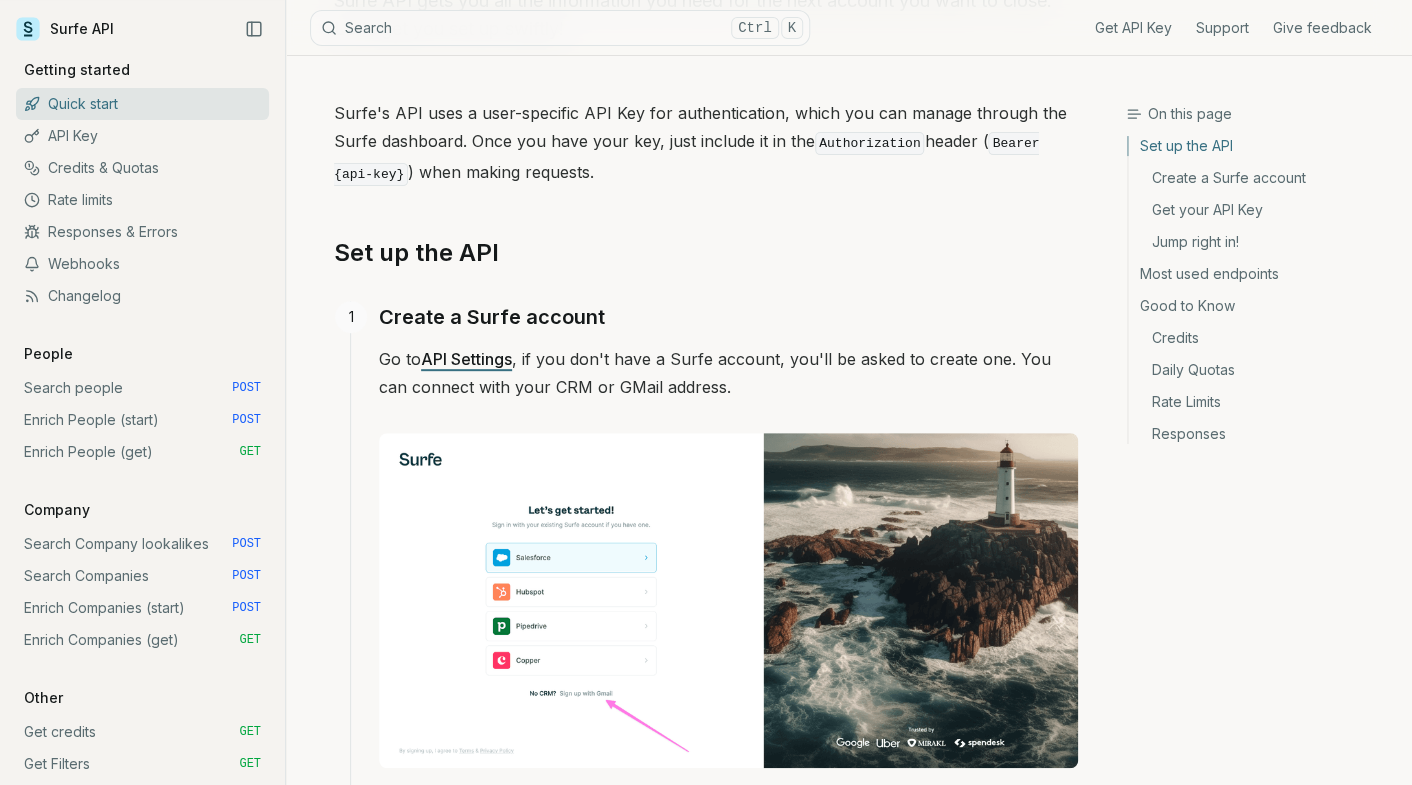 scroll, scrollTop: 0, scrollLeft: 0, axis: both 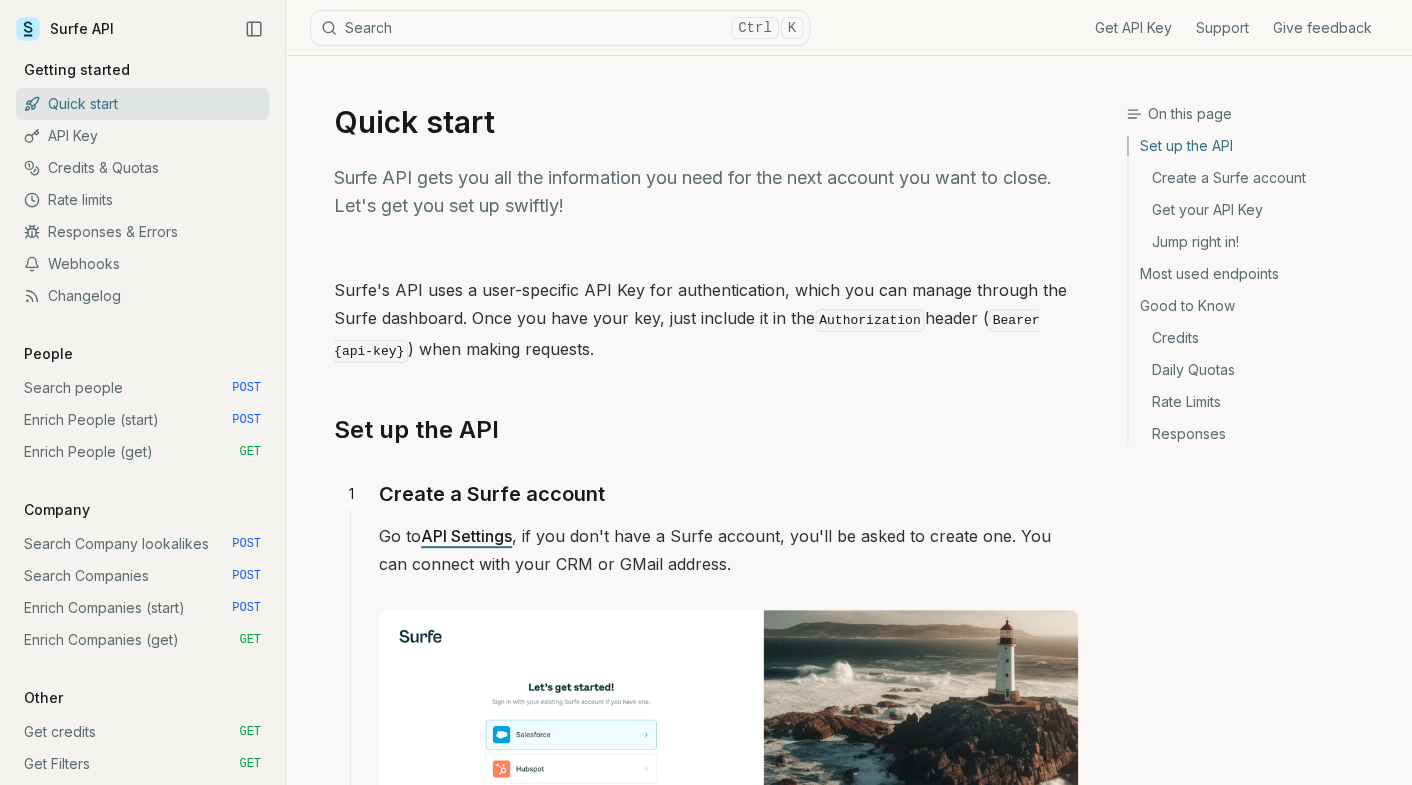 click on "Create a Surfe account" at bounding box center [728, 494] 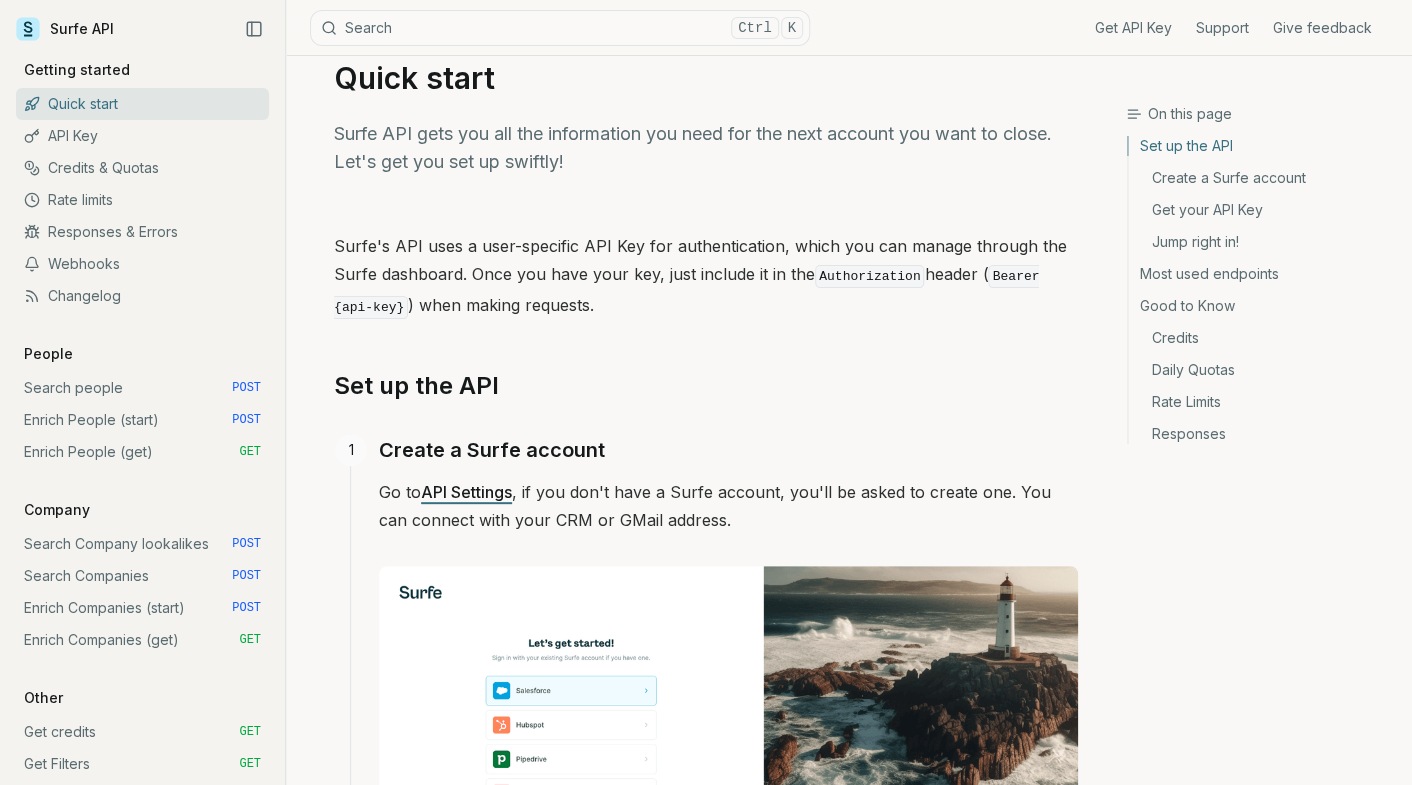 click on "API Settings" at bounding box center [466, 492] 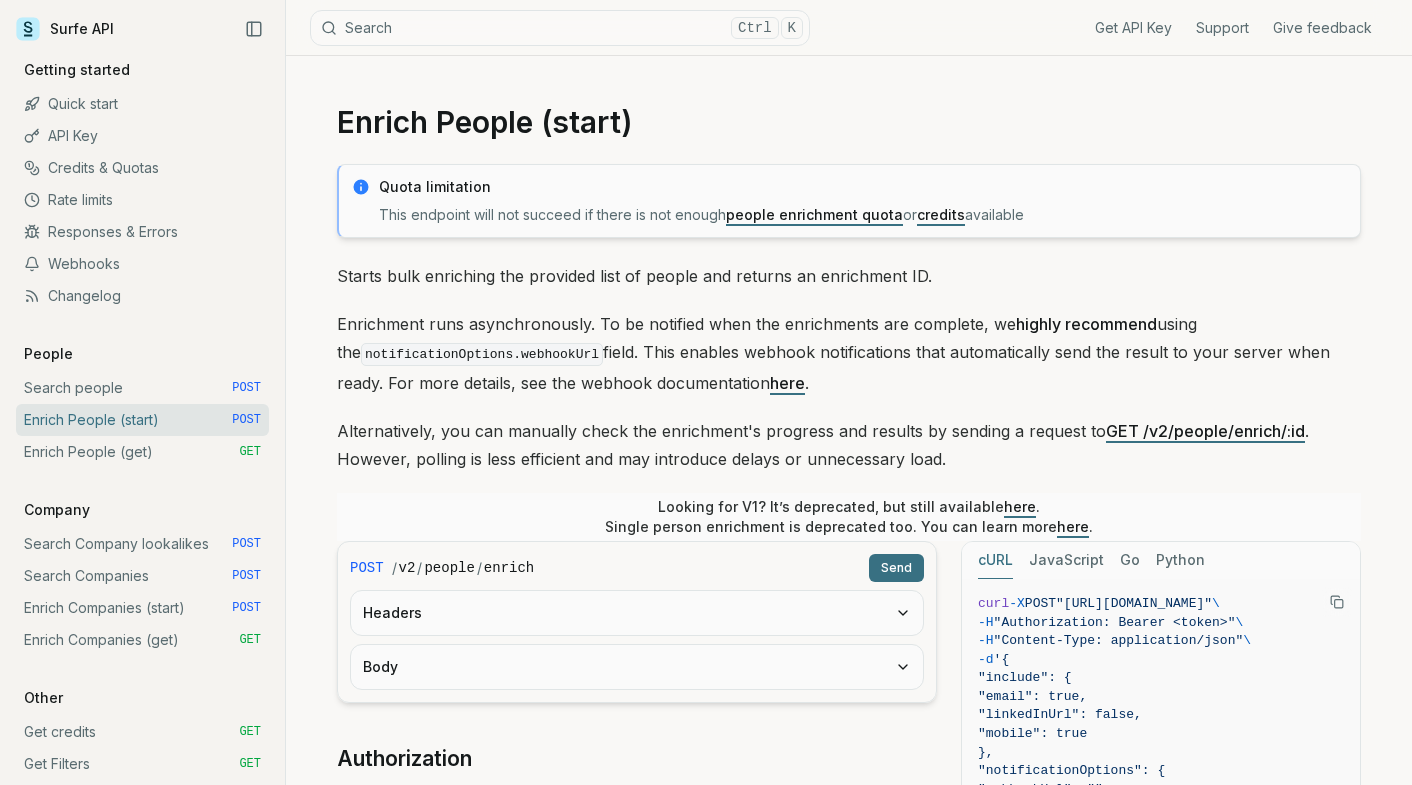 scroll, scrollTop: 0, scrollLeft: 0, axis: both 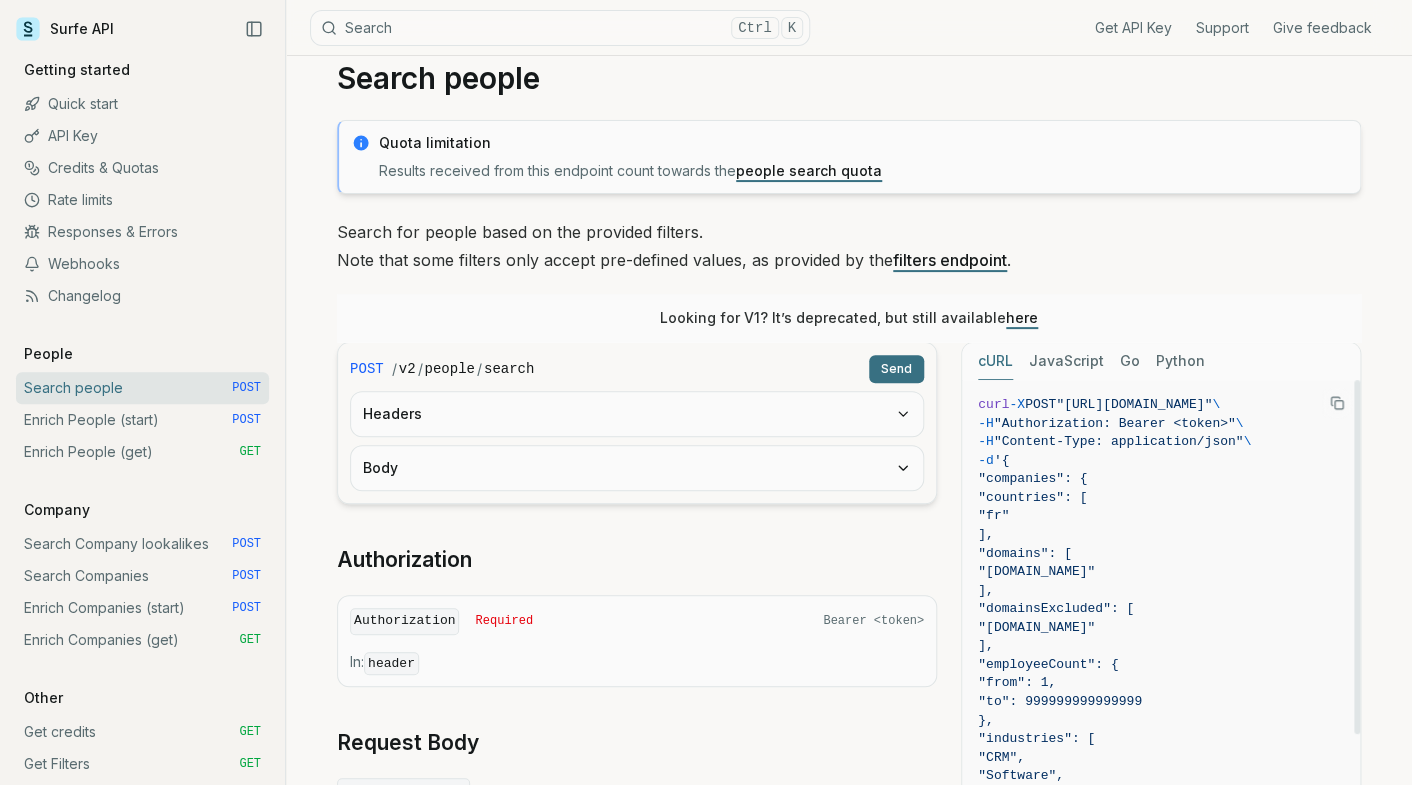 click on ""domains": [" at bounding box center (1161, 554) 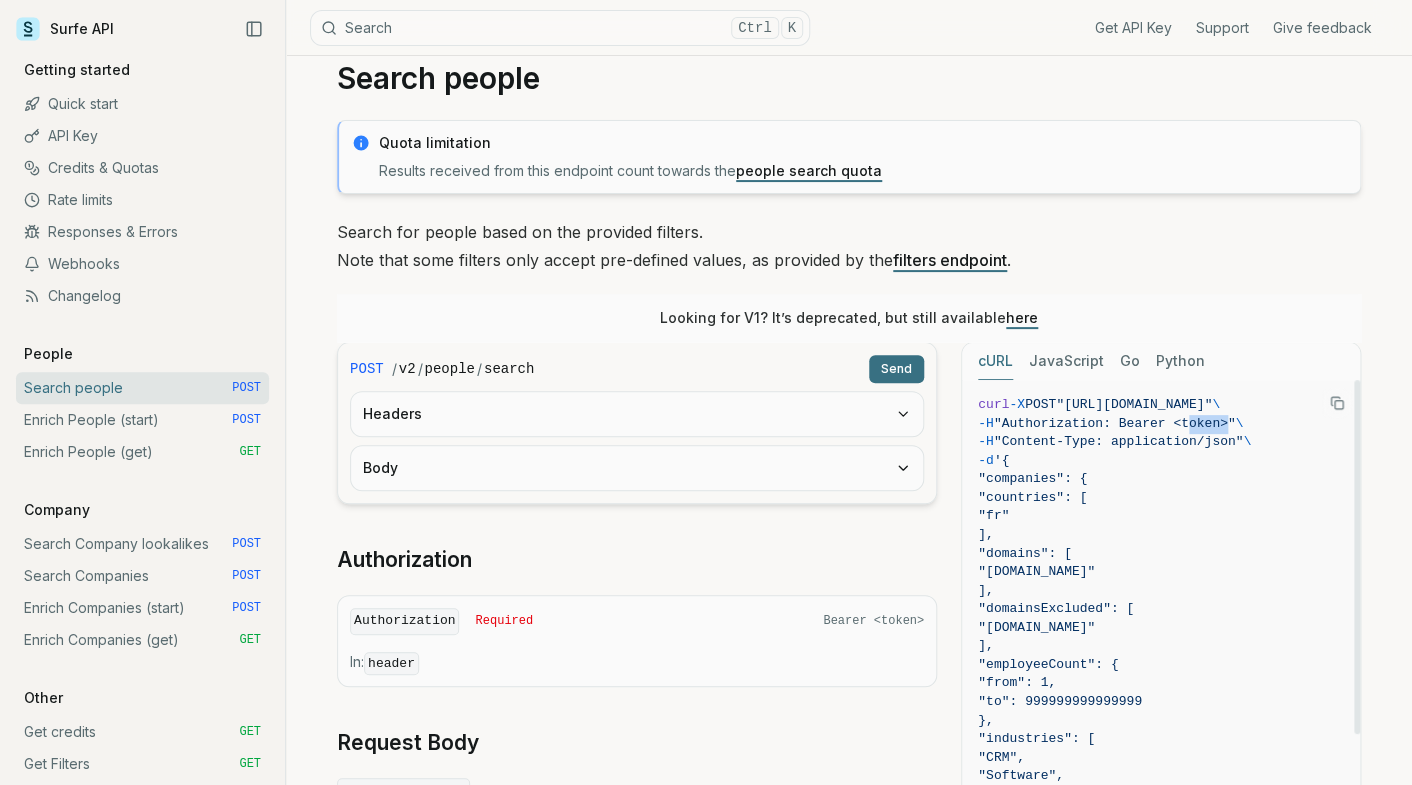 click on ""Authorization: Bearer <token>"" at bounding box center [1115, 423] 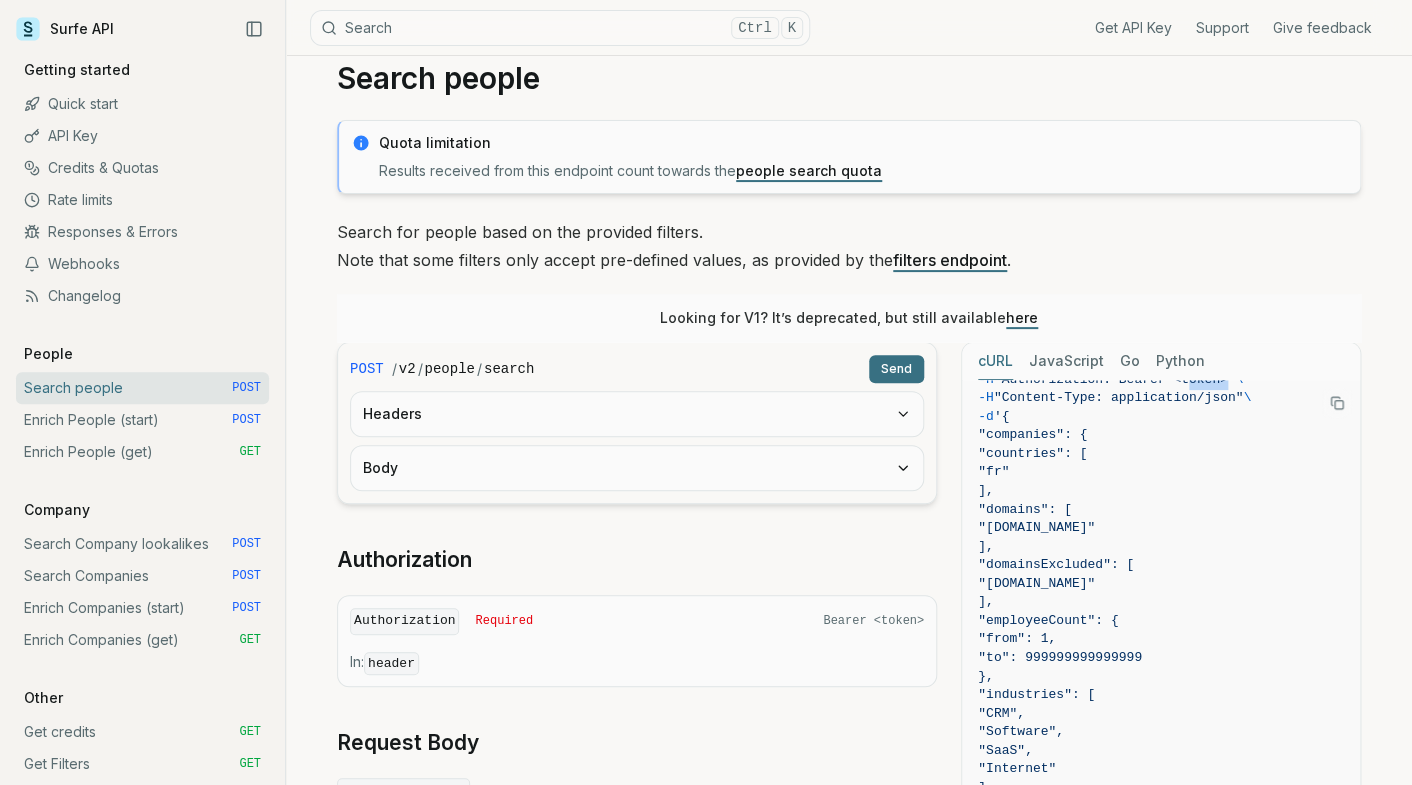 scroll, scrollTop: 88, scrollLeft: 0, axis: vertical 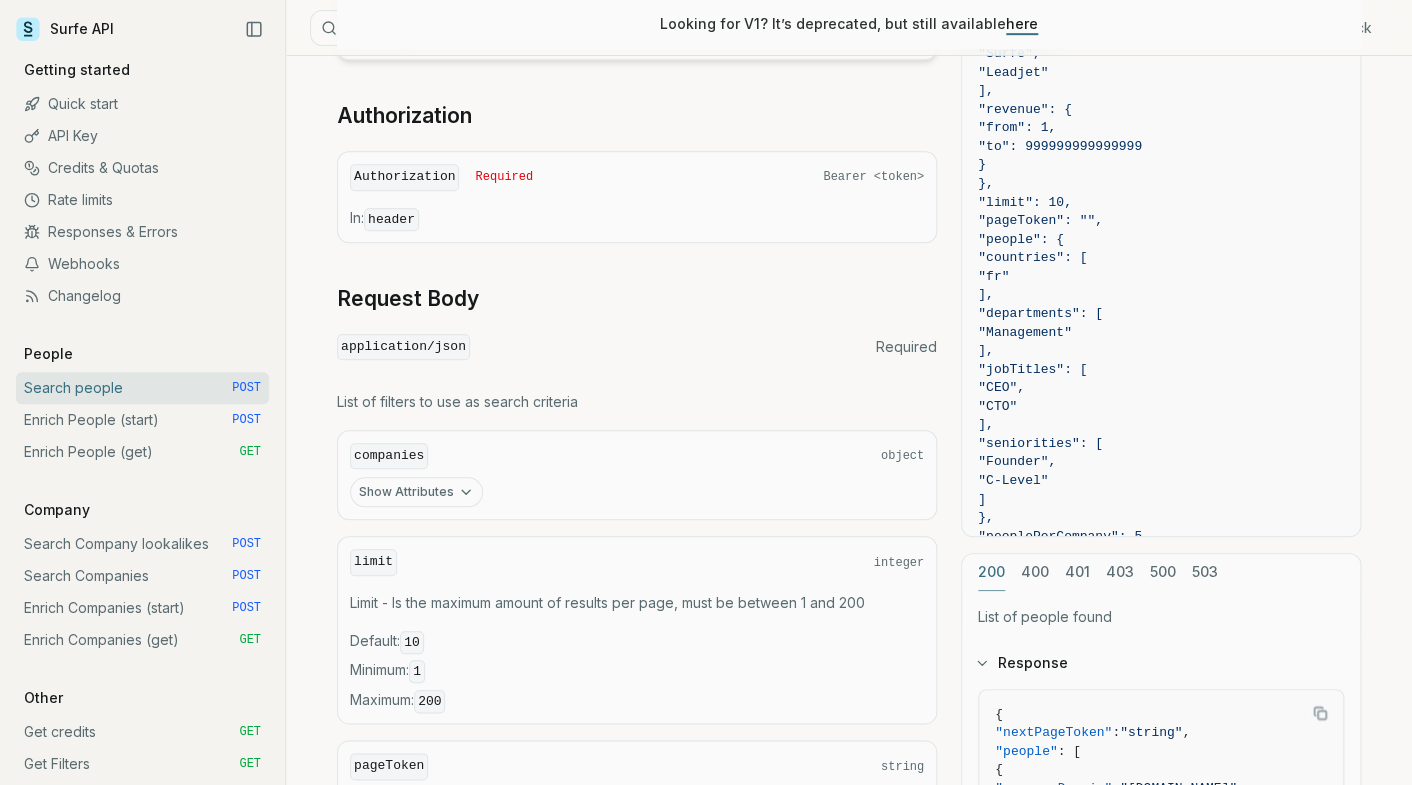 click on "POST / v2 / people / search Send Headers Body Authorization Authorization Required Bearer <token> In:  header Request Body application/json Required List of filters to use as search criteria companies object Show Attributes limit integer Limit - Is the maximum amount of results per page, must be between 1 and 200 Default :  10 Minimum :  1 Maximum :  200 pageToken string PageToken - token to retrieve the next page of results. When provided, the filters originally used for the first page are reused and any changes to filters are ignored. people object Show Attributes peoplePerCompany integer PeoplePerCompany - Limits the number of people returned per company when searching by domain or name only.
Valid values are between 1 and 5. For more in-depth results, search using a single domain and omit this parameter.
This field is ignored if the search includes criteria beyond domain or name." at bounding box center [637, 510] 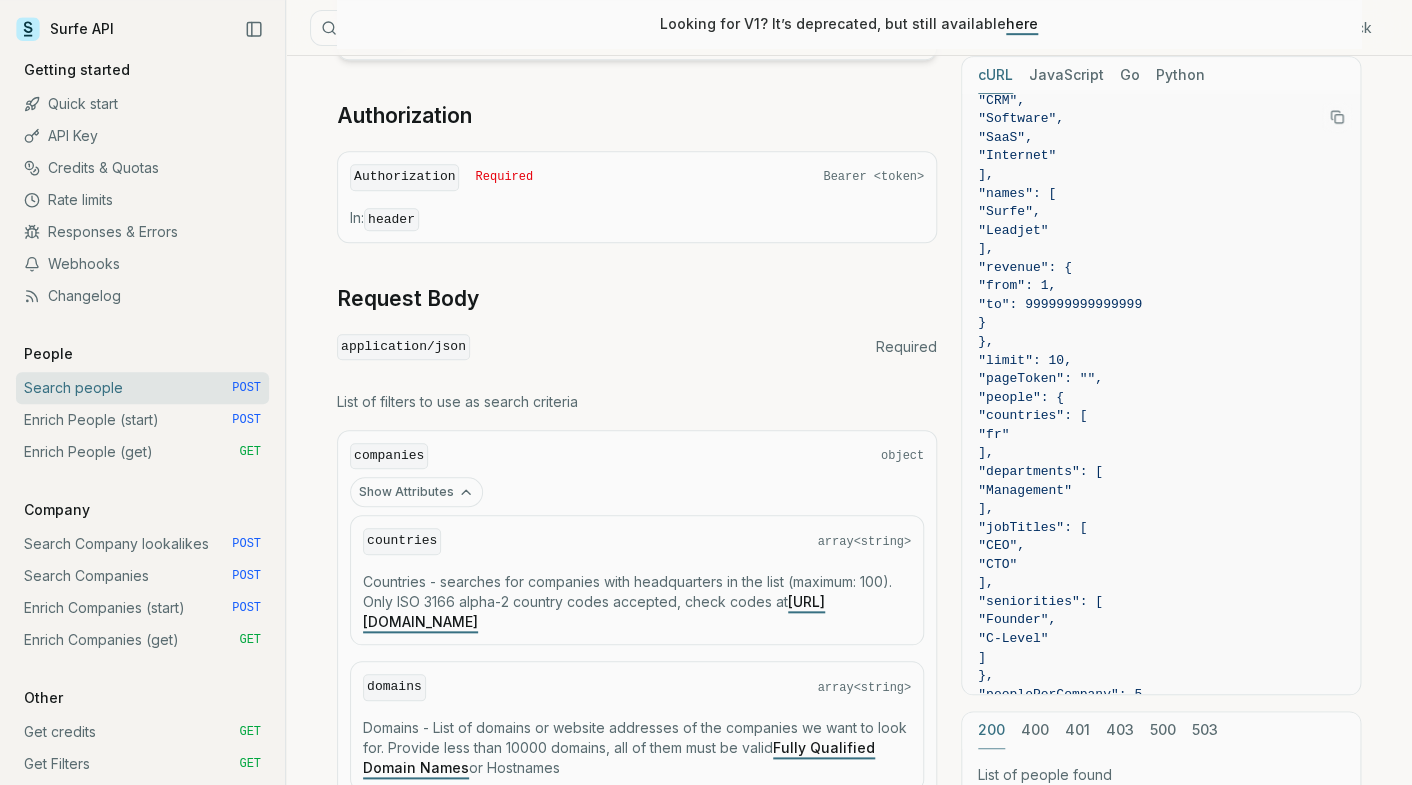 click on "Show Attributes" at bounding box center (416, 492) 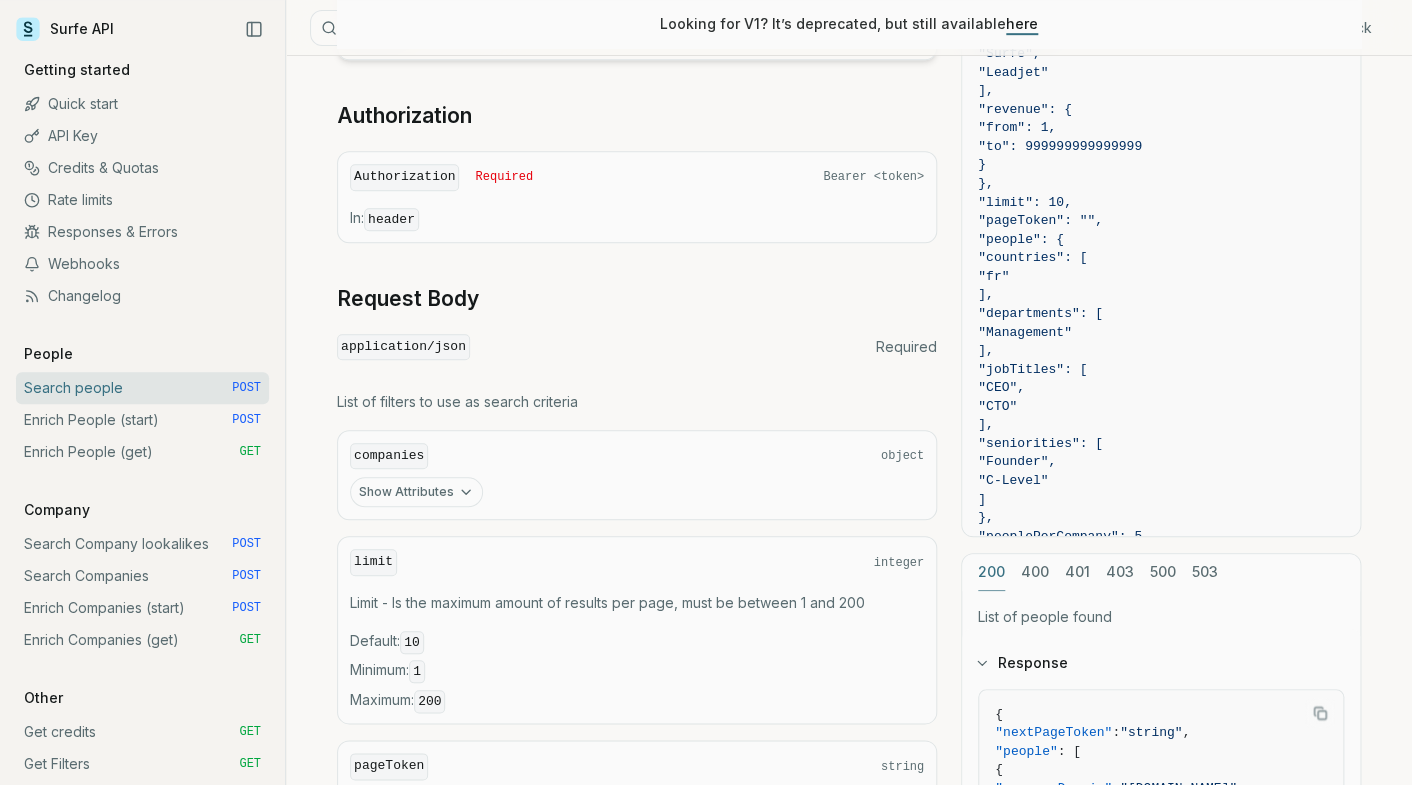 type 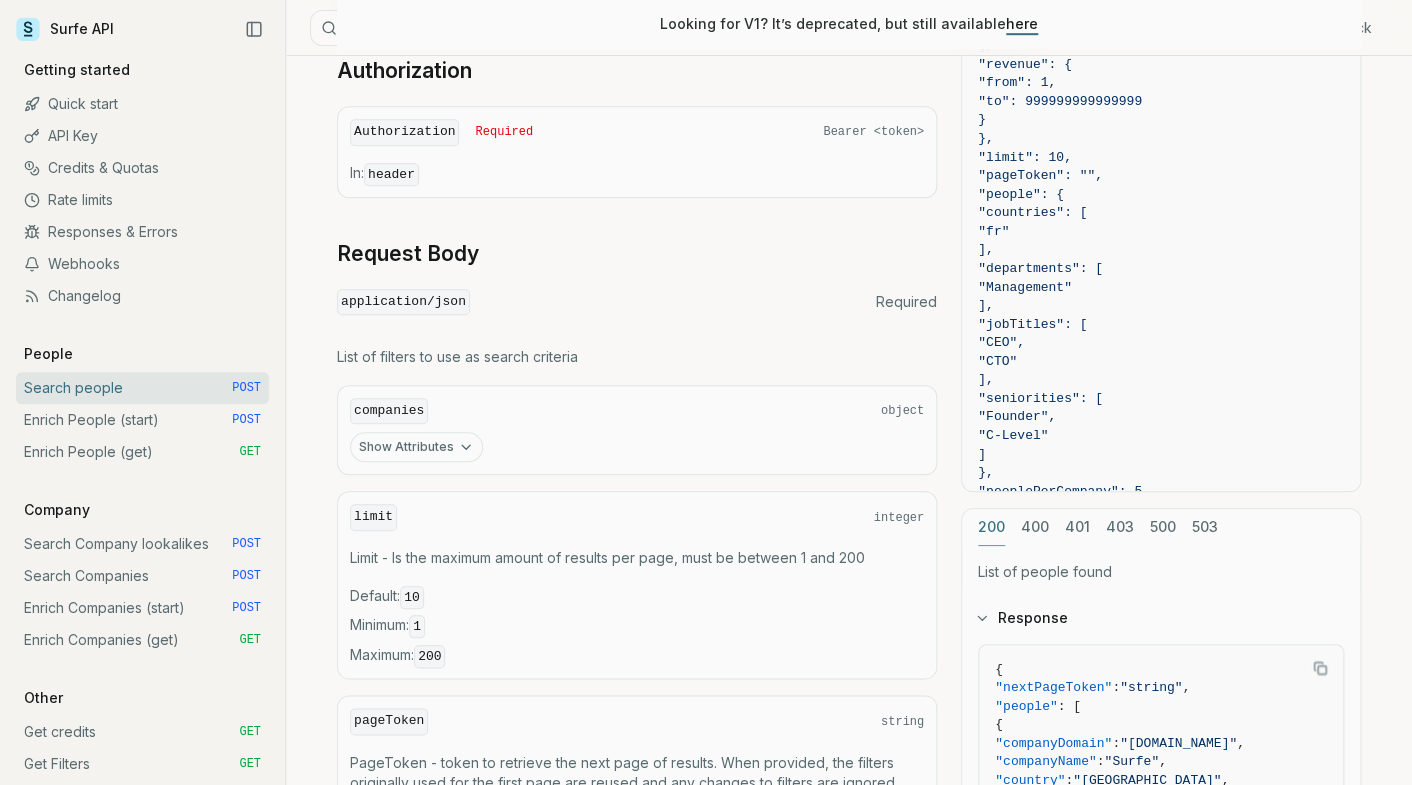scroll, scrollTop: 711, scrollLeft: 0, axis: vertical 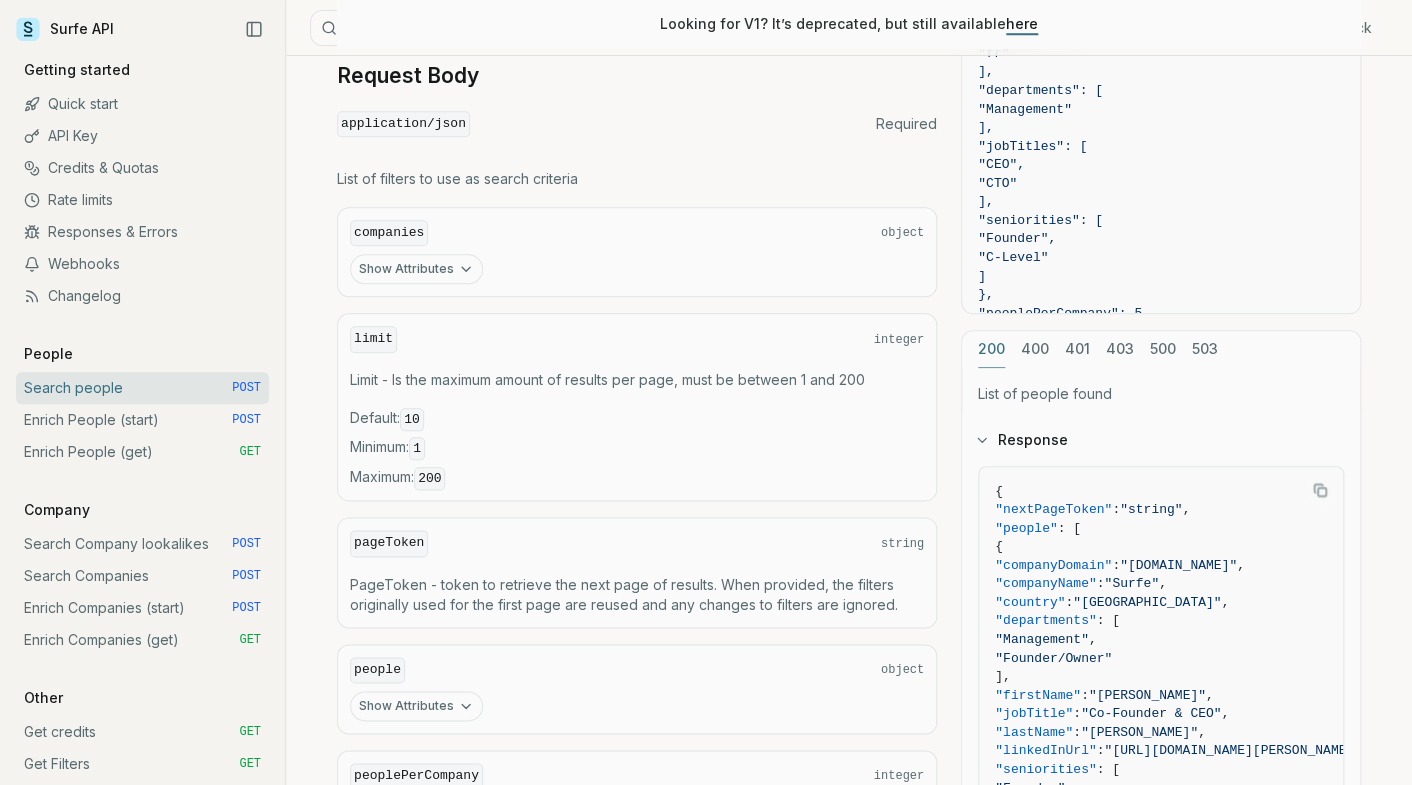 click on ""nextPageToken" :  "string" ," at bounding box center [1182, 510] 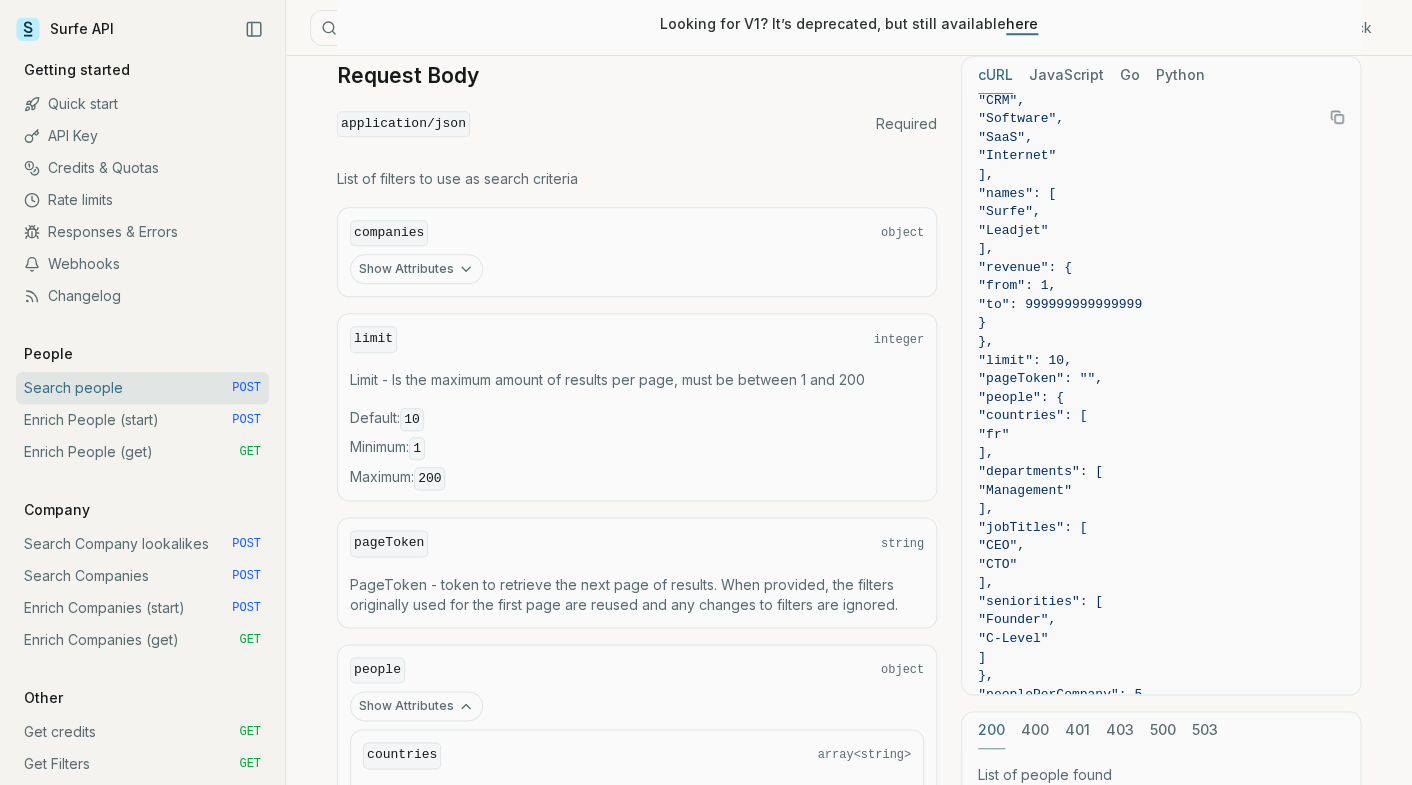 type 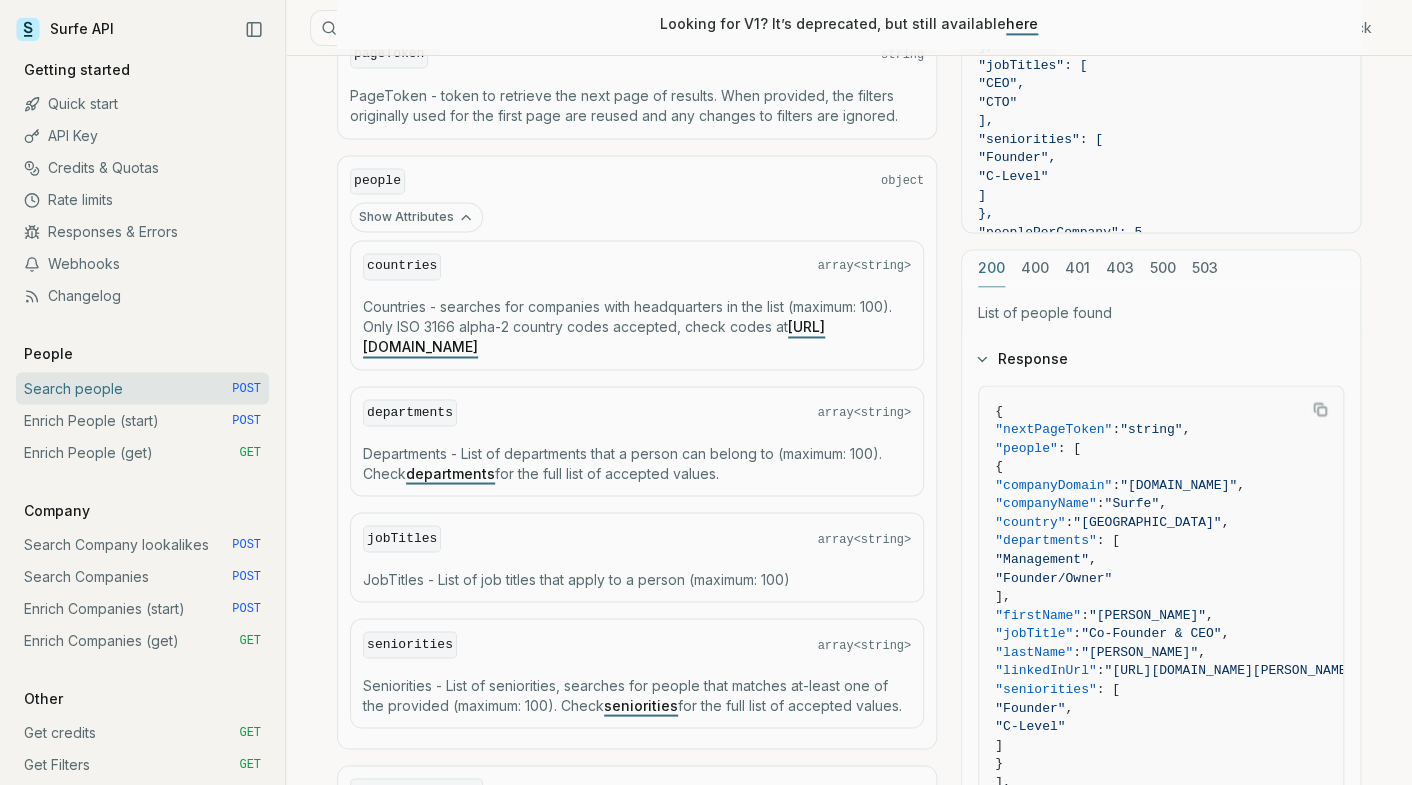 scroll, scrollTop: 1474, scrollLeft: 0, axis: vertical 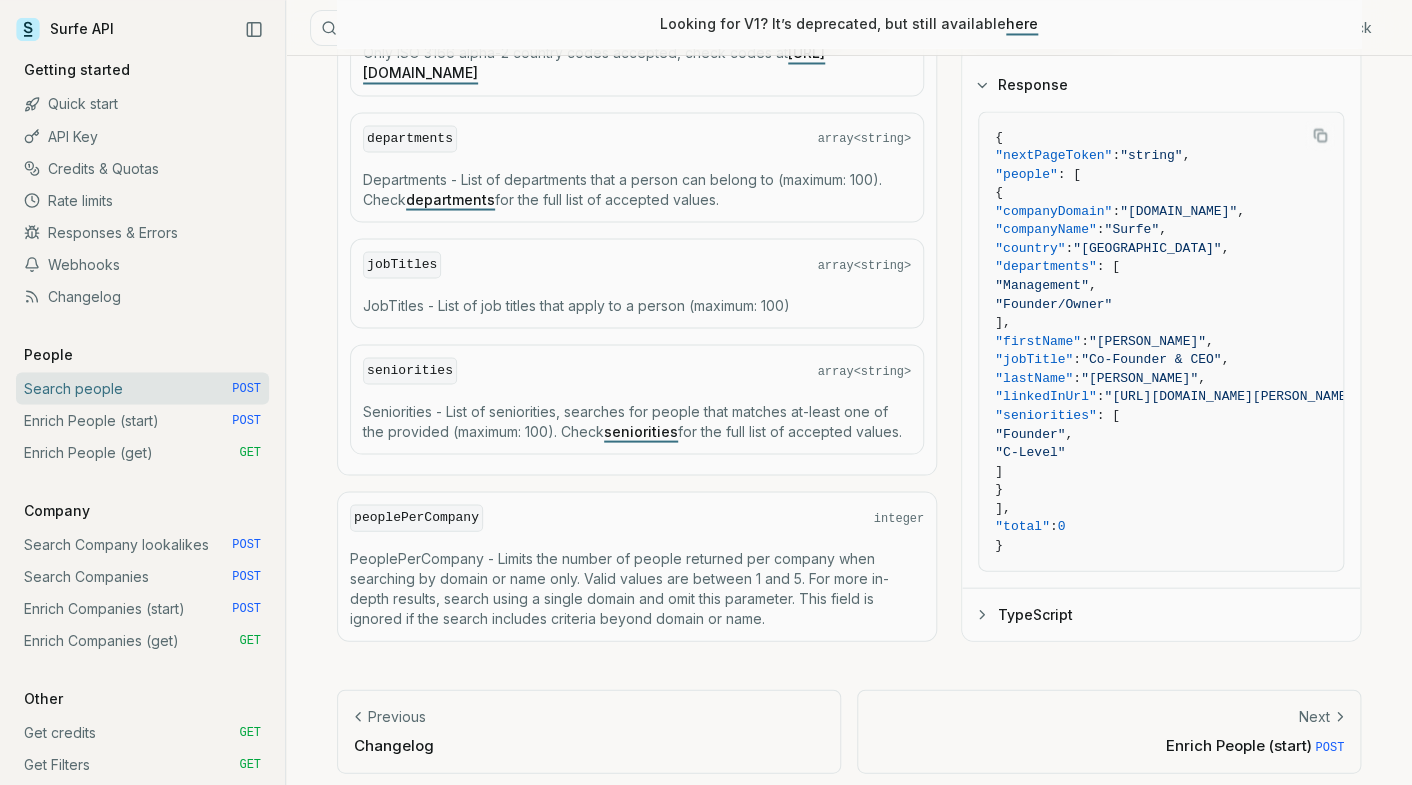 click on "Previous Changelog" at bounding box center (589, 730) 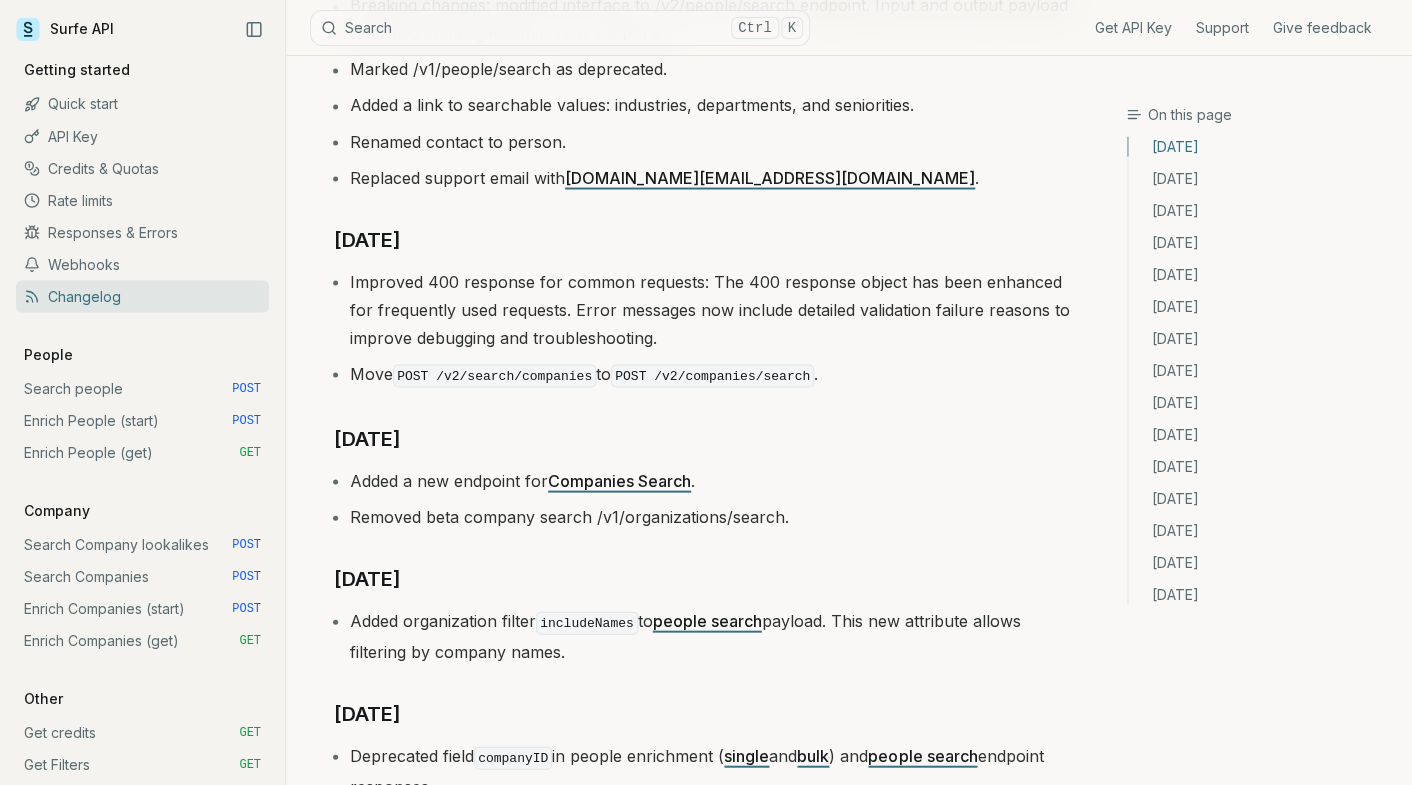 scroll, scrollTop: 0, scrollLeft: 0, axis: both 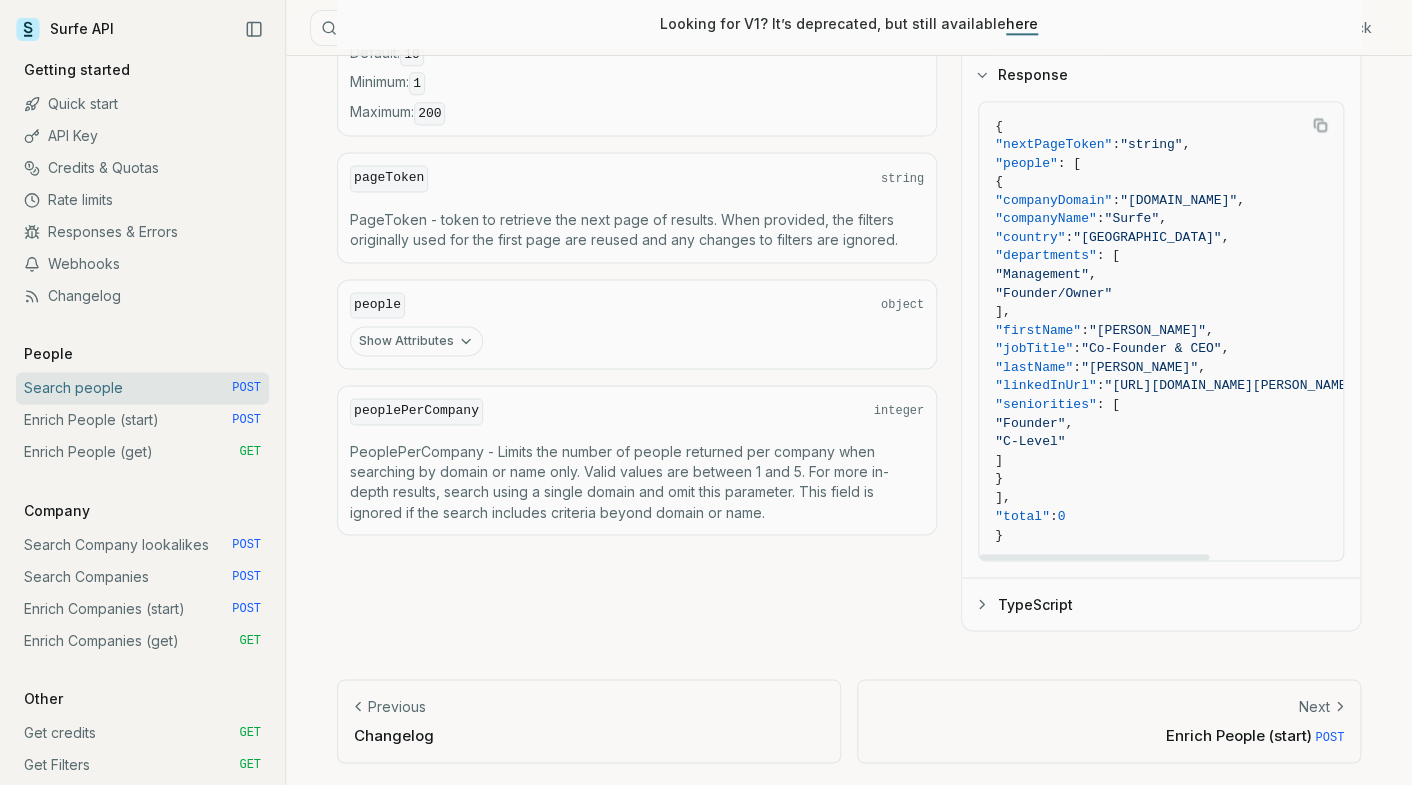 click on "TypeScript" at bounding box center [1161, 604] 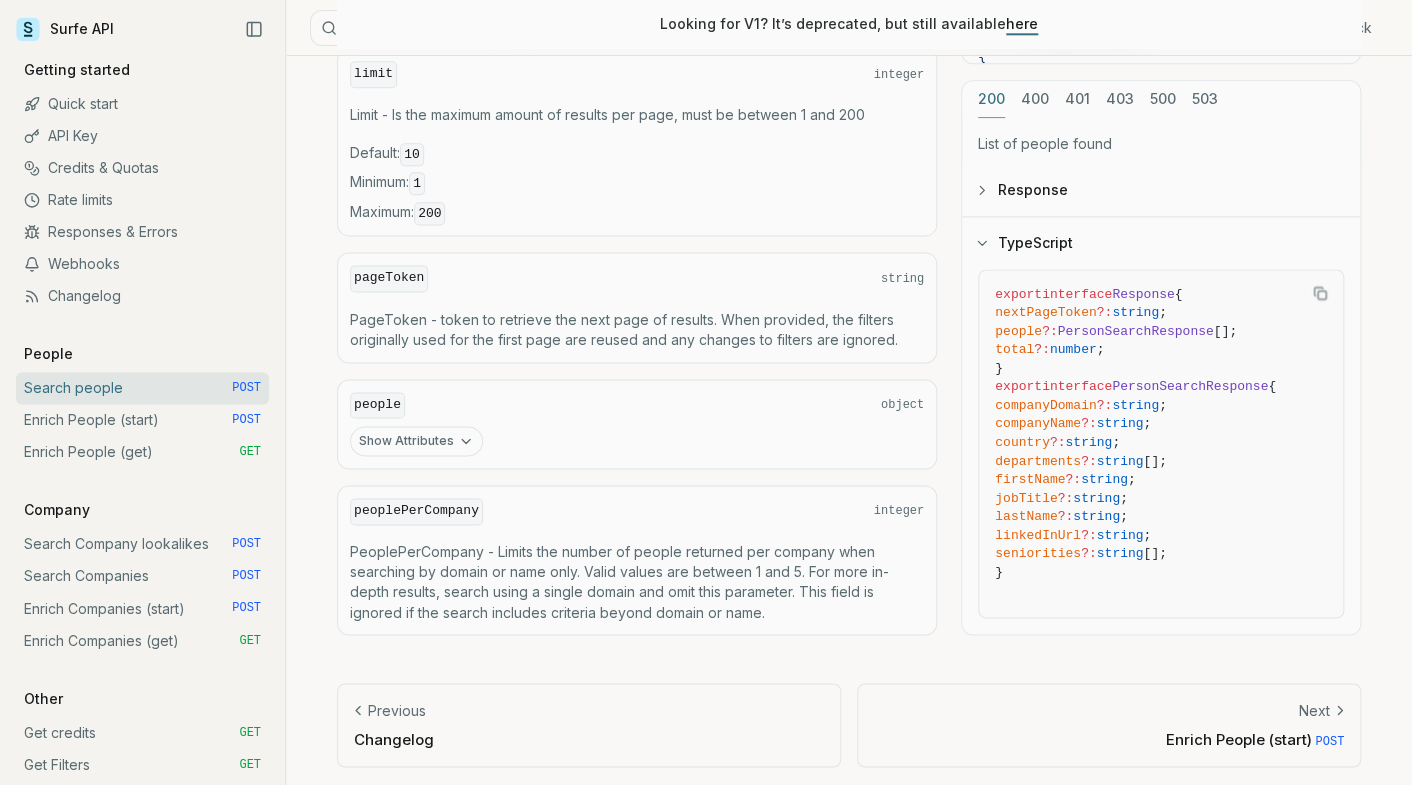 scroll, scrollTop: 972, scrollLeft: 0, axis: vertical 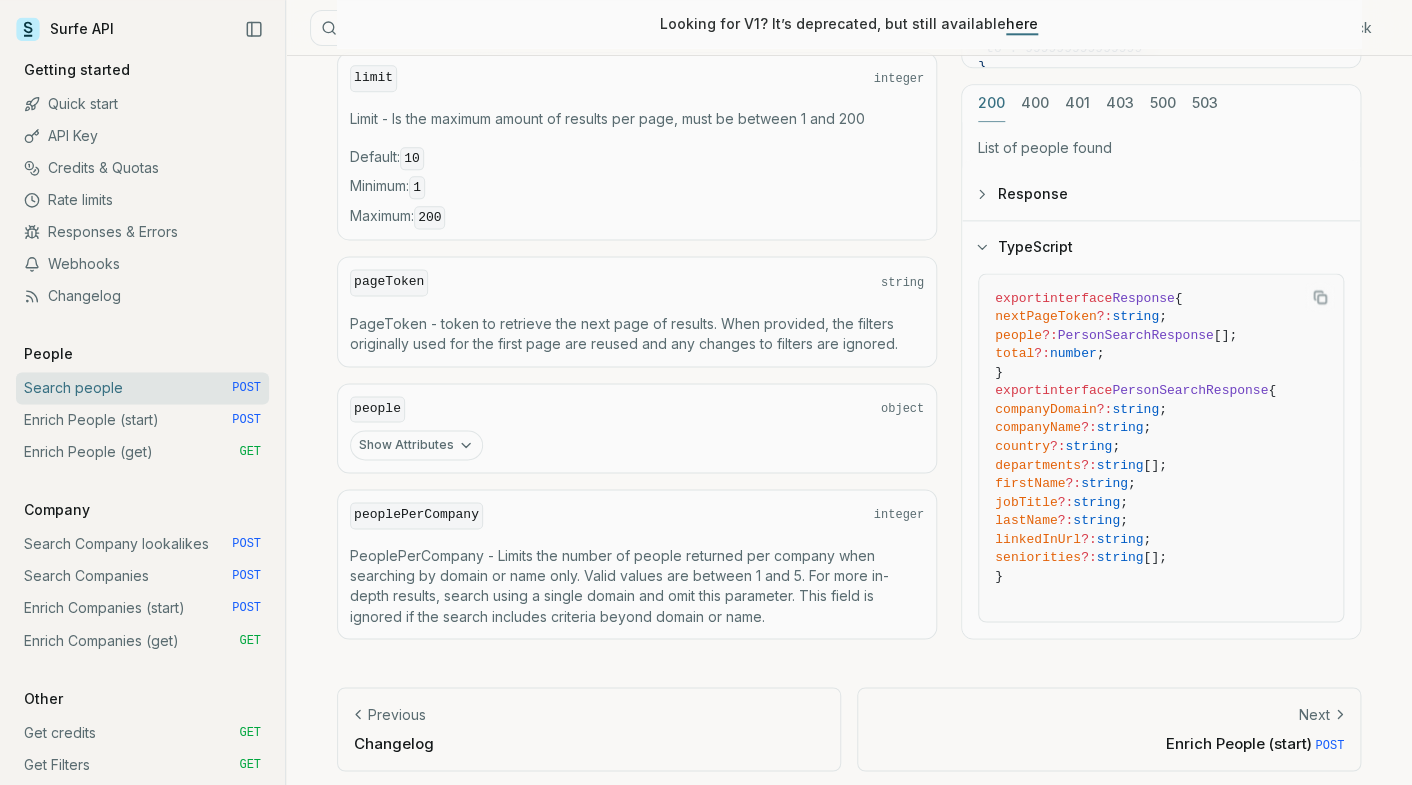 click on "Enrich People (start)   POST" at bounding box center (1109, 742) 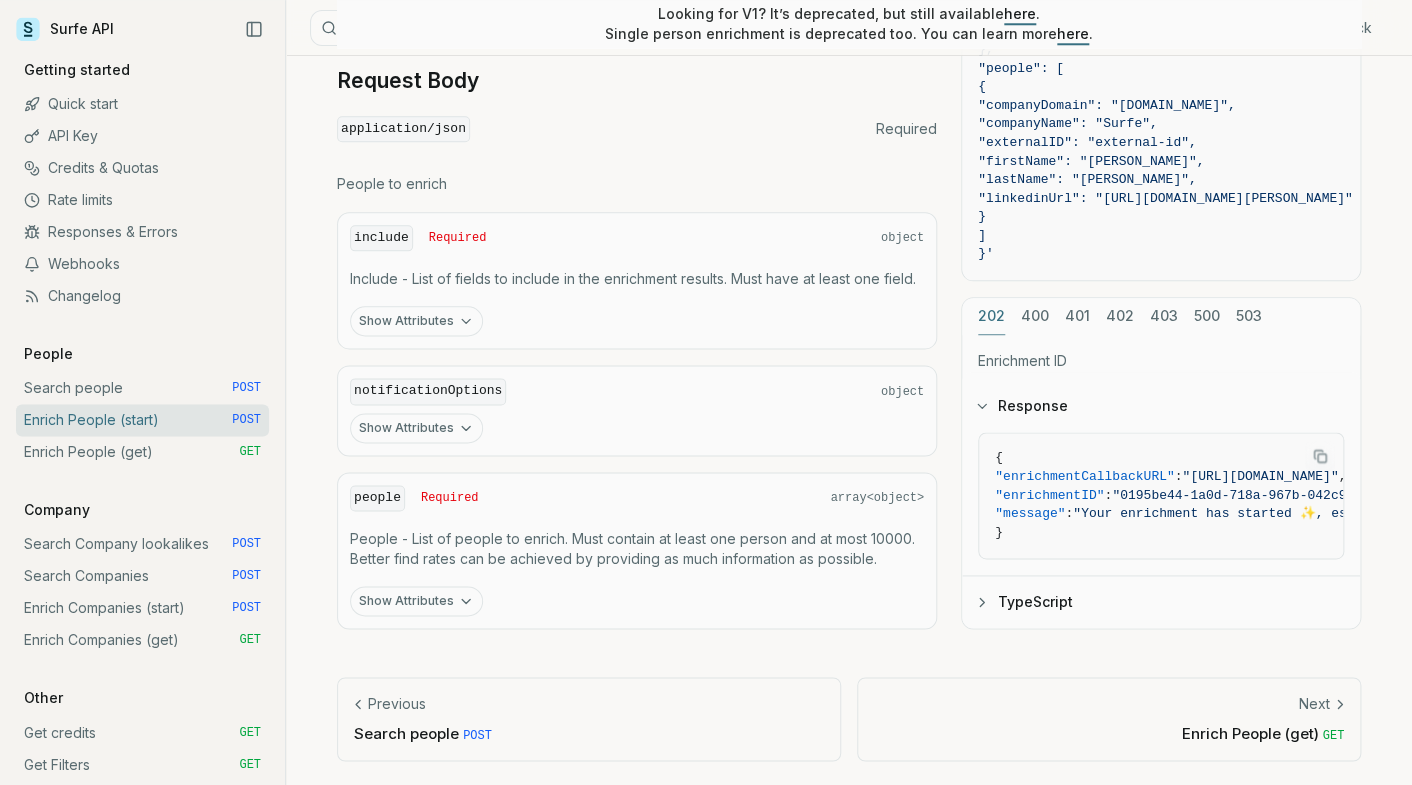 scroll, scrollTop: 0, scrollLeft: 0, axis: both 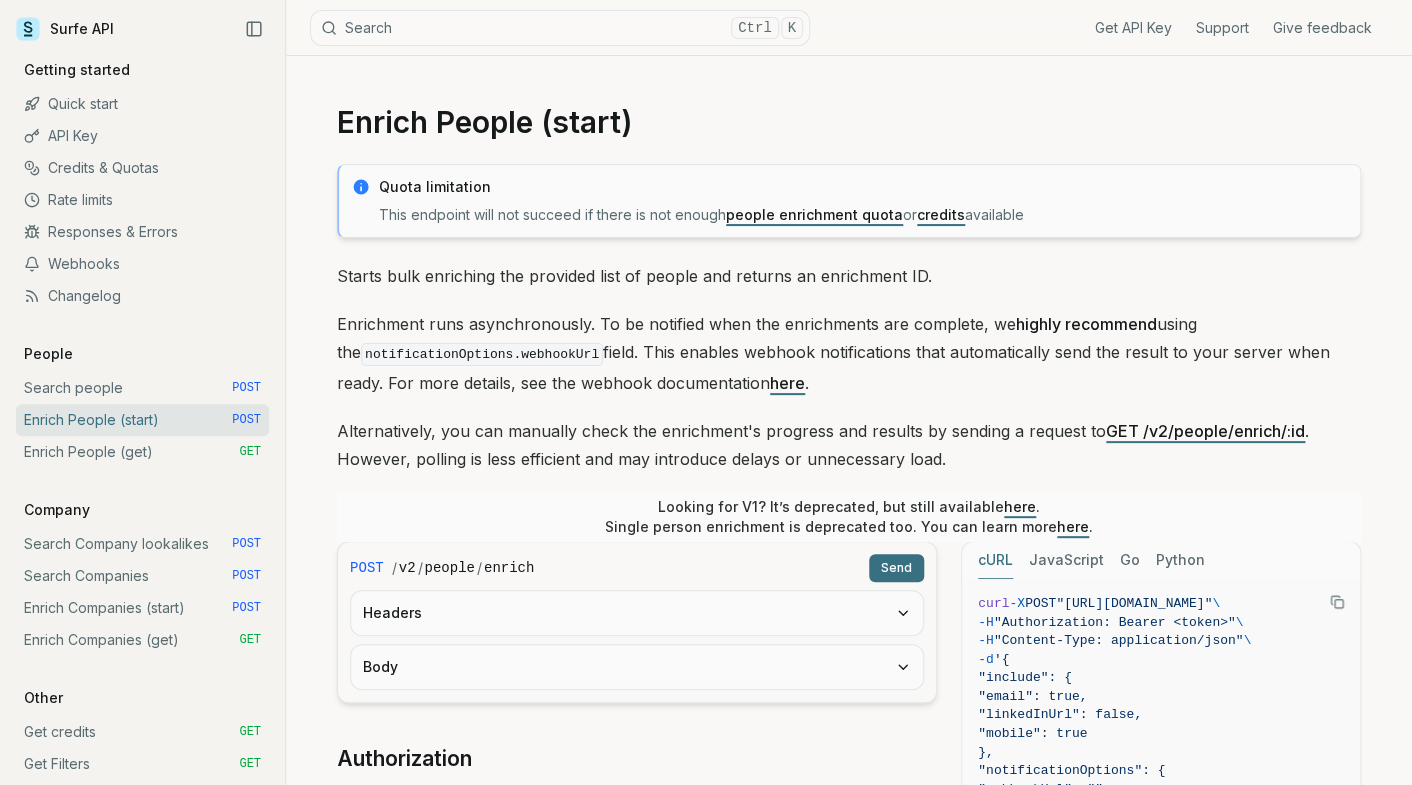 click on "Quota limitation This endpoint will not succeed if there is not enough  people enrichment quota  or  credits  available
Starts bulk enriching the provided list of people and returns an enrichment ID.
Enrichment runs asynchronously. To be notified when the enrichments are complete, we  highly recommend  using the  notificationOptions.webhookUrl  field. This enables webhook notifications that automatically send the result to your server when ready. For more details, see the webhook documentation  here .
Alternatively, you can manually check the enrichment's progress and results by sending a request to  GET /v2/people/enrich/:id . However, polling is less efficient and may introduce delays or unnecessary load.
Looking for V1? It’s deprecated, but still available  here .
Single person enrichment is deprecated too. You can learn more  here .
POST / v2 / people / enrich Send Headers Body Authorization Authorization Required Bearer <token> In:  header Request Body application/json Required include Go" at bounding box center [849, 827] 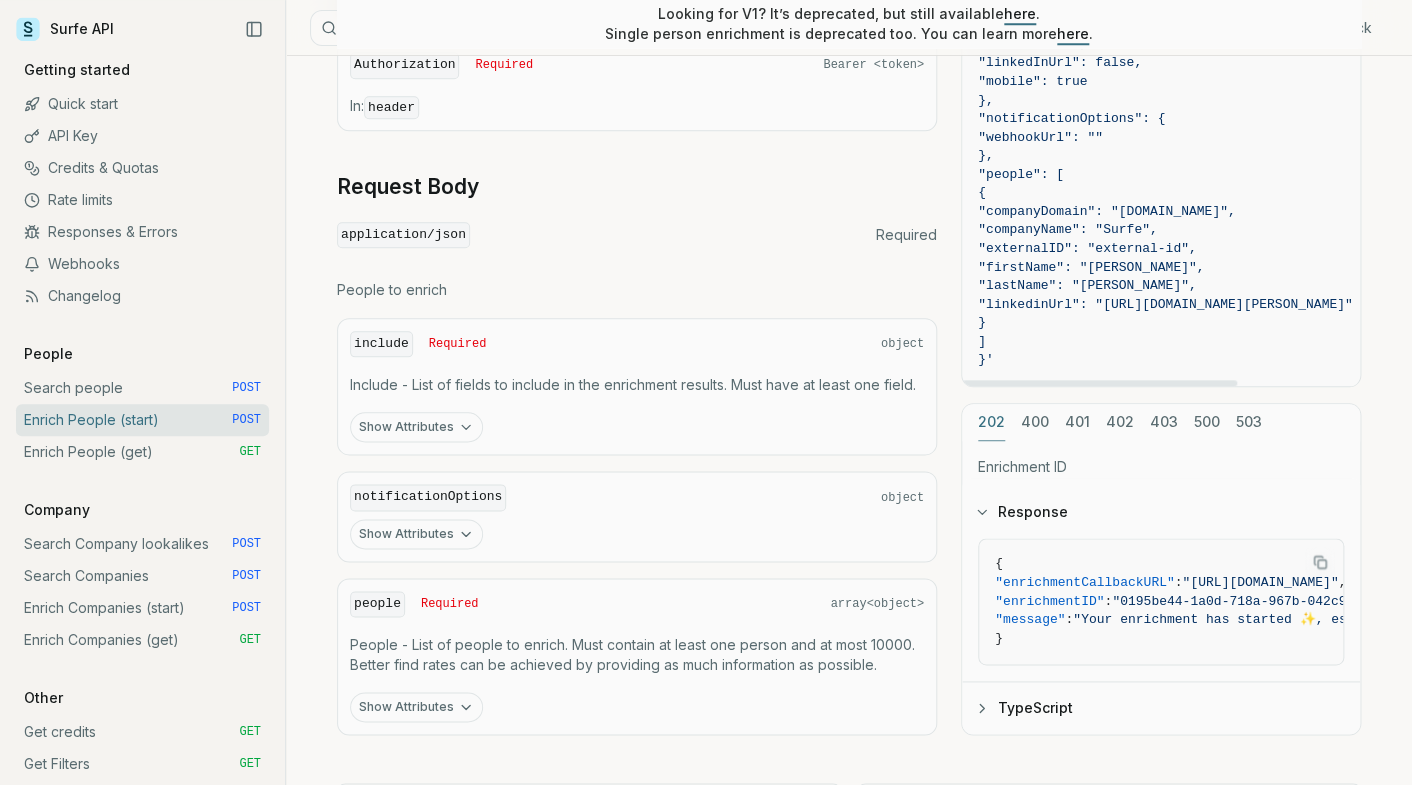 scroll, scrollTop: 855, scrollLeft: 0, axis: vertical 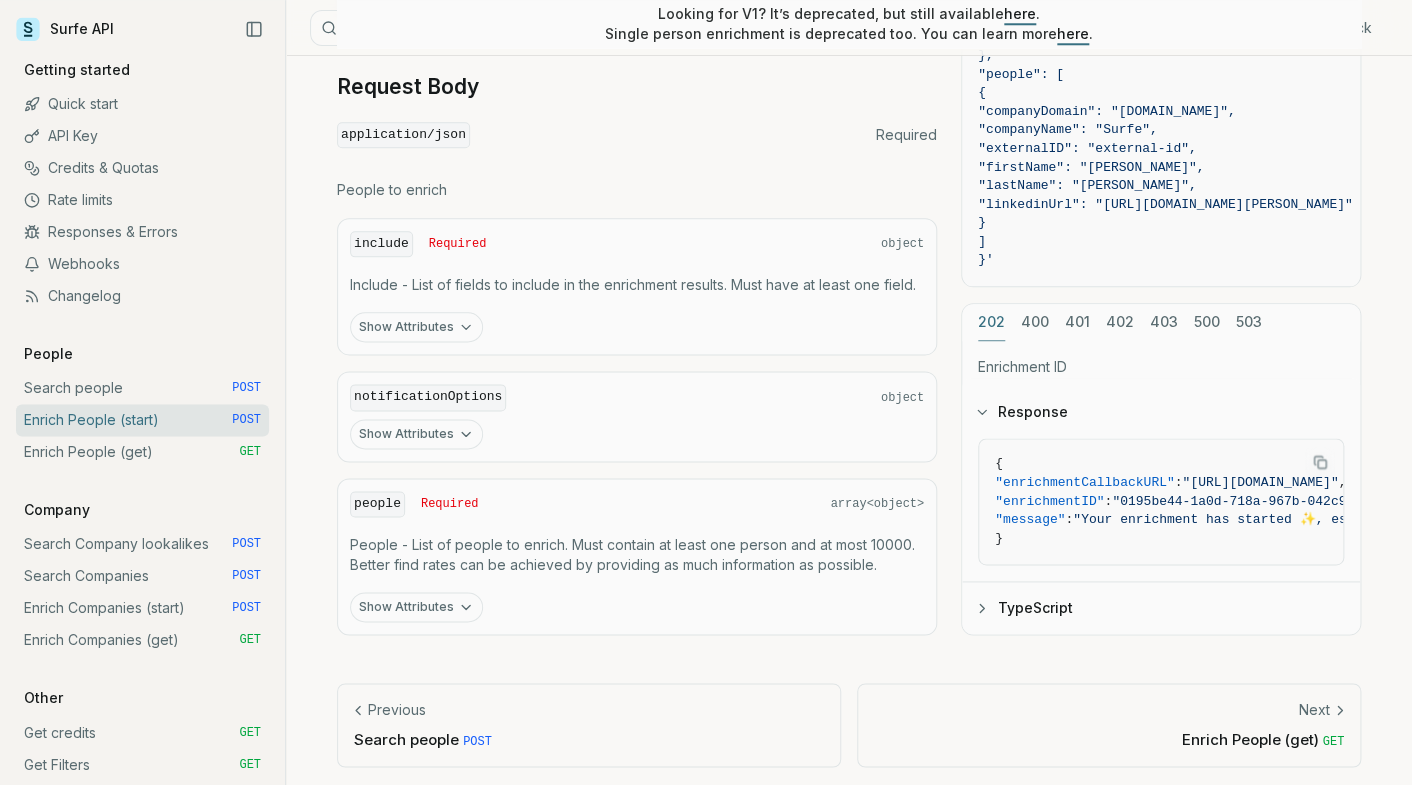 click on "POST" at bounding box center (477, 741) 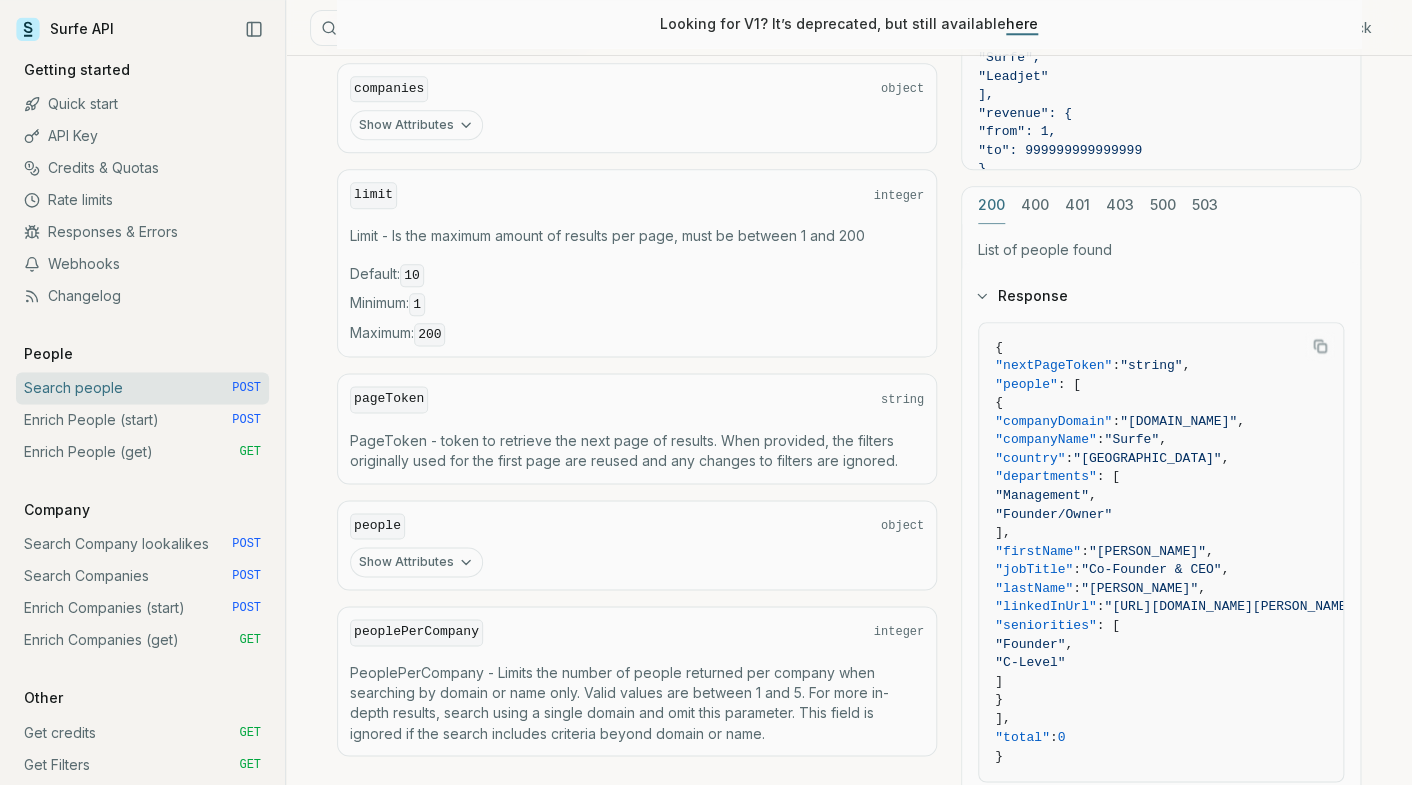 scroll, scrollTop: 0, scrollLeft: 0, axis: both 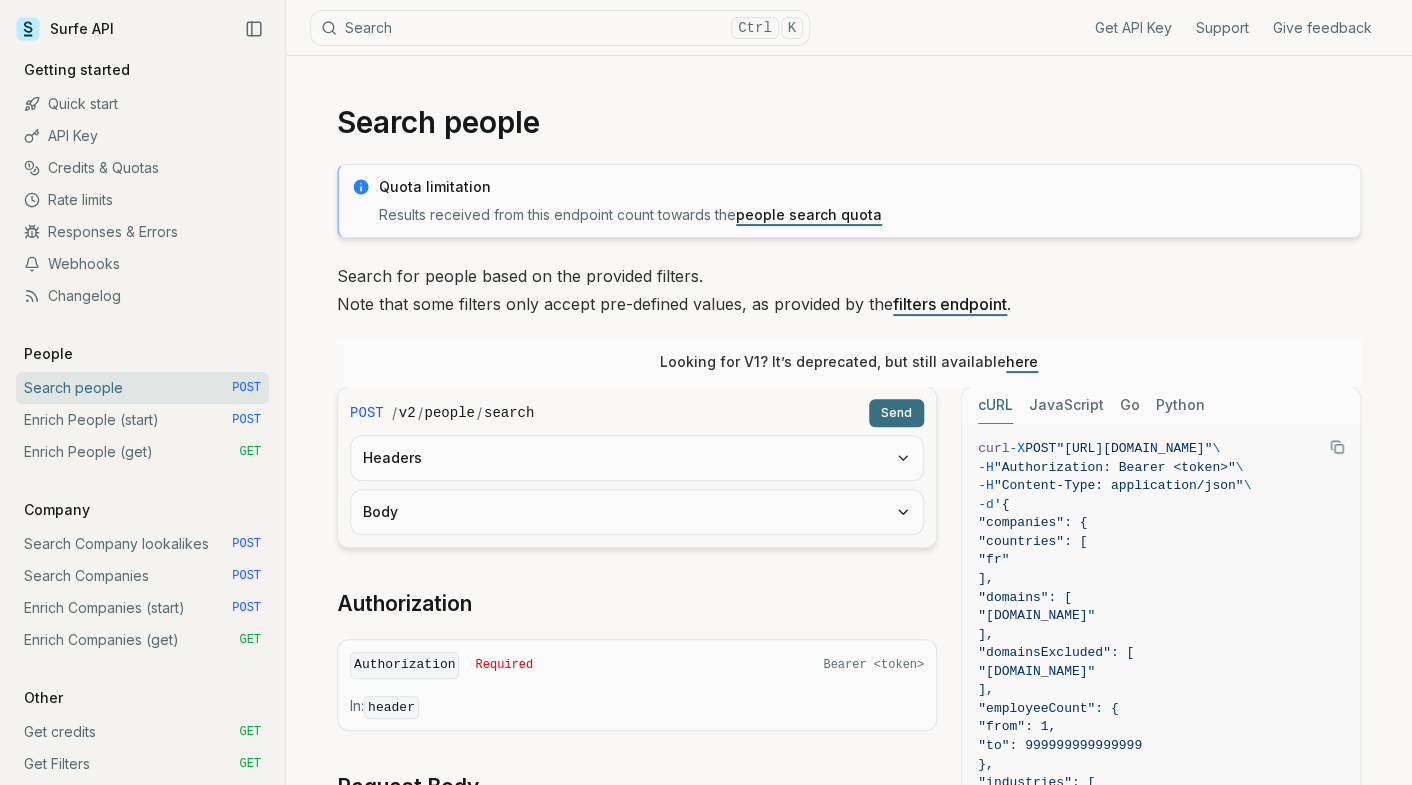 click on "Headers" at bounding box center [637, 458] 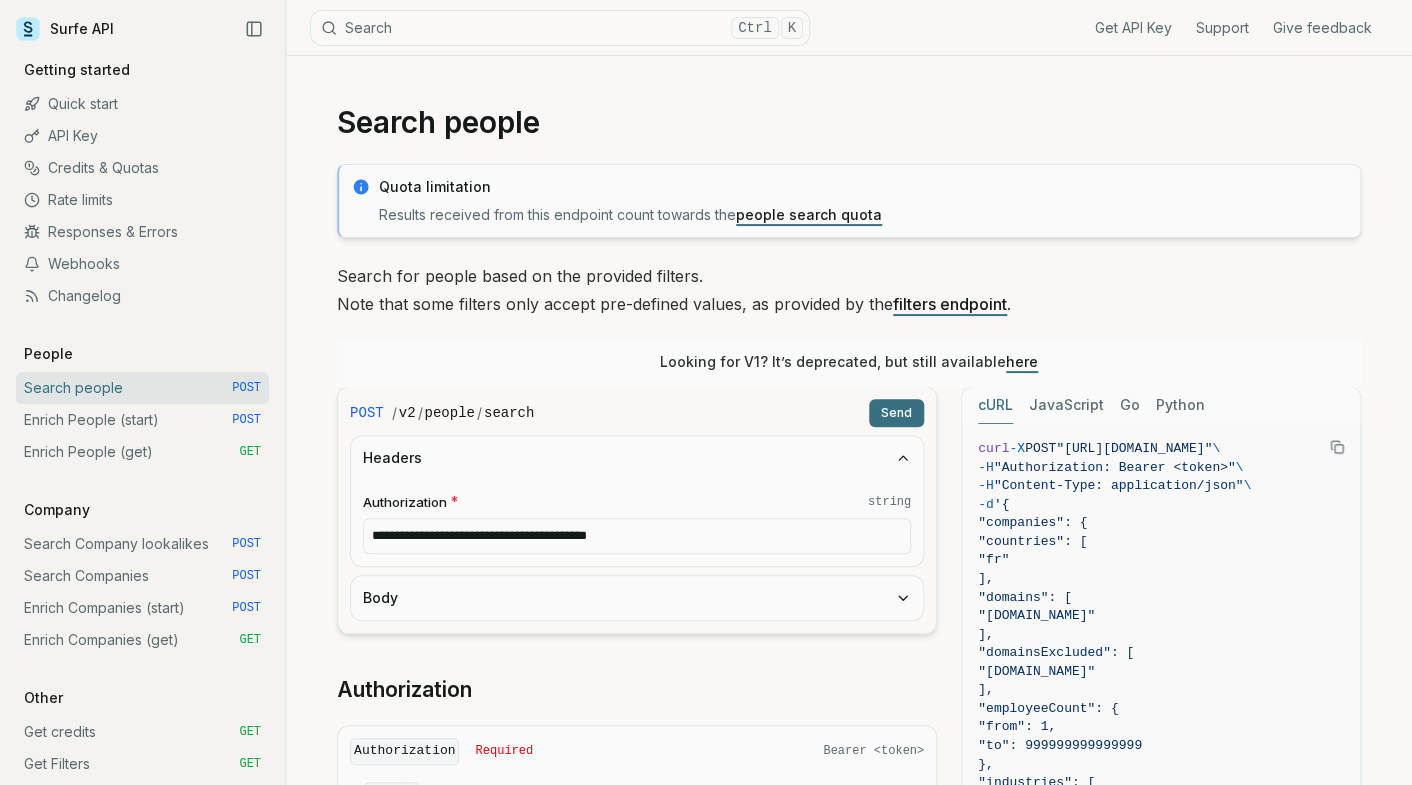 click on "**********" at bounding box center (637, 536) 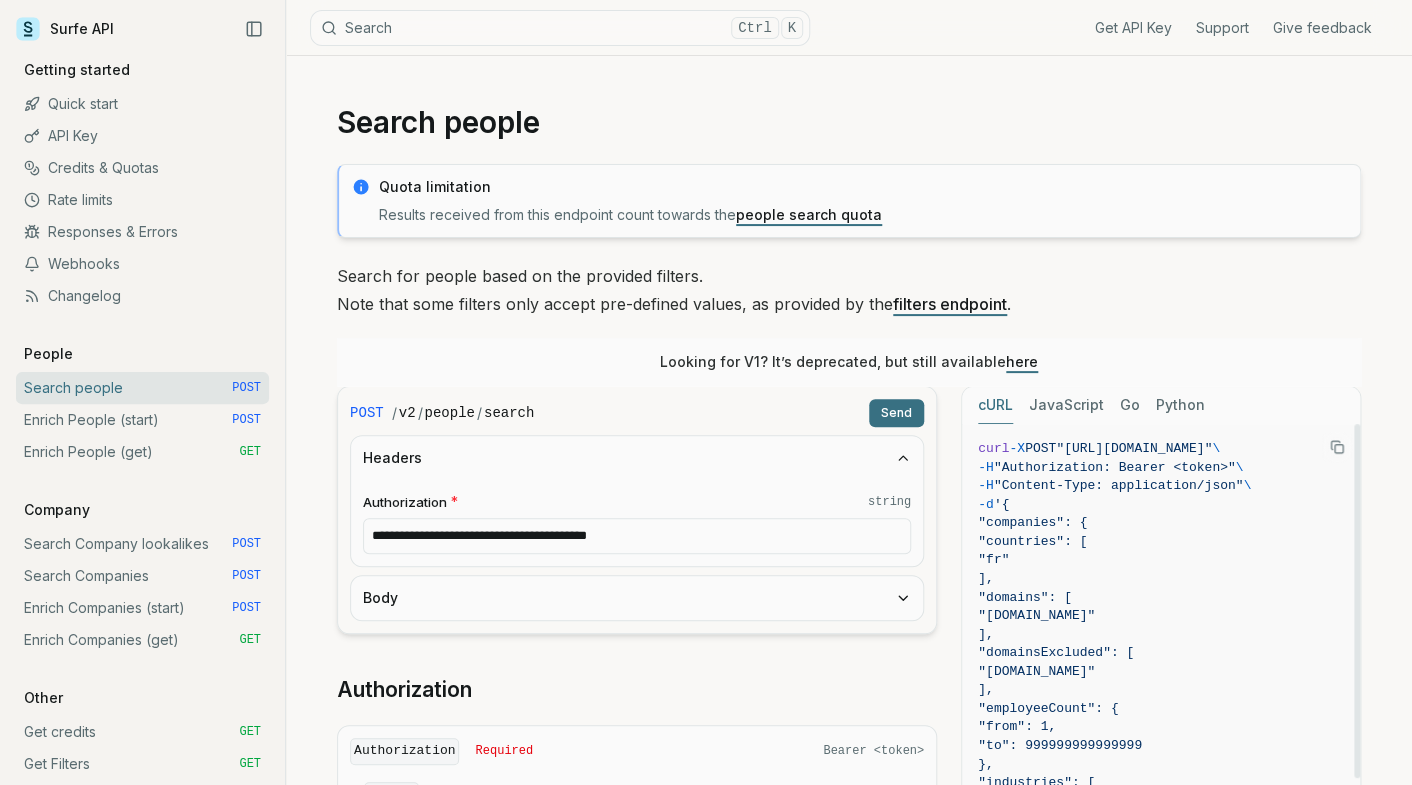 click on "]," at bounding box center [1161, 579] 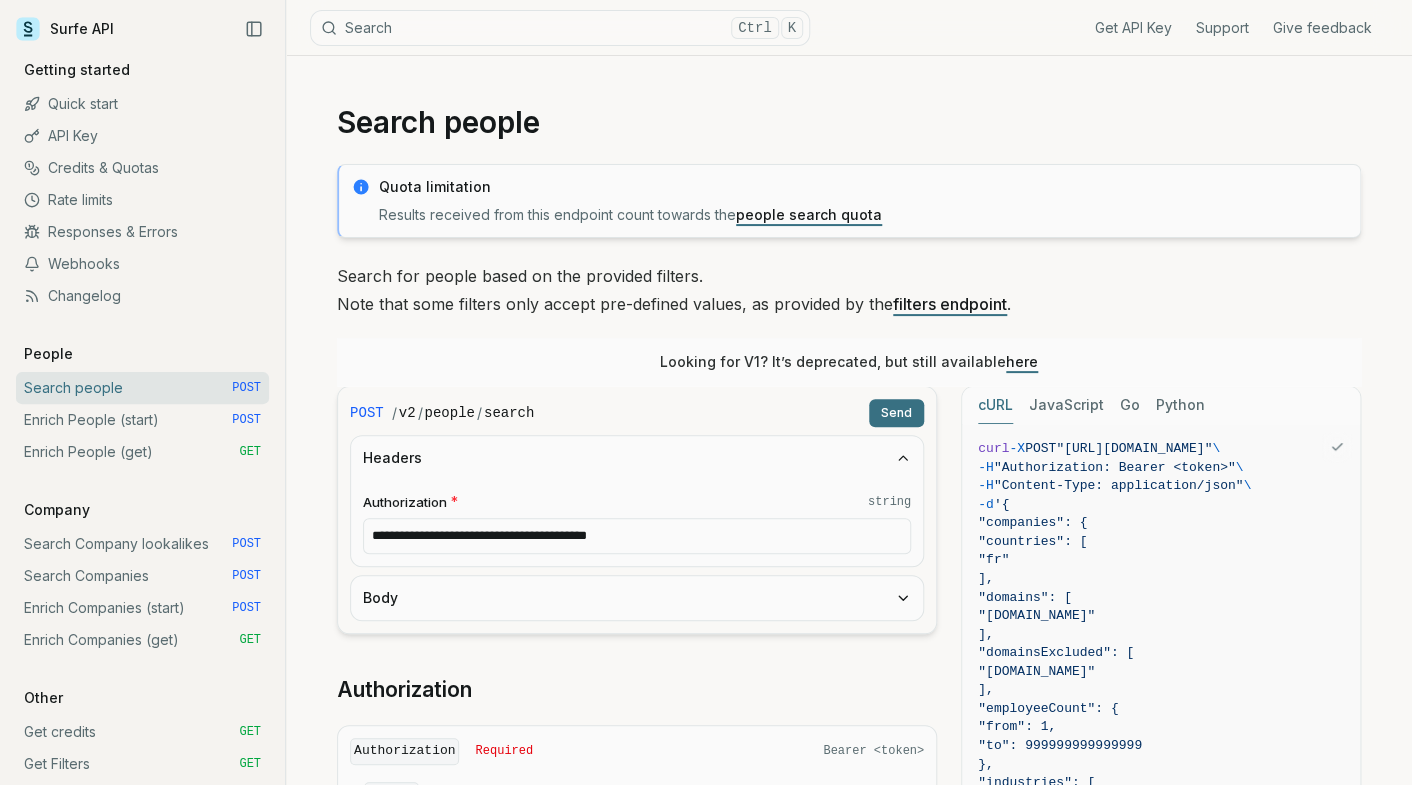 click on "**********" at bounding box center [637, 536] 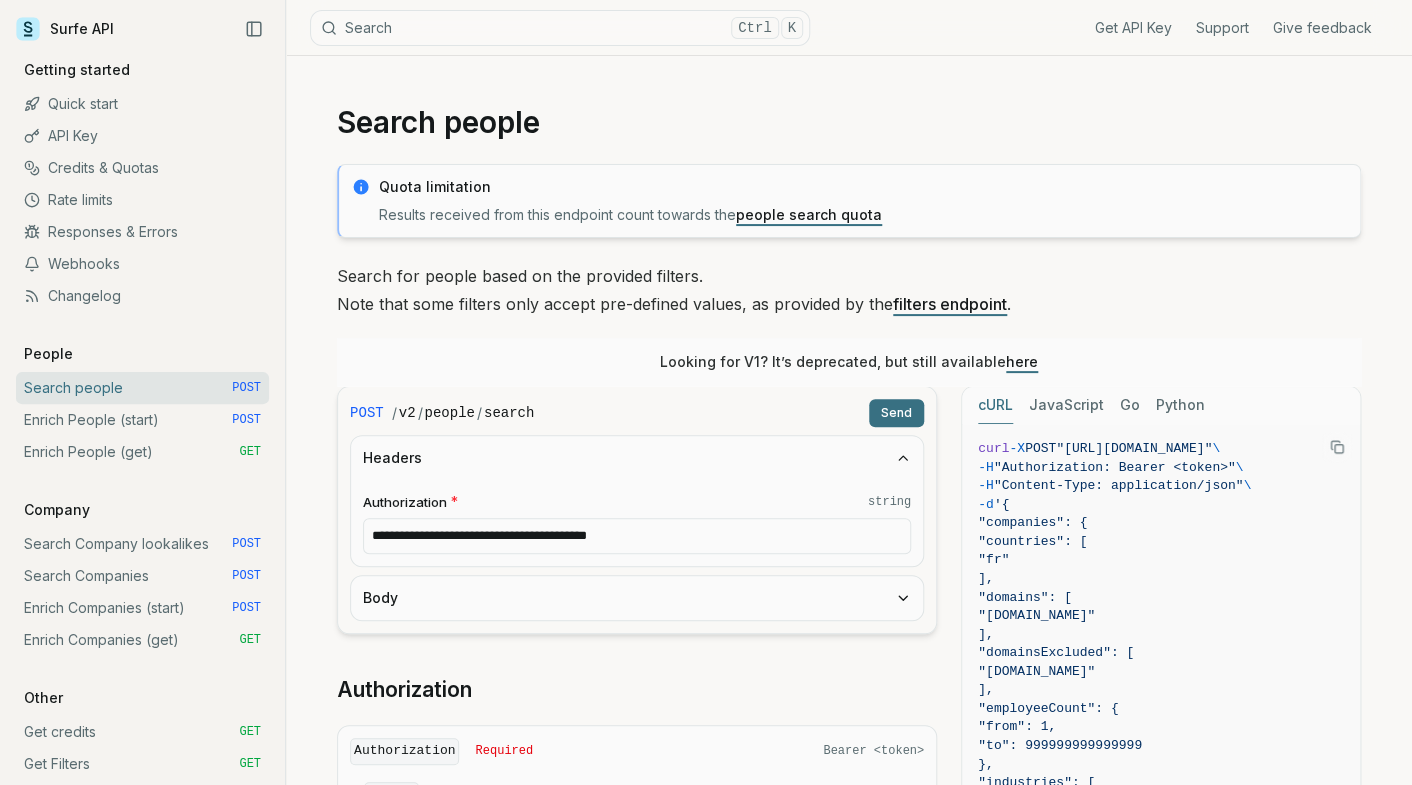 click on "**********" at bounding box center [637, 536] 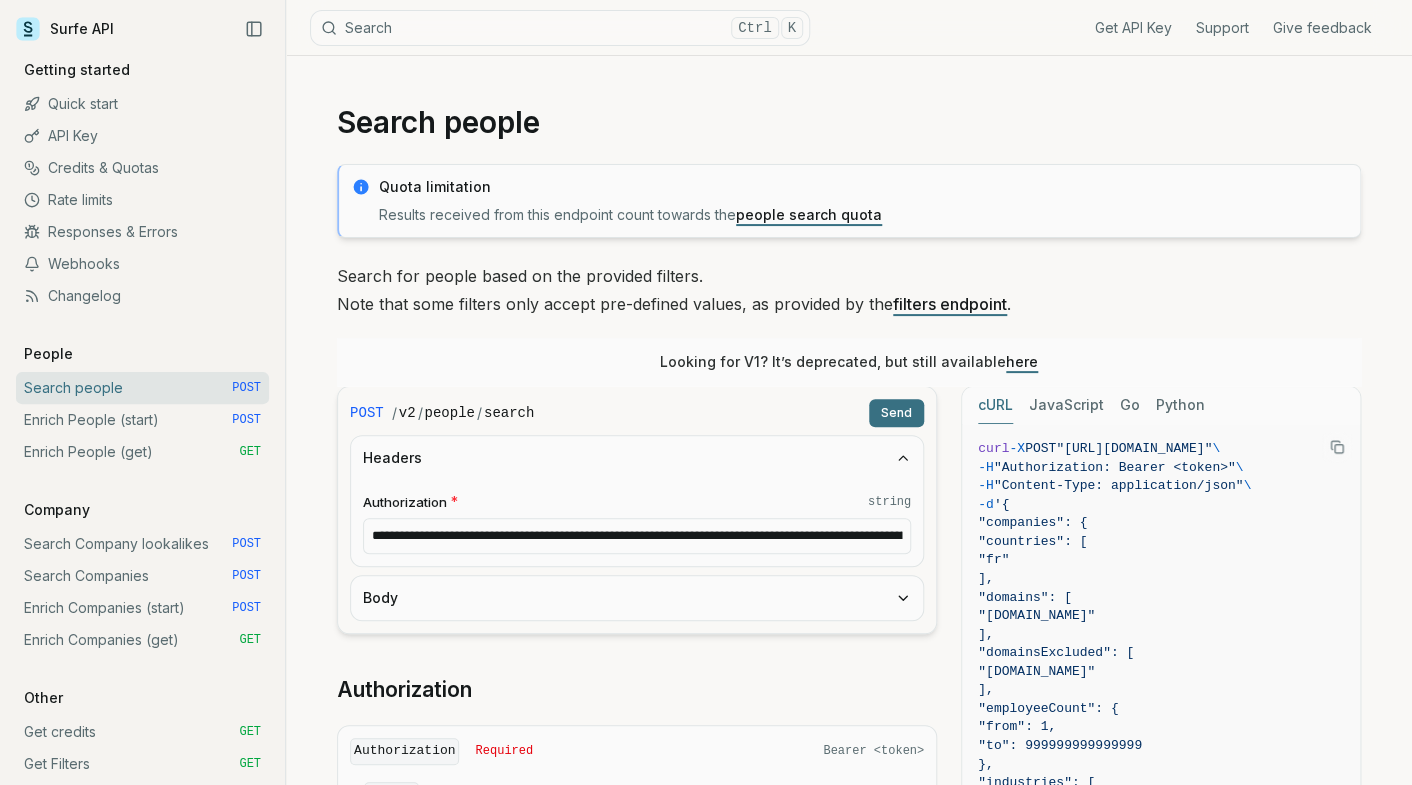 scroll, scrollTop: 0, scrollLeft: 4462, axis: horizontal 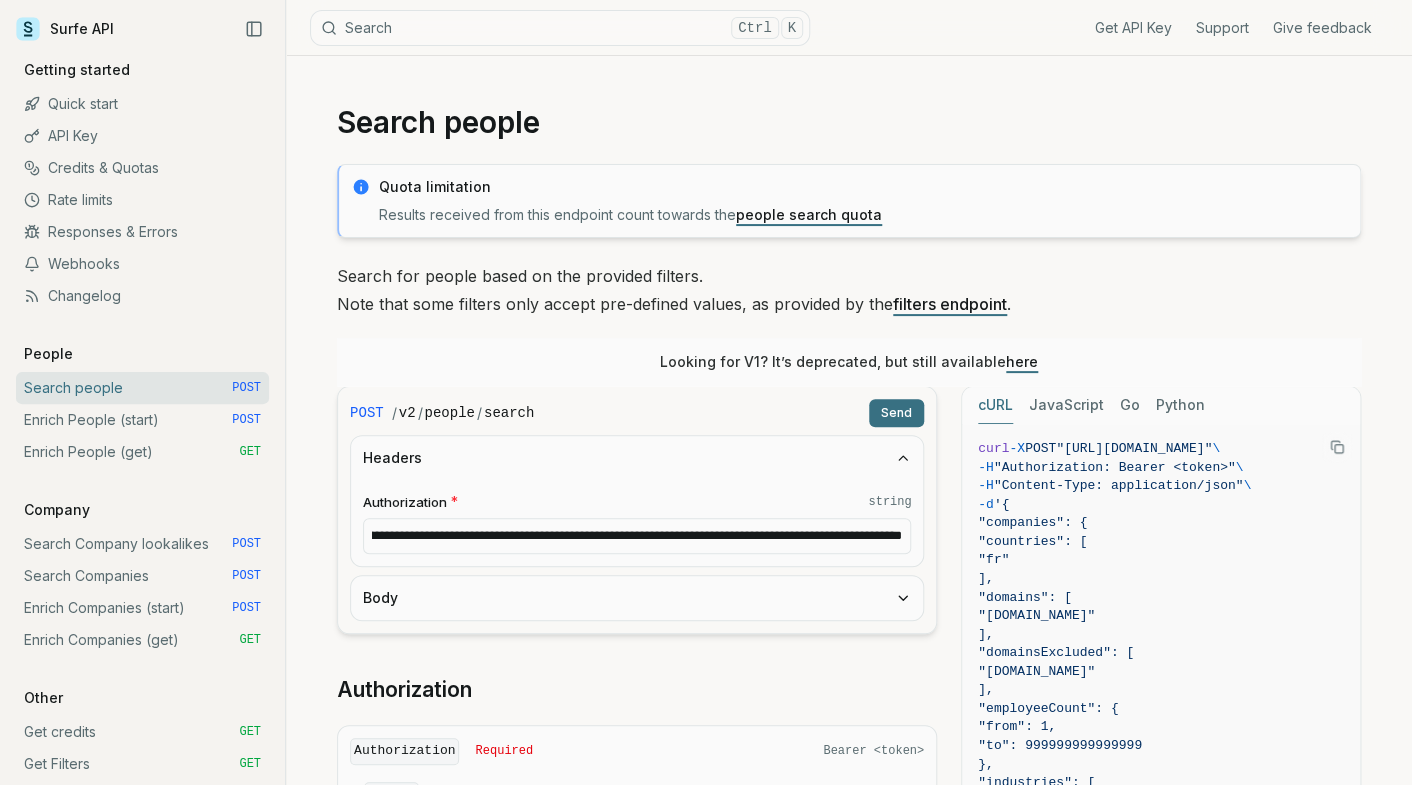 type on "**********" 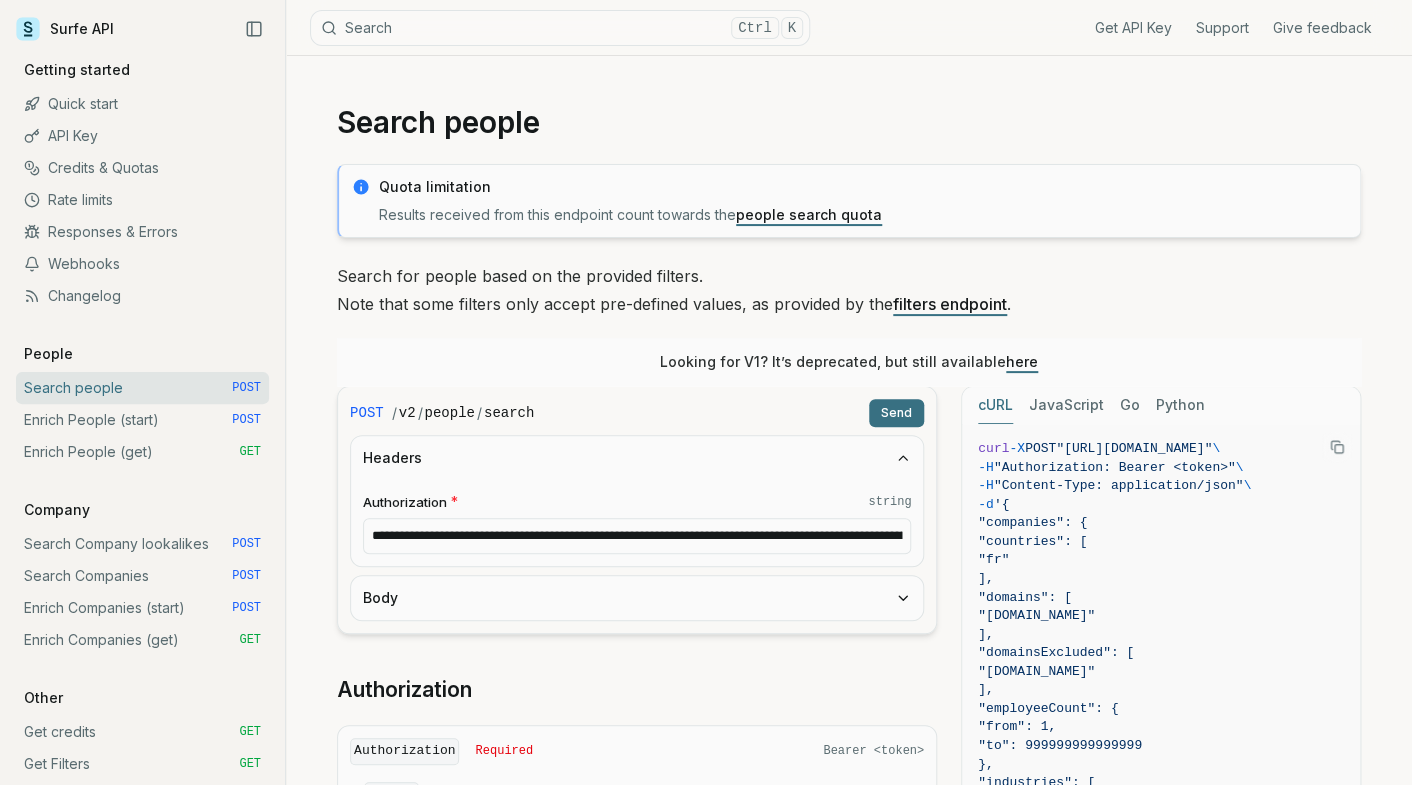 click on "Body" at bounding box center [637, 598] 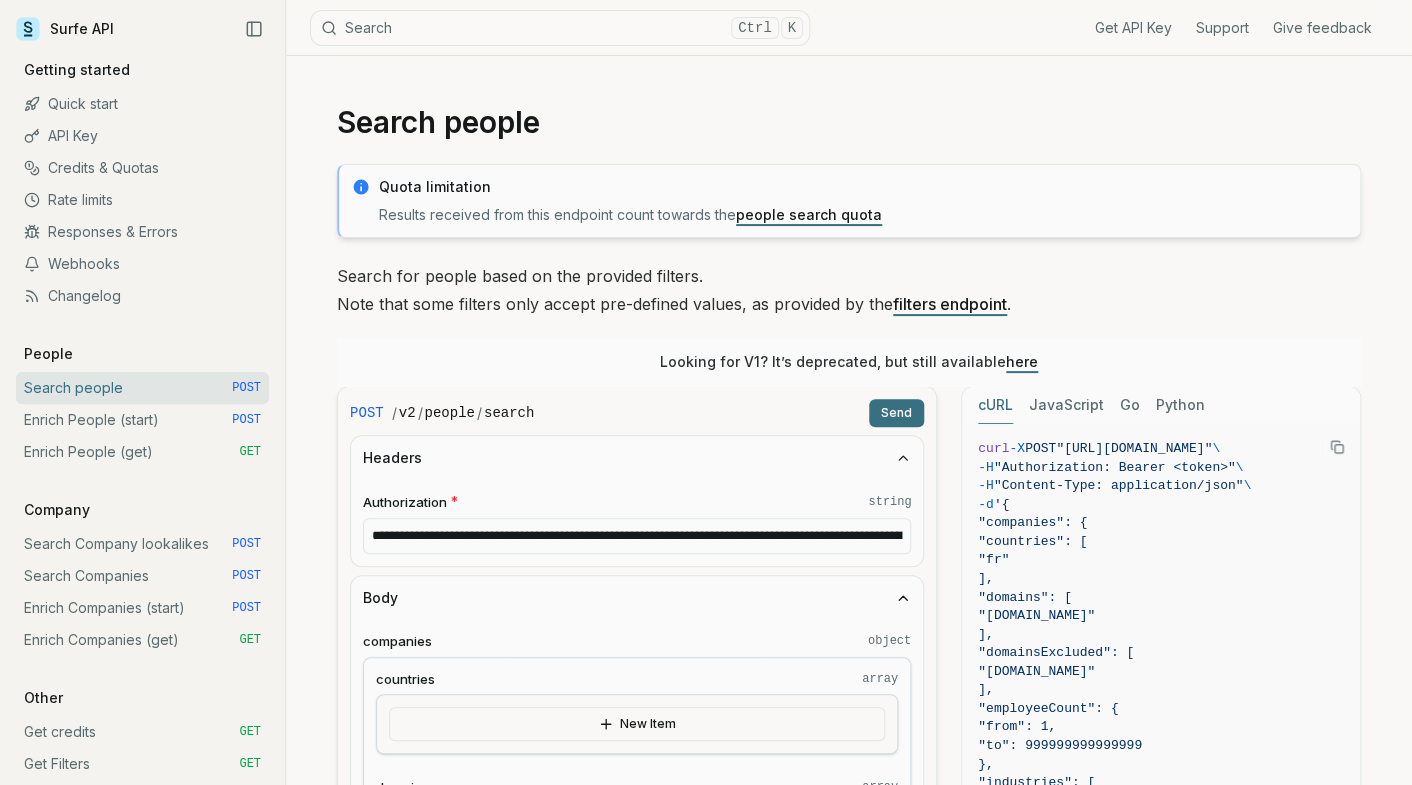 type 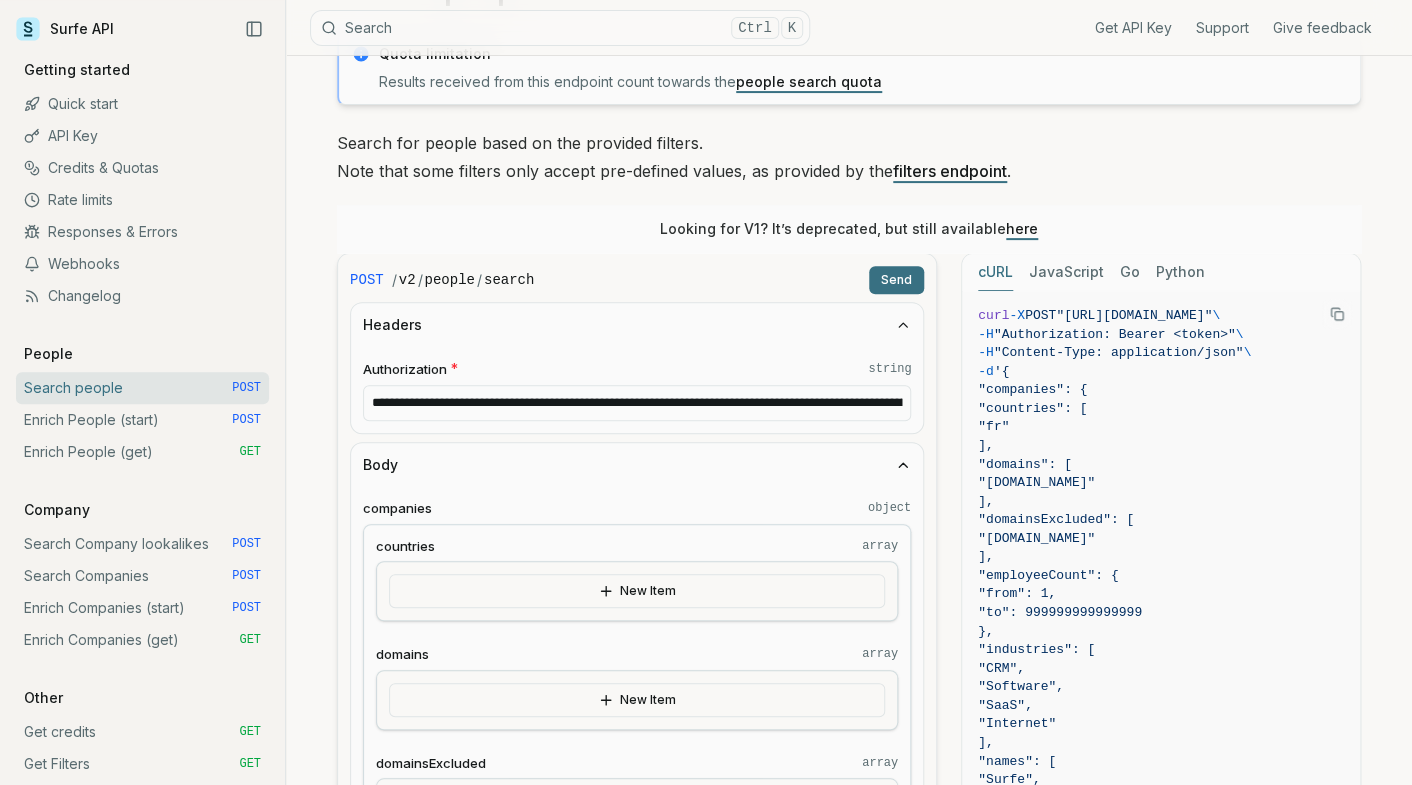scroll, scrollTop: 311, scrollLeft: 0, axis: vertical 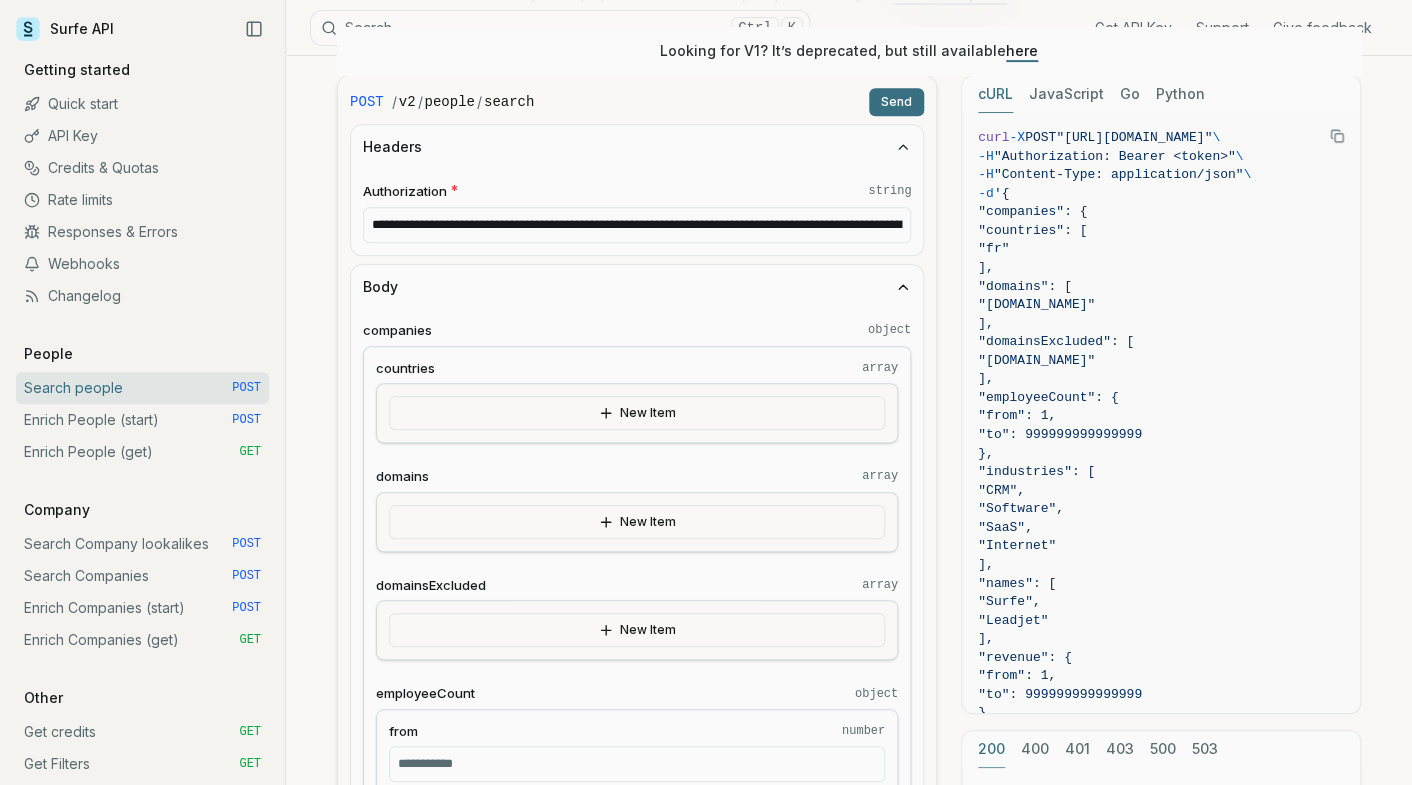 click on "Send" at bounding box center (896, 102) 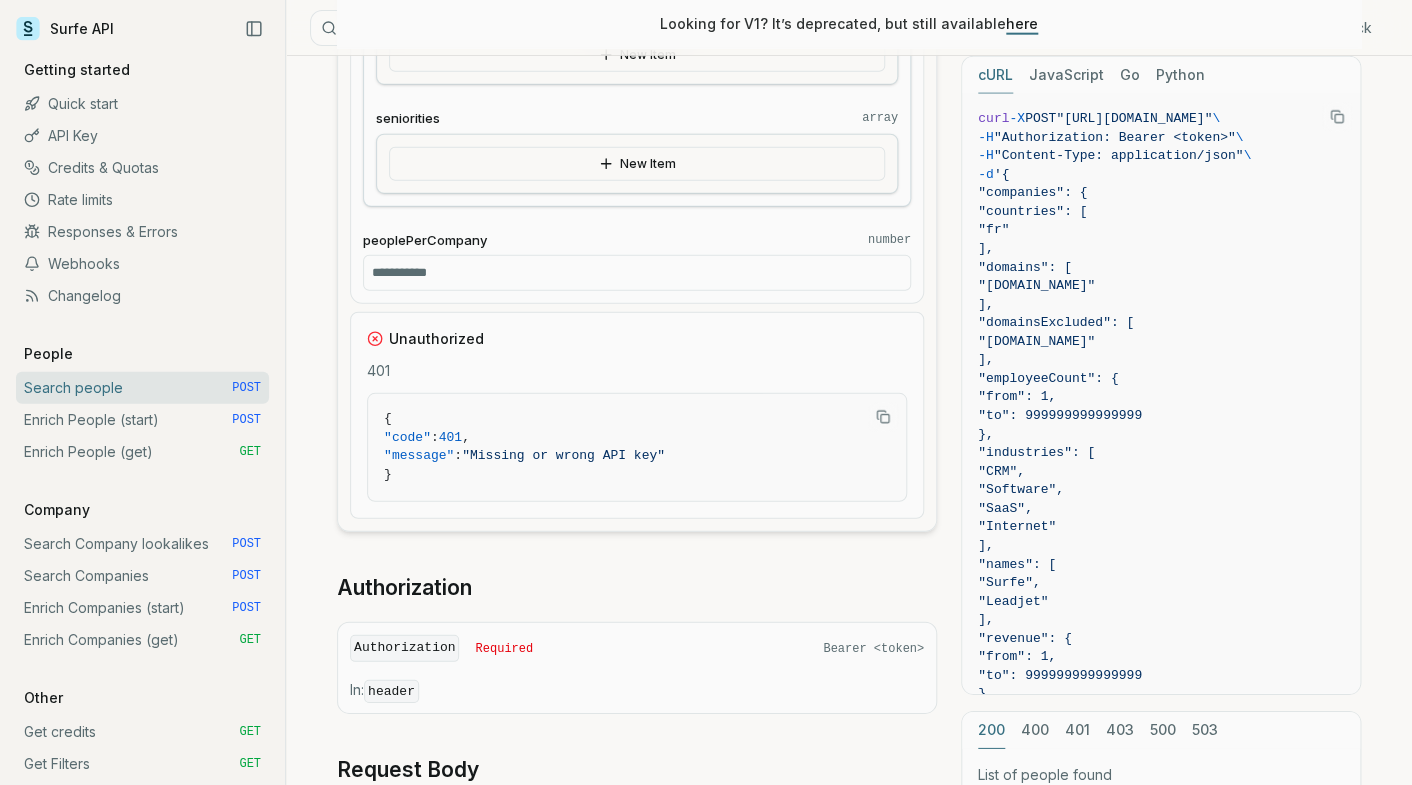 scroll, scrollTop: 2000, scrollLeft: 0, axis: vertical 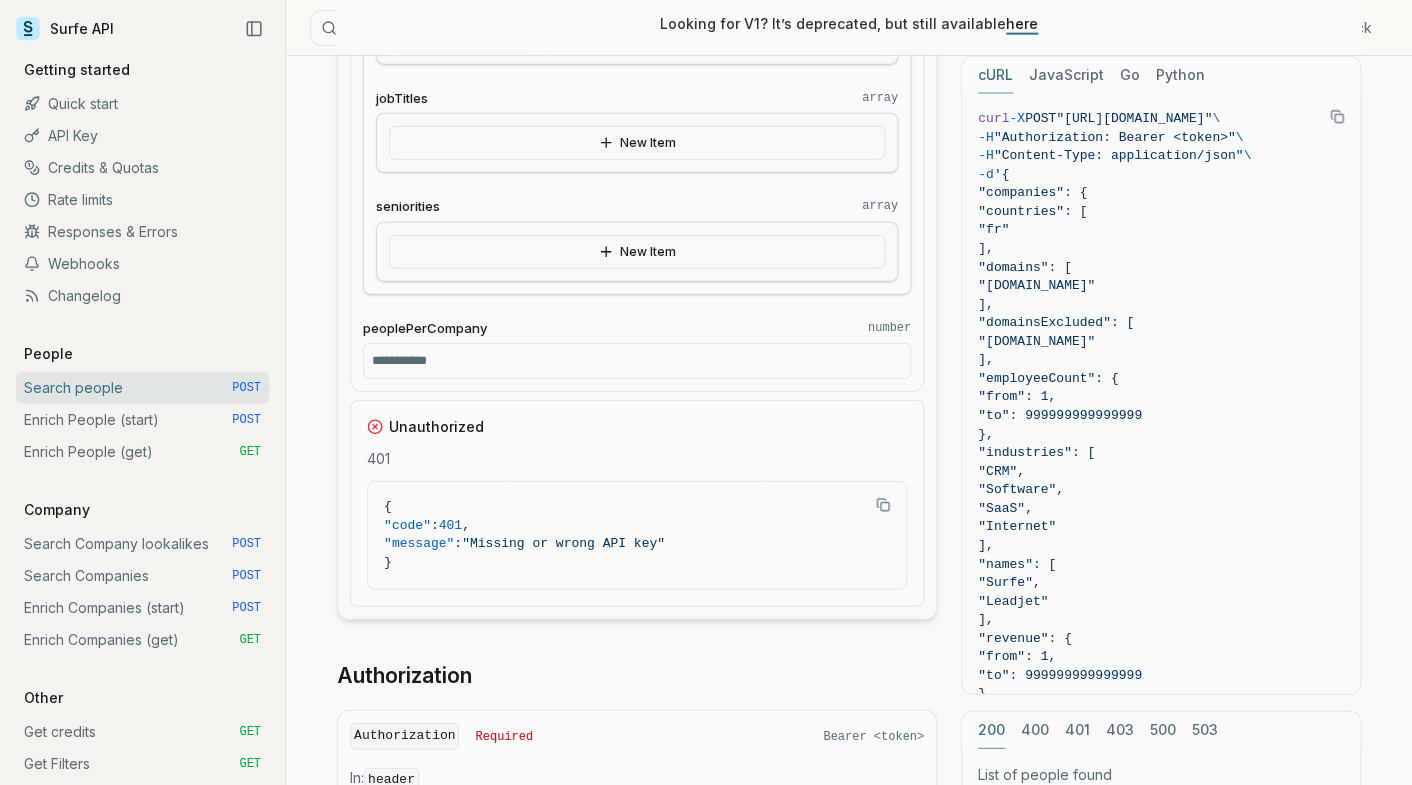 click on "*" at bounding box center (637, 361) 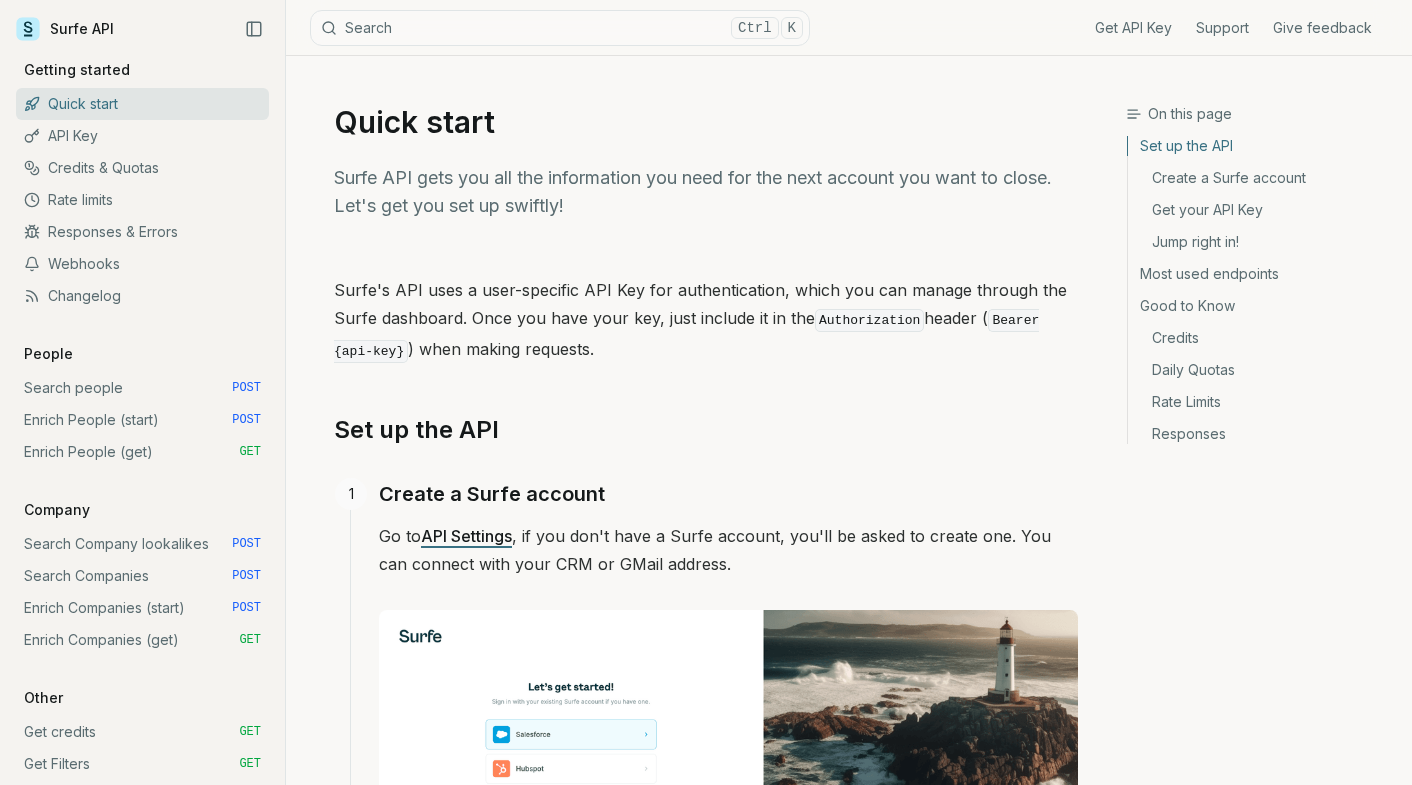 scroll, scrollTop: 0, scrollLeft: 0, axis: both 